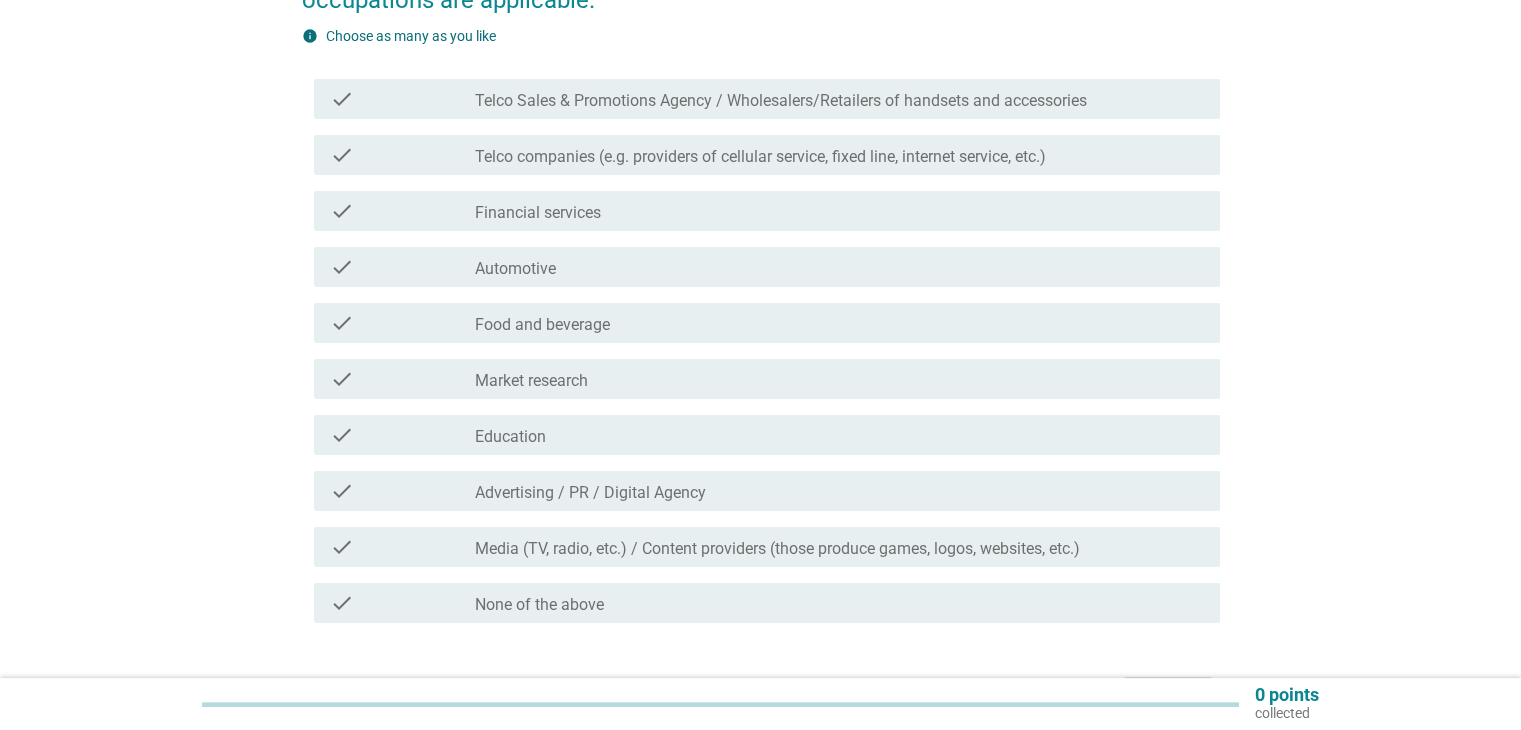 scroll, scrollTop: 300, scrollLeft: 0, axis: vertical 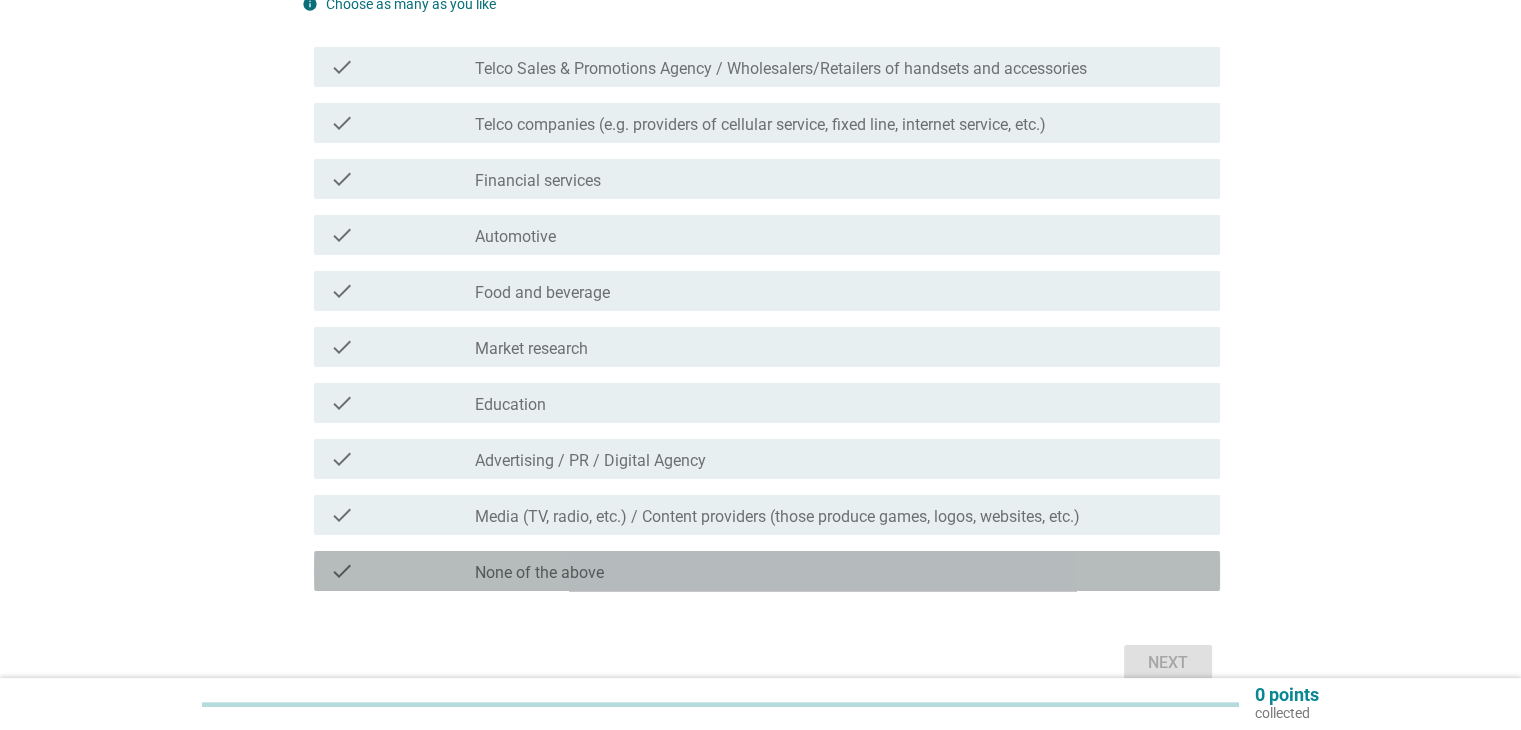 click on "None of the above" at bounding box center (539, 573) 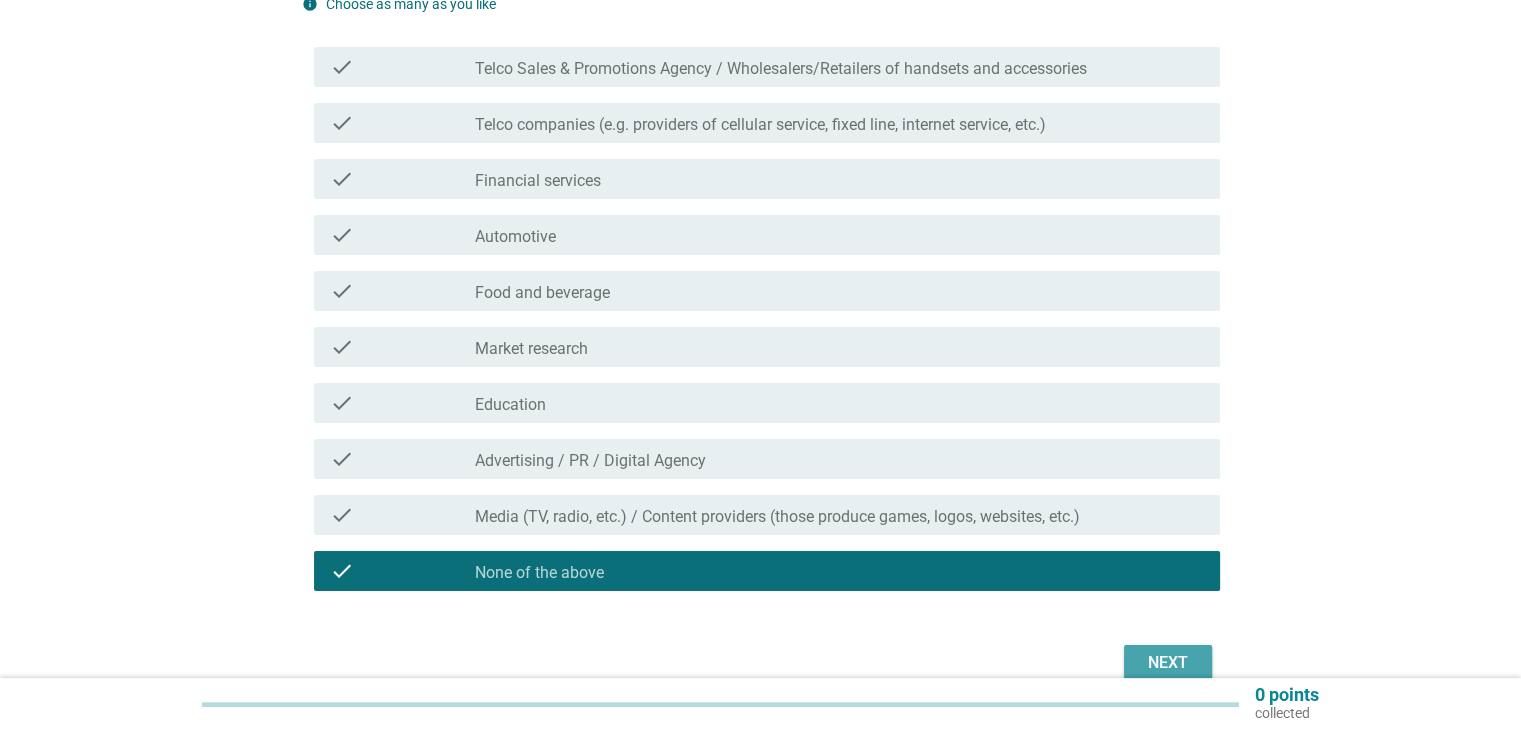 click on "Next" at bounding box center [1168, 663] 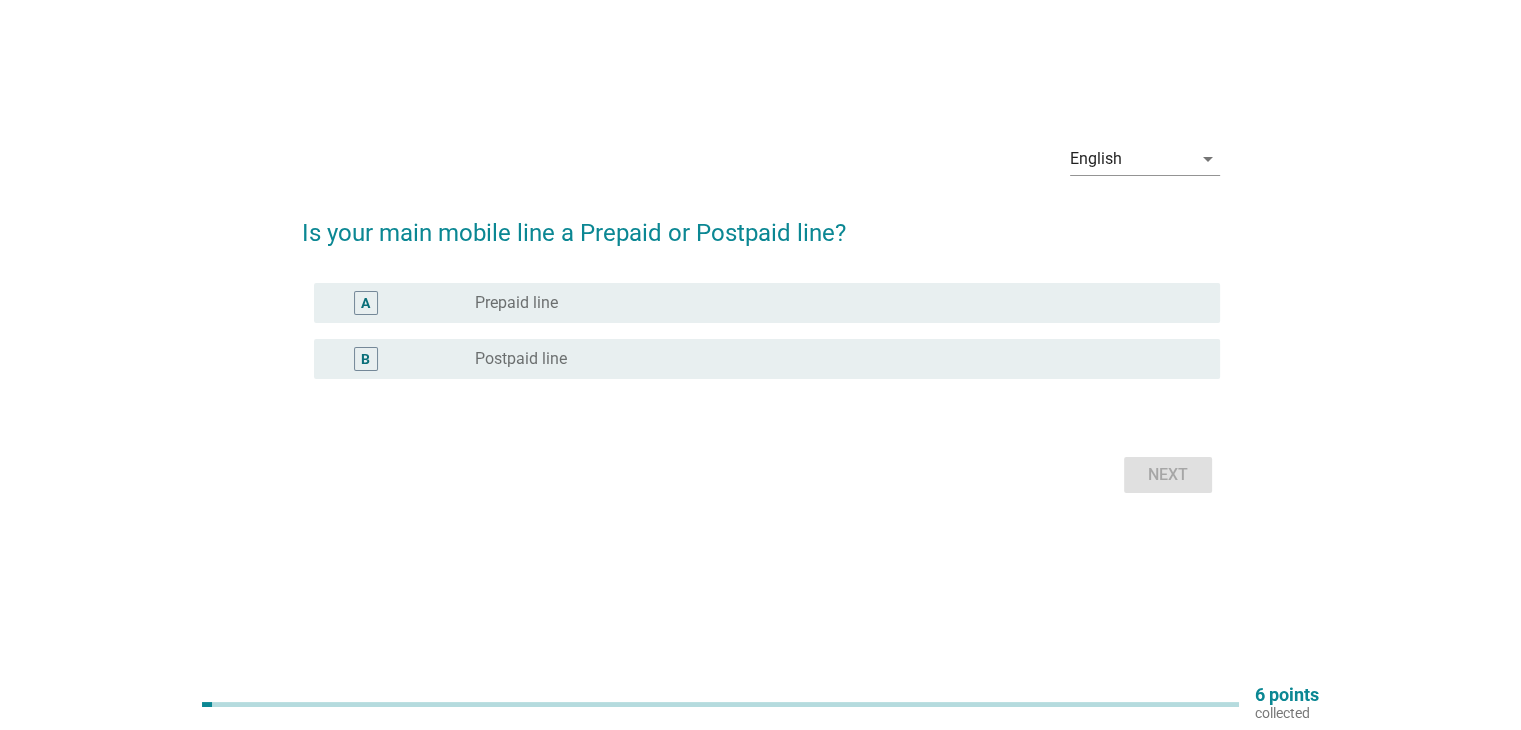 scroll, scrollTop: 0, scrollLeft: 0, axis: both 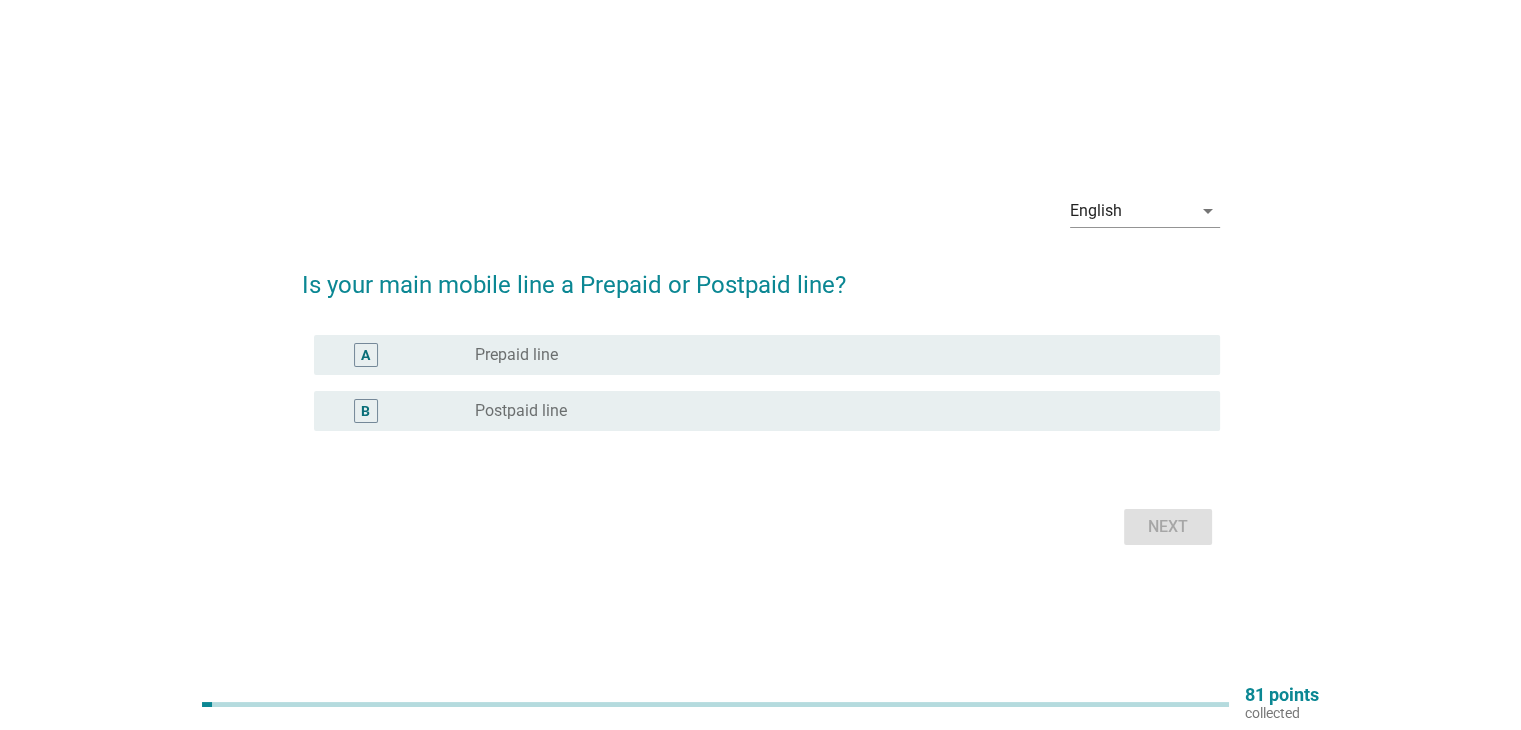 click on "A     radio_button_unchecked Prepaid line" at bounding box center (767, 355) 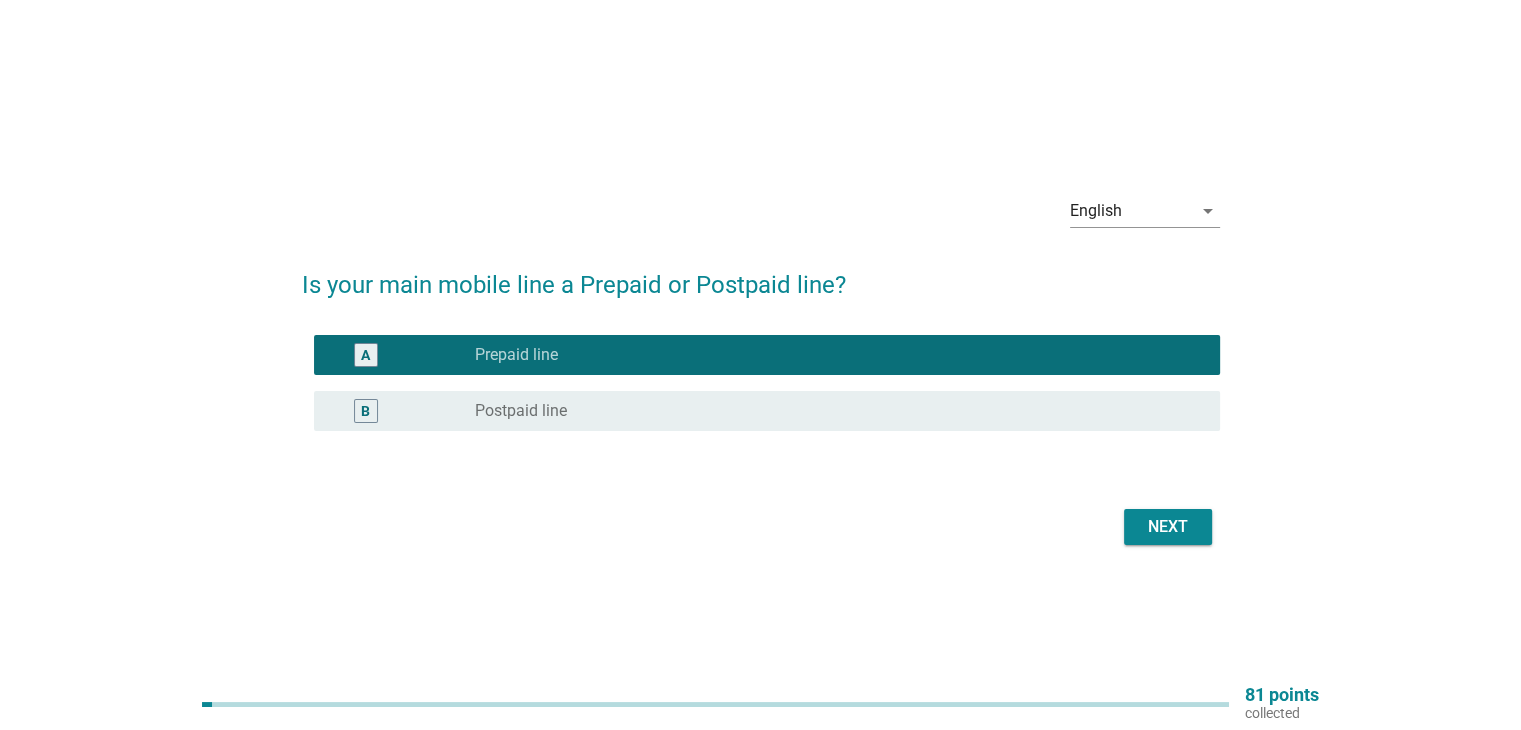 click on "Postpaid line" at bounding box center (521, 411) 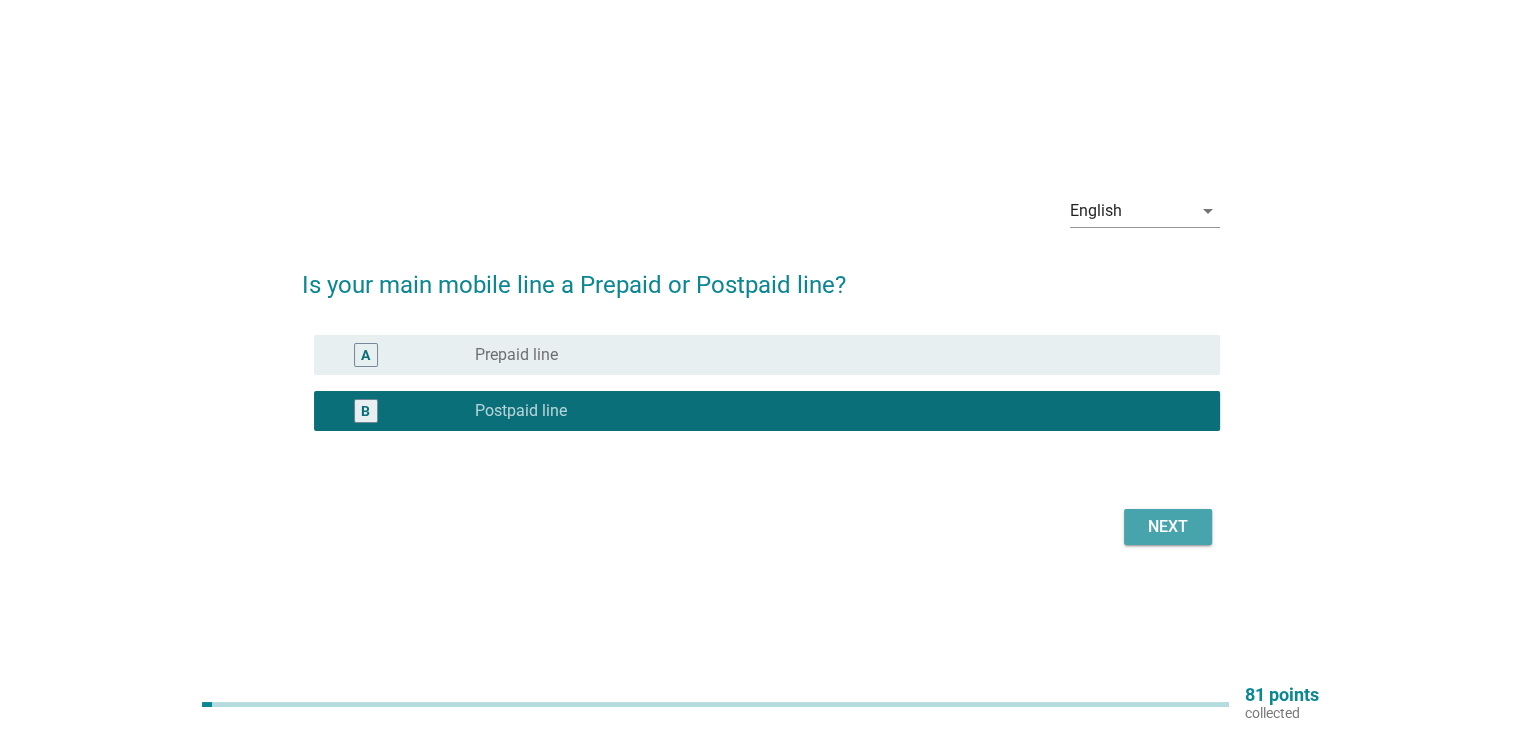 click on "Next" at bounding box center [1168, 527] 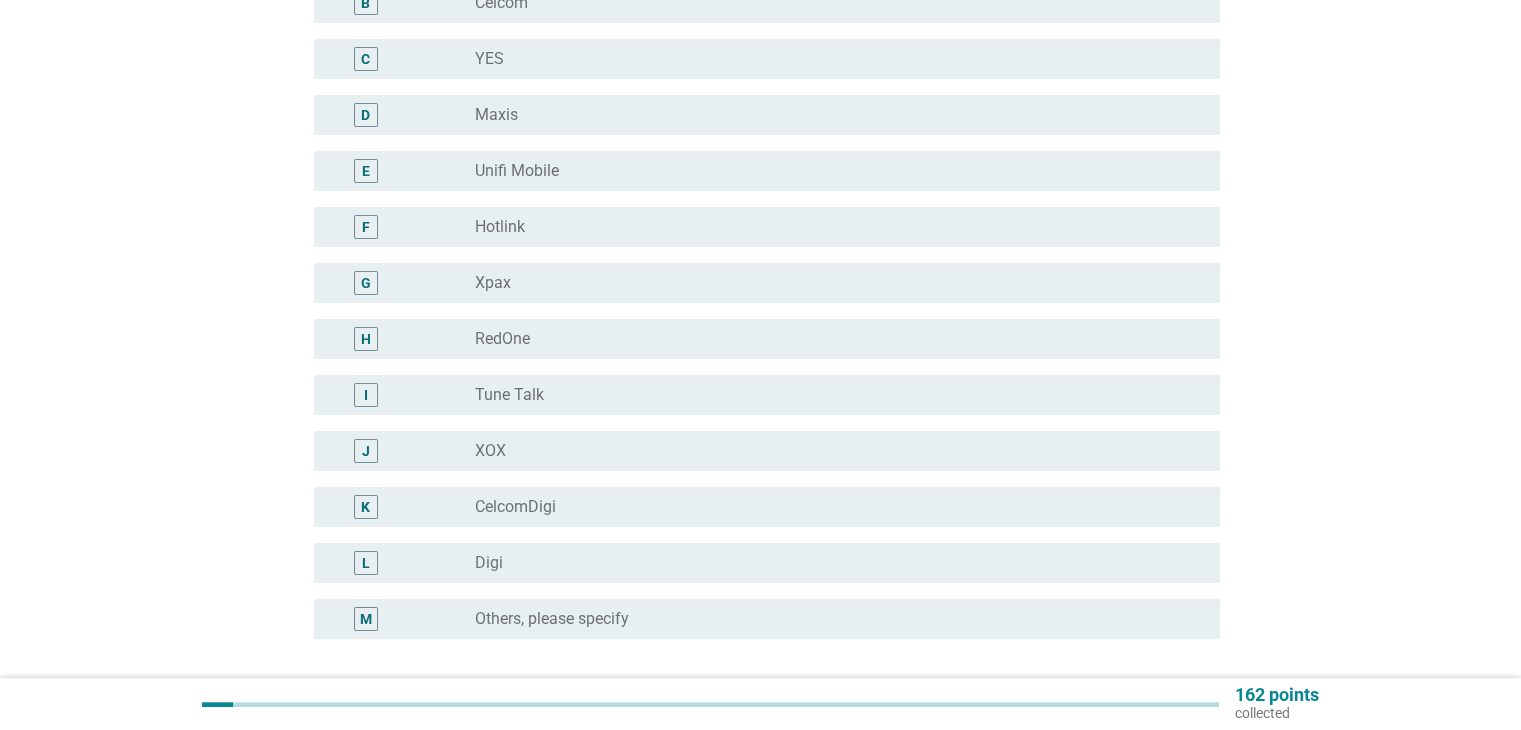scroll, scrollTop: 400, scrollLeft: 0, axis: vertical 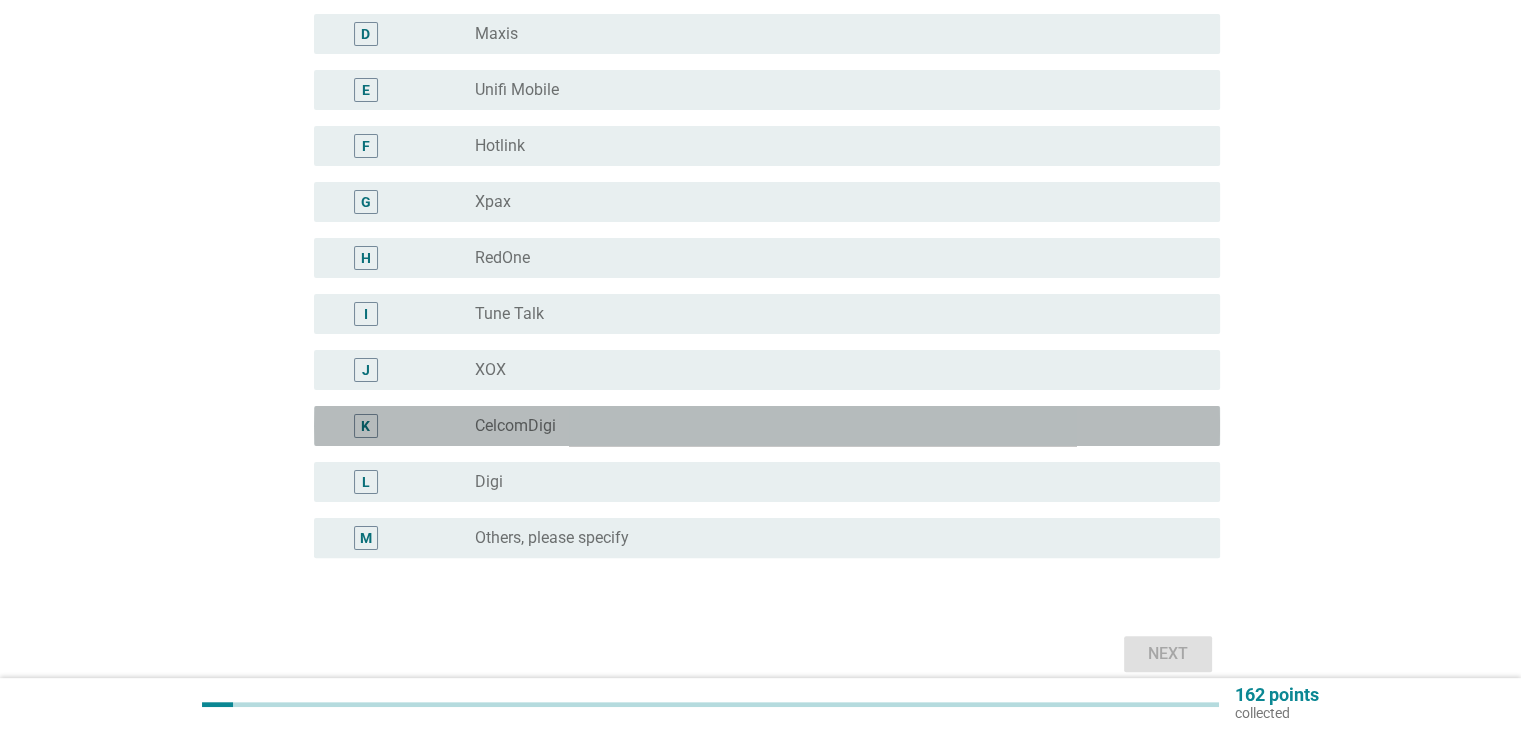 click on "radio_button_unchecked CelcomDigi" at bounding box center [839, 426] 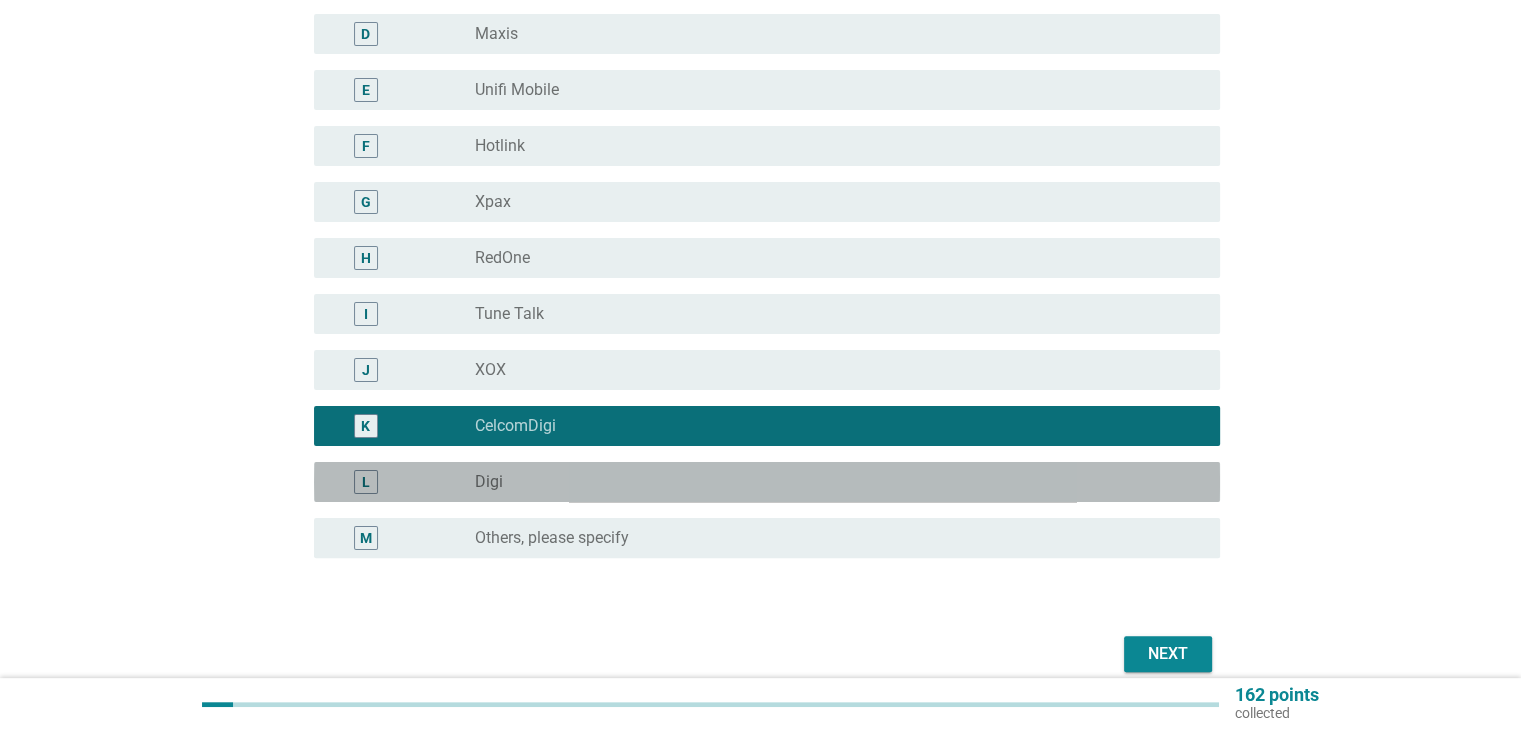 click on "radio_button_unchecked Digi" at bounding box center (831, 482) 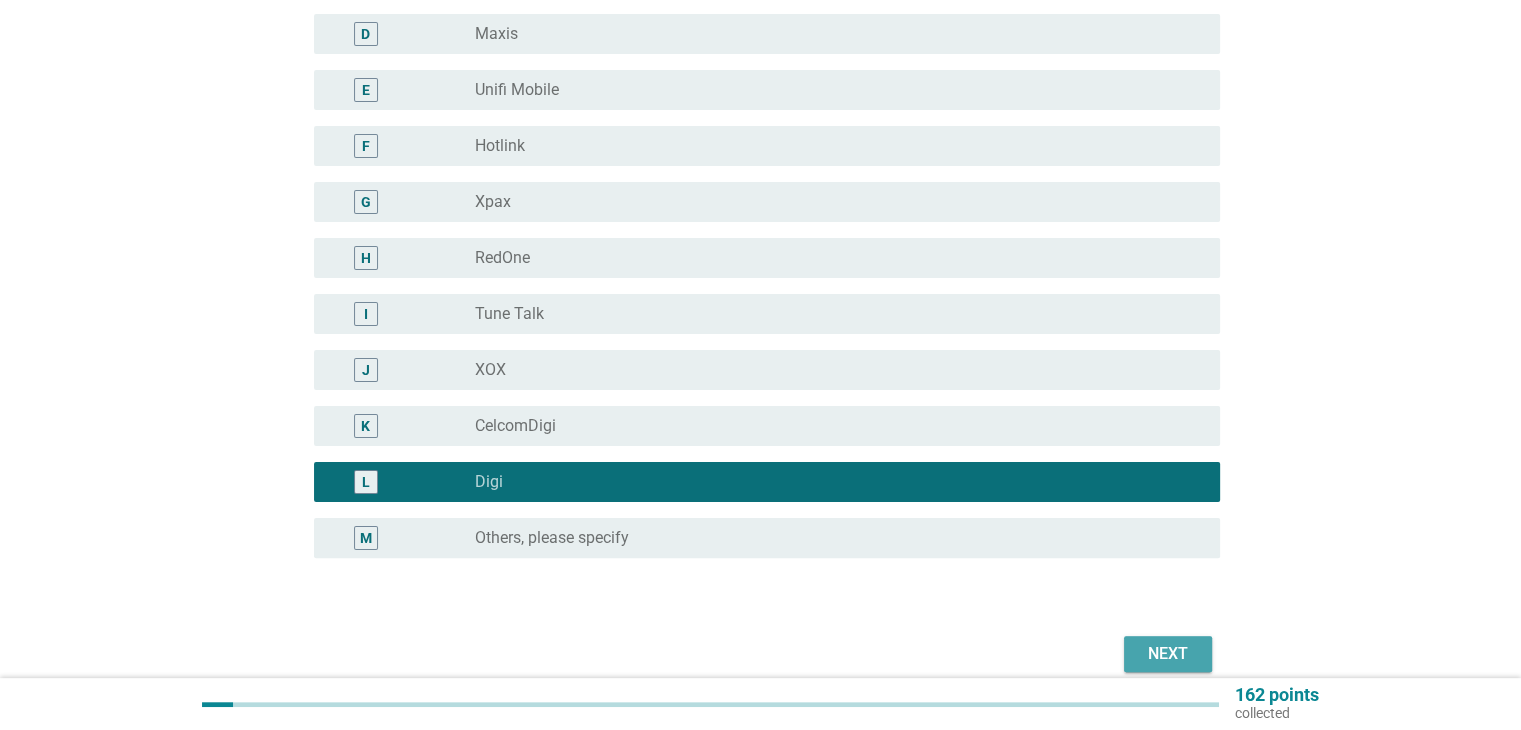 click on "Next" at bounding box center (1168, 654) 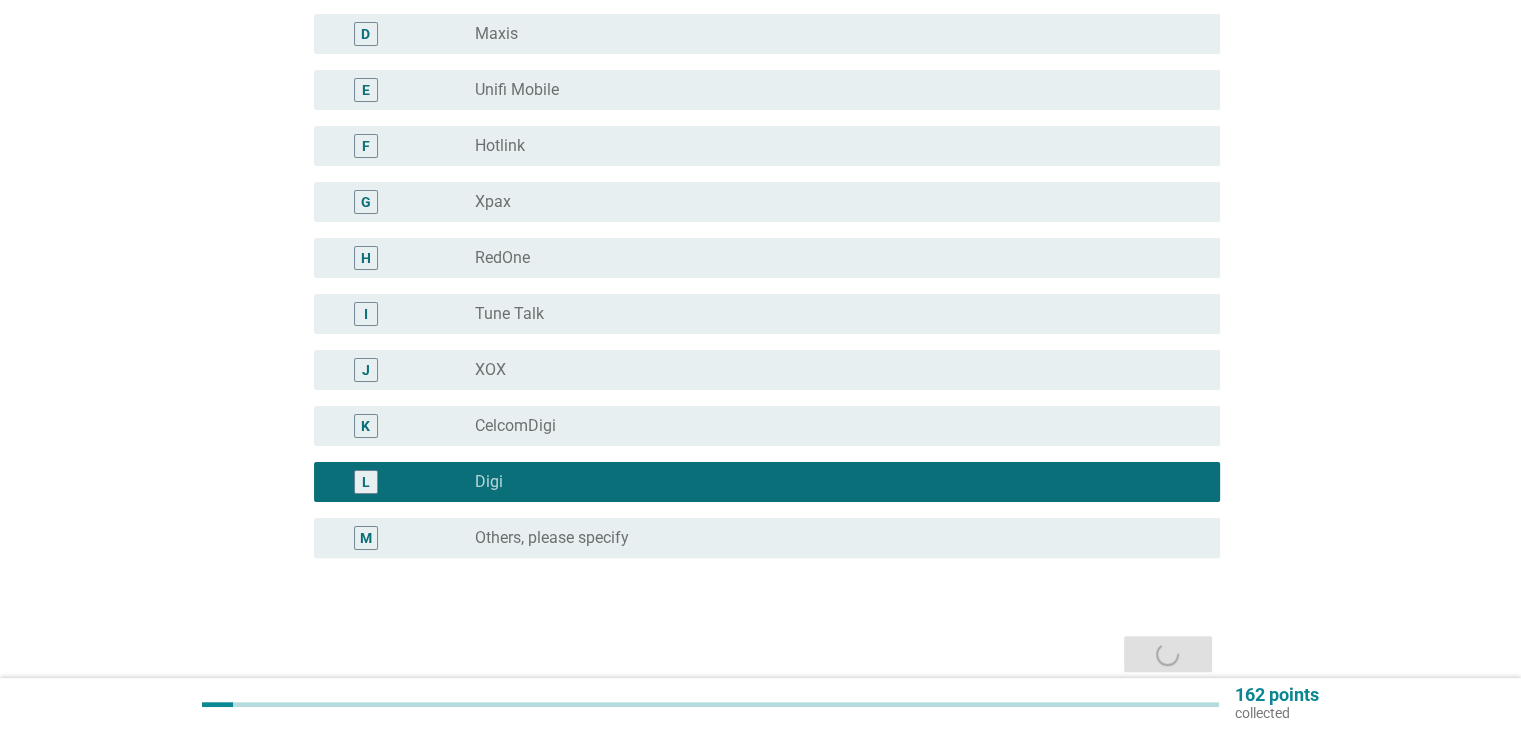 scroll, scrollTop: 0, scrollLeft: 0, axis: both 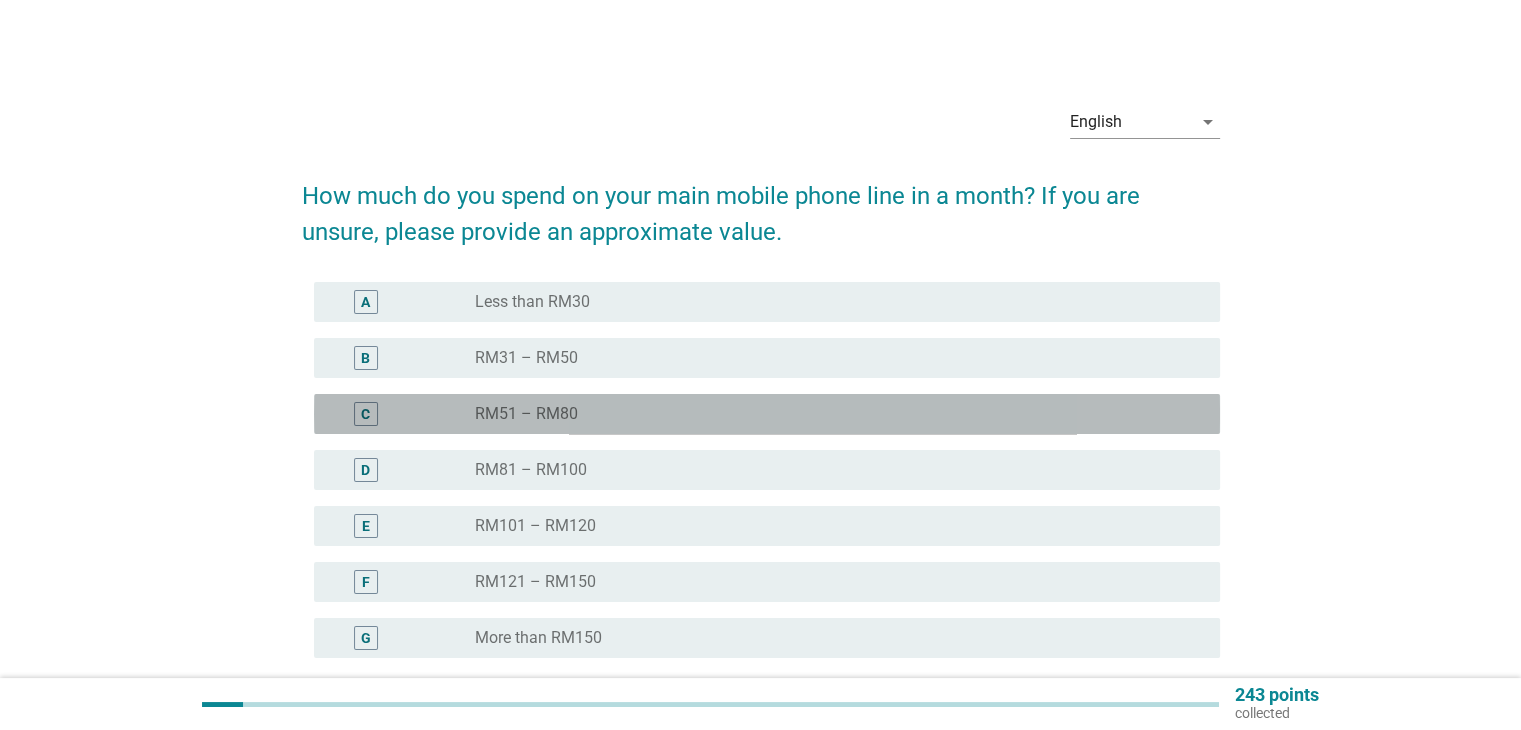 click on "radio_button_unchecked RM51 – RM80" at bounding box center (839, 414) 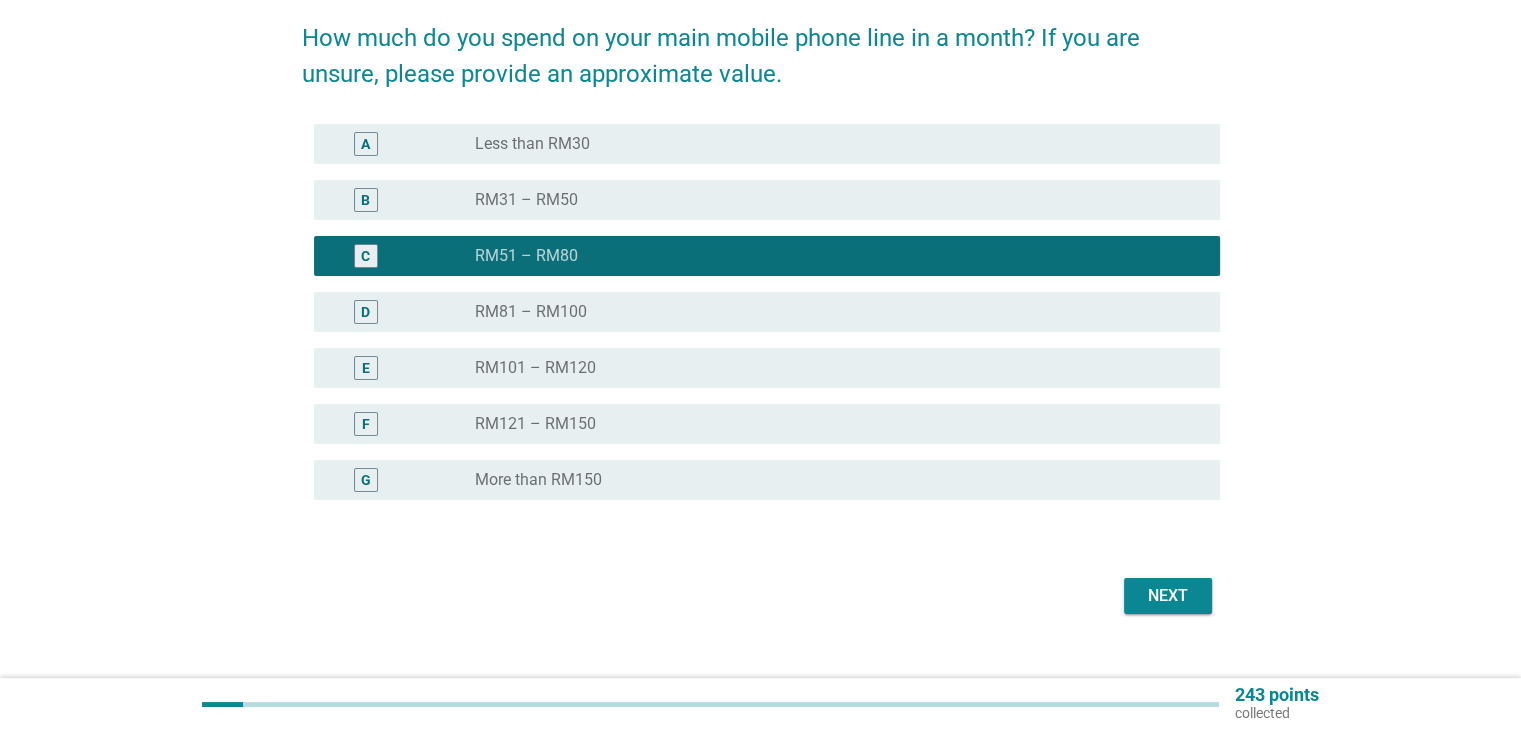 scroll, scrollTop: 190, scrollLeft: 0, axis: vertical 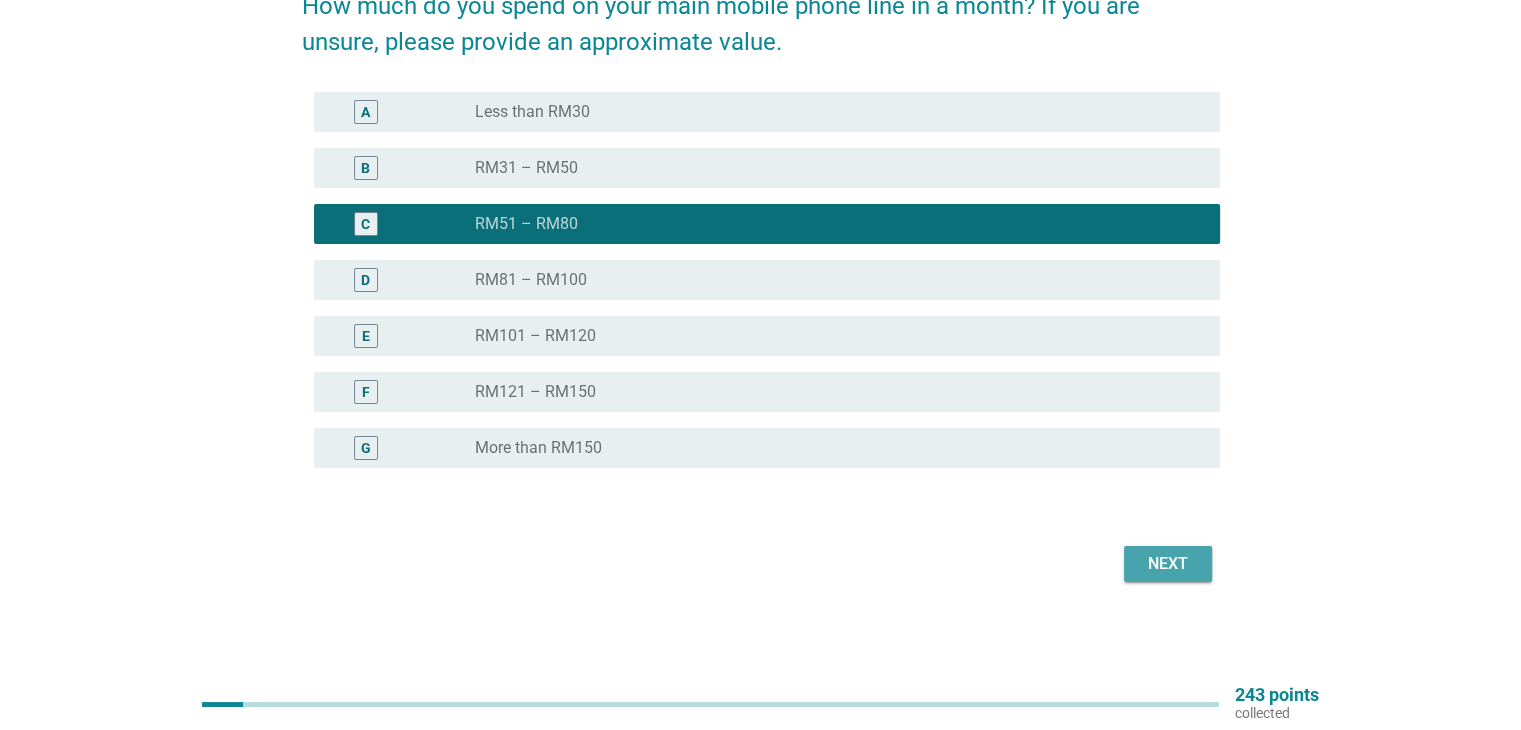 click on "Next" at bounding box center [1168, 564] 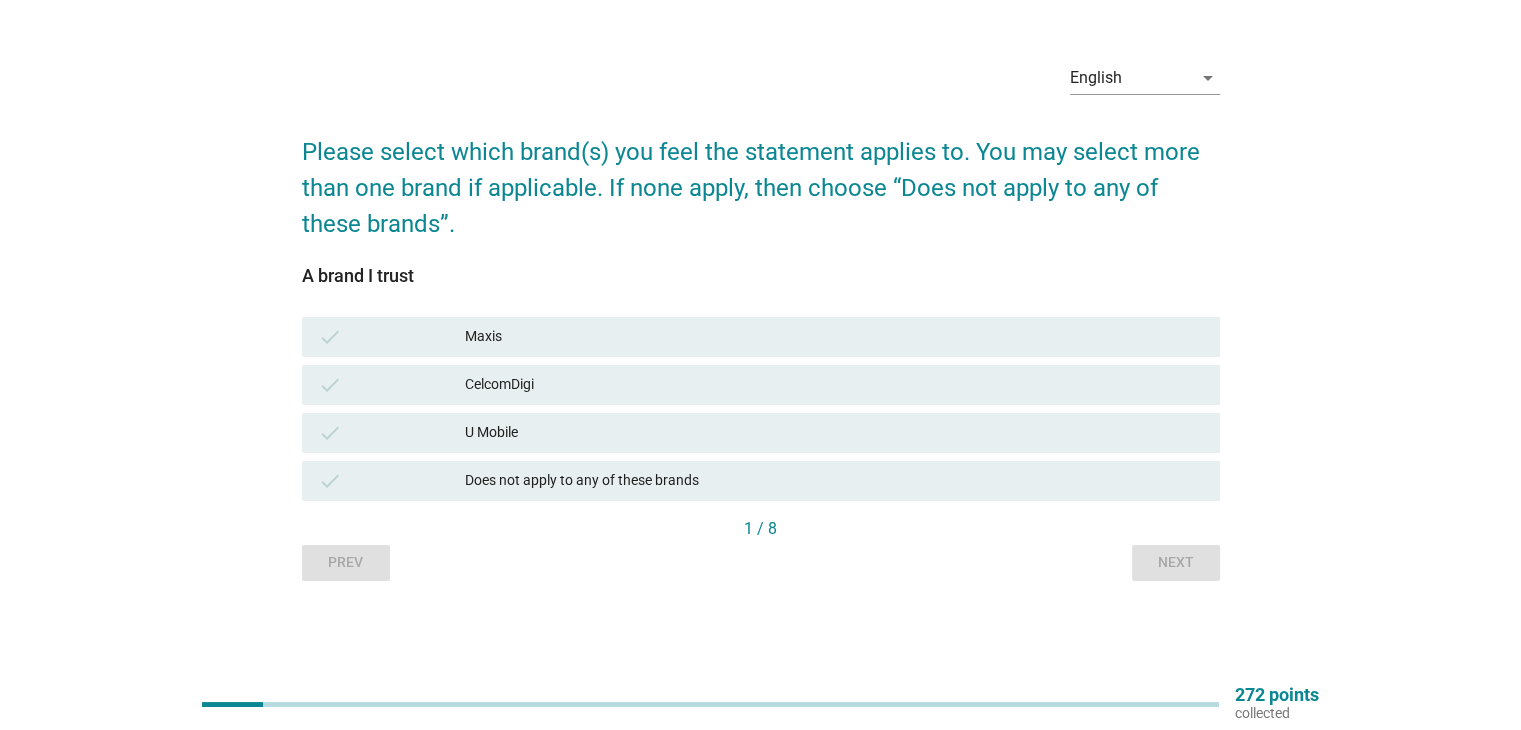 scroll, scrollTop: 0, scrollLeft: 0, axis: both 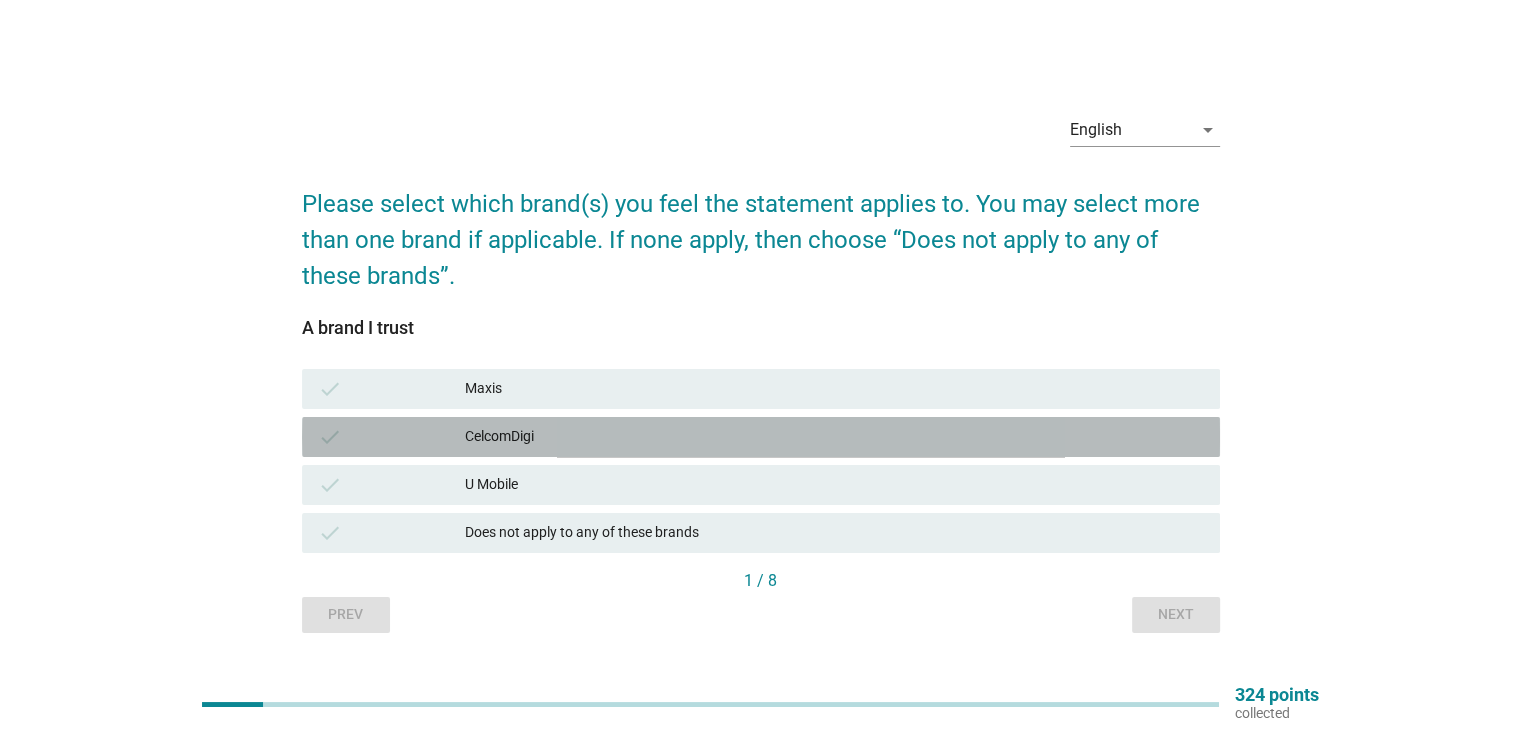 click on "check   CelcomDigi" at bounding box center (761, 437) 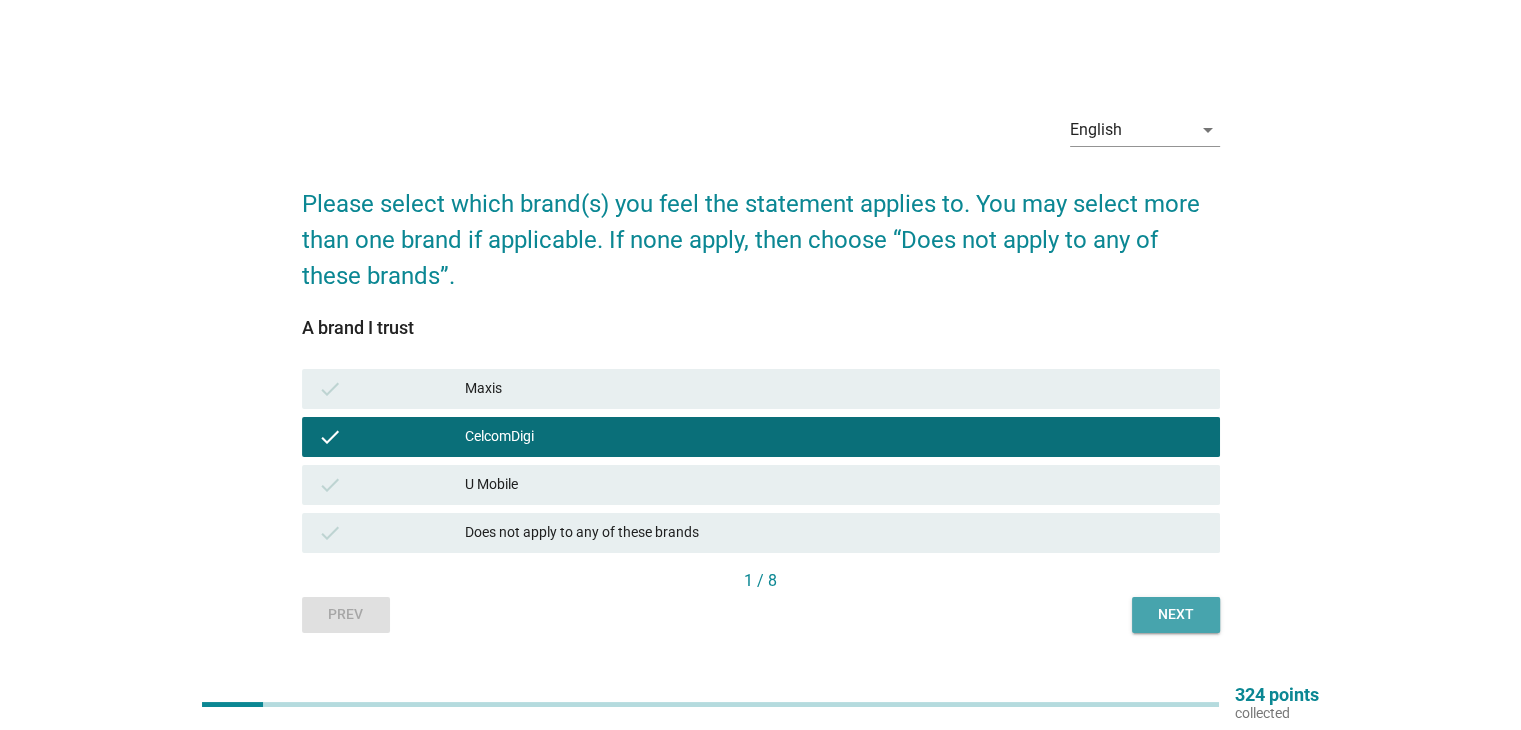 click on "Next" at bounding box center [1176, 614] 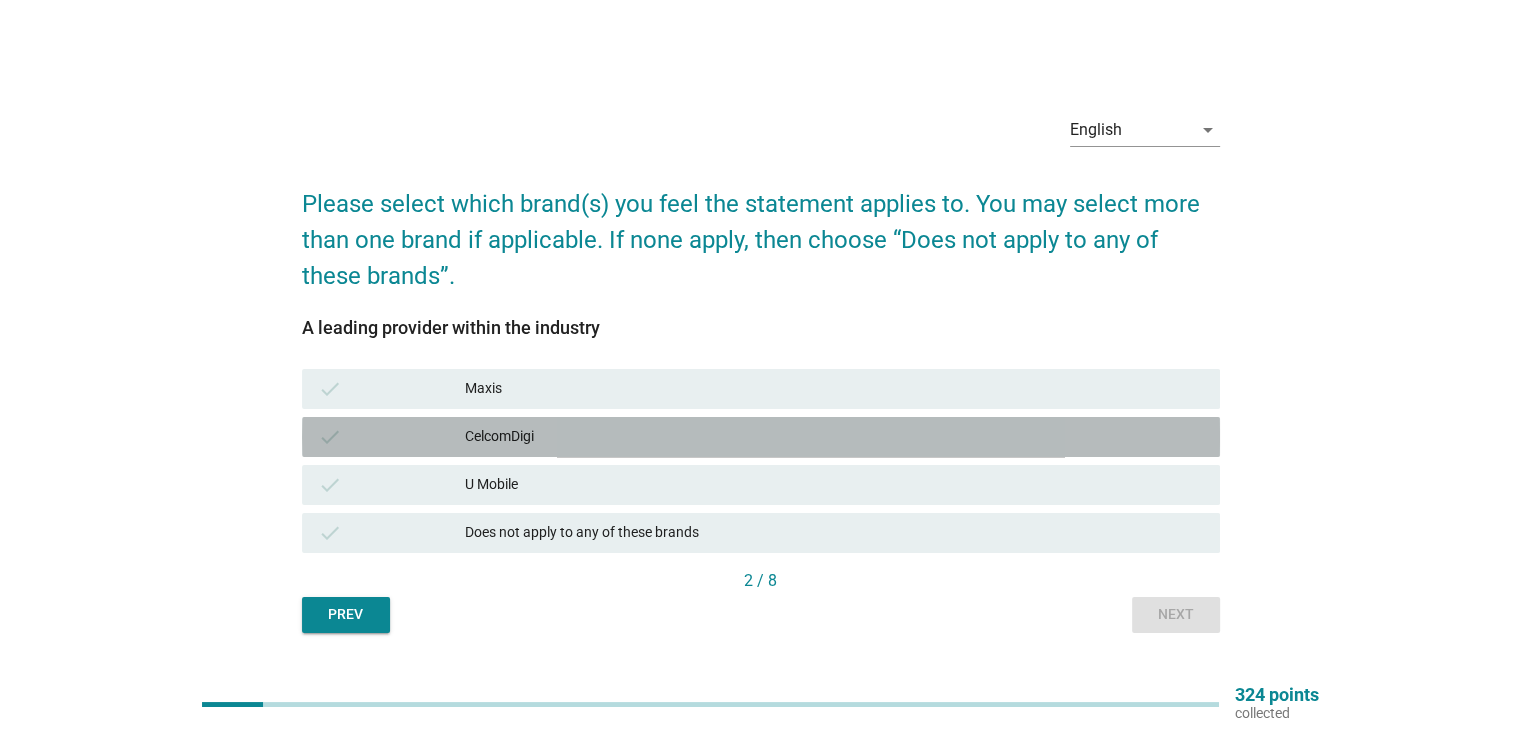 click on "CelcomDigi" at bounding box center [834, 437] 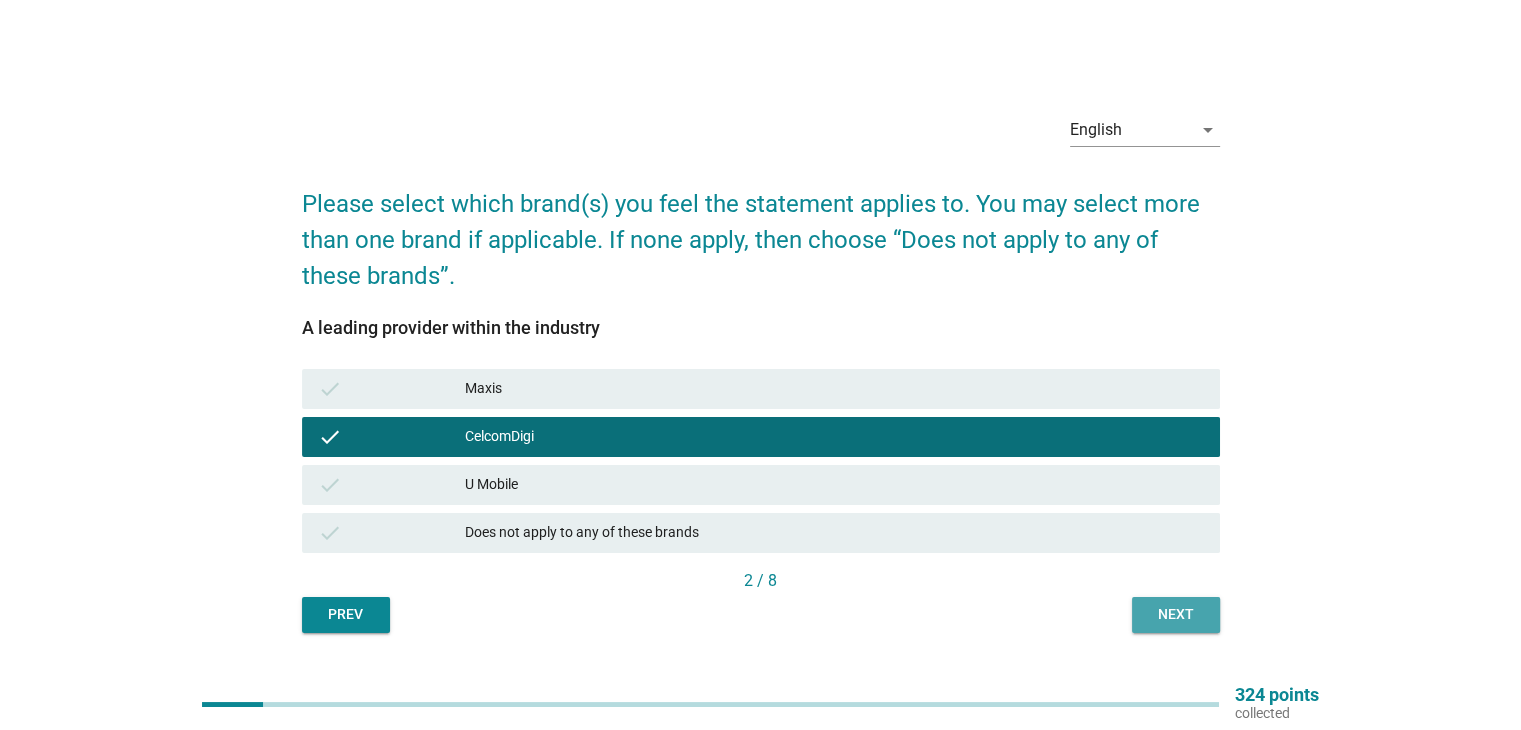 click on "Next" at bounding box center [1176, 614] 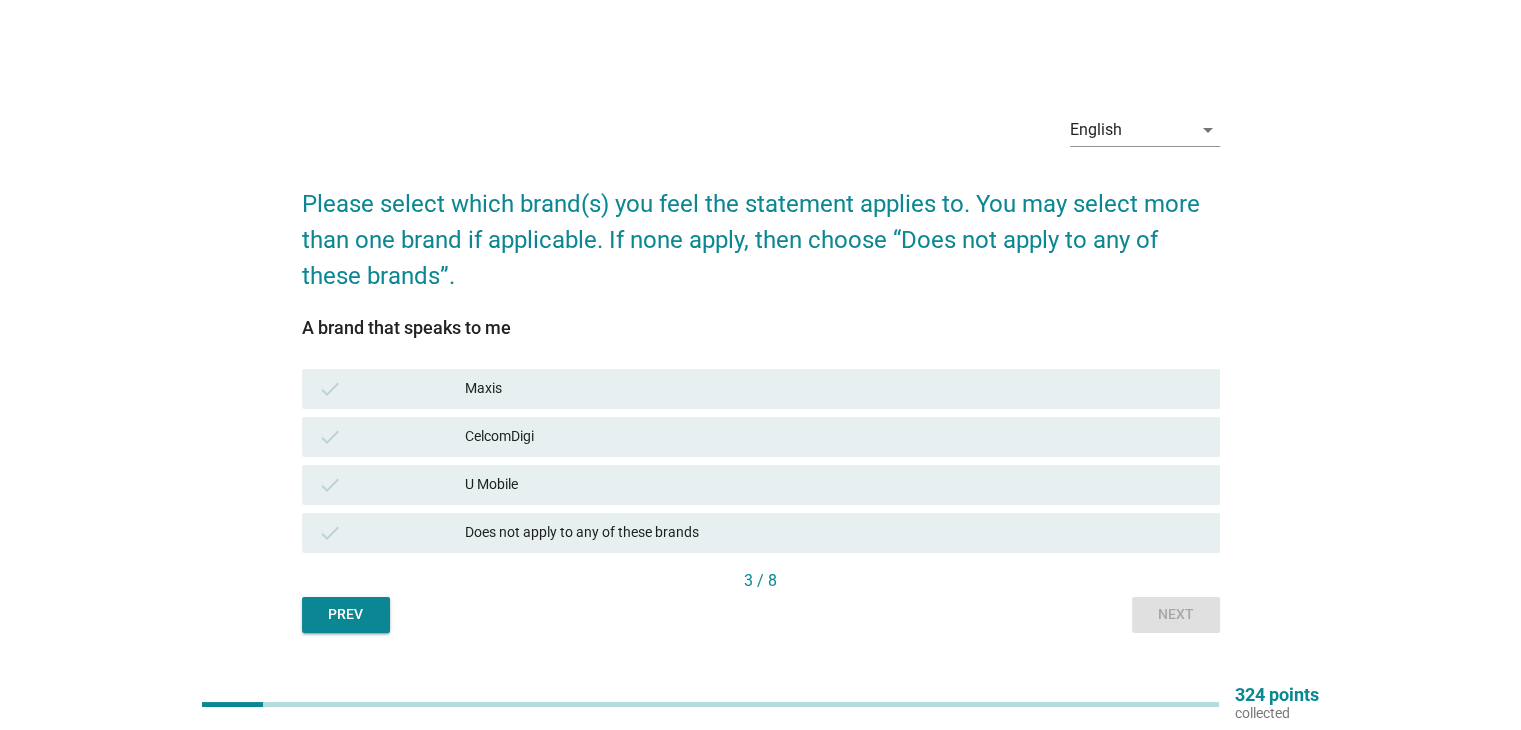 click on "CelcomDigi" at bounding box center [834, 437] 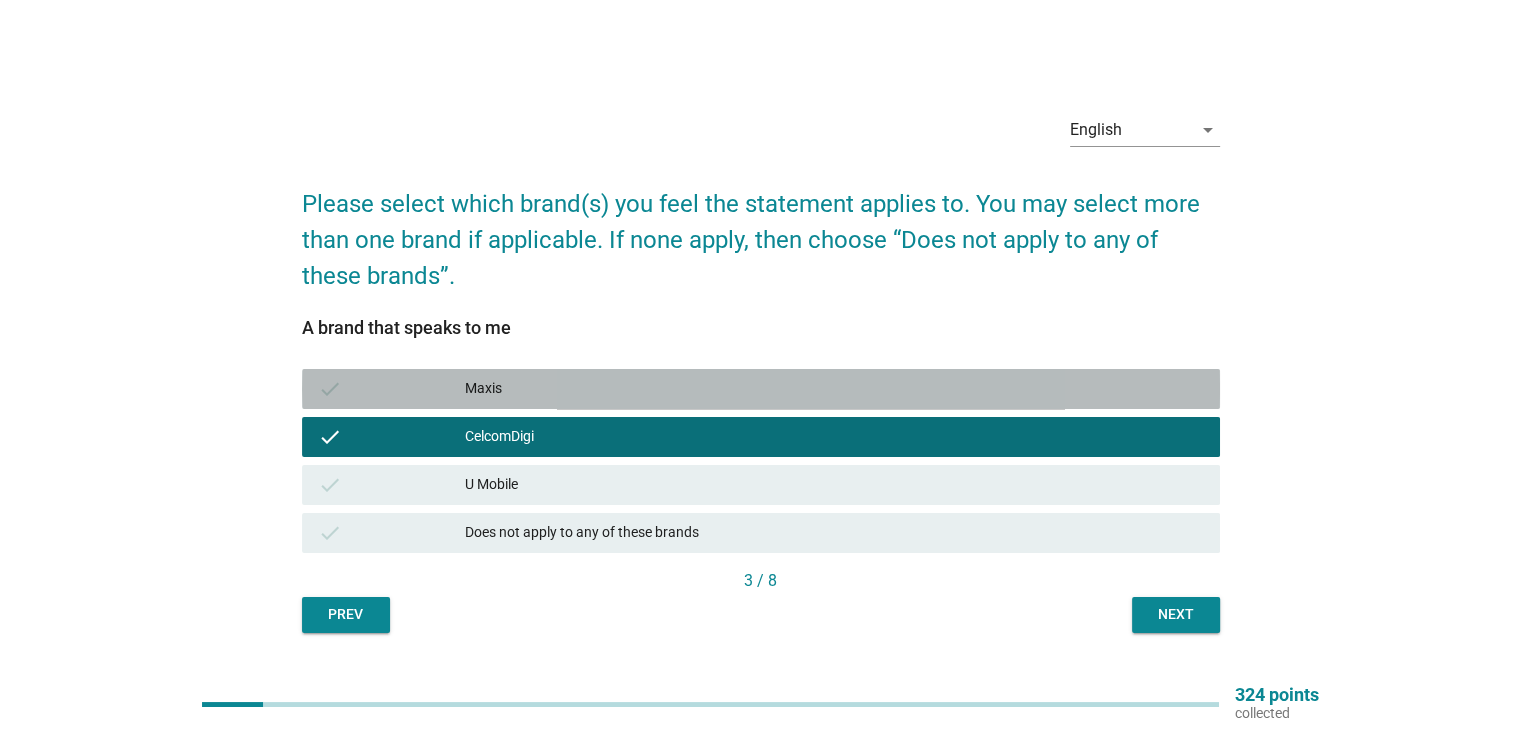 click on "Maxis" at bounding box center (834, 389) 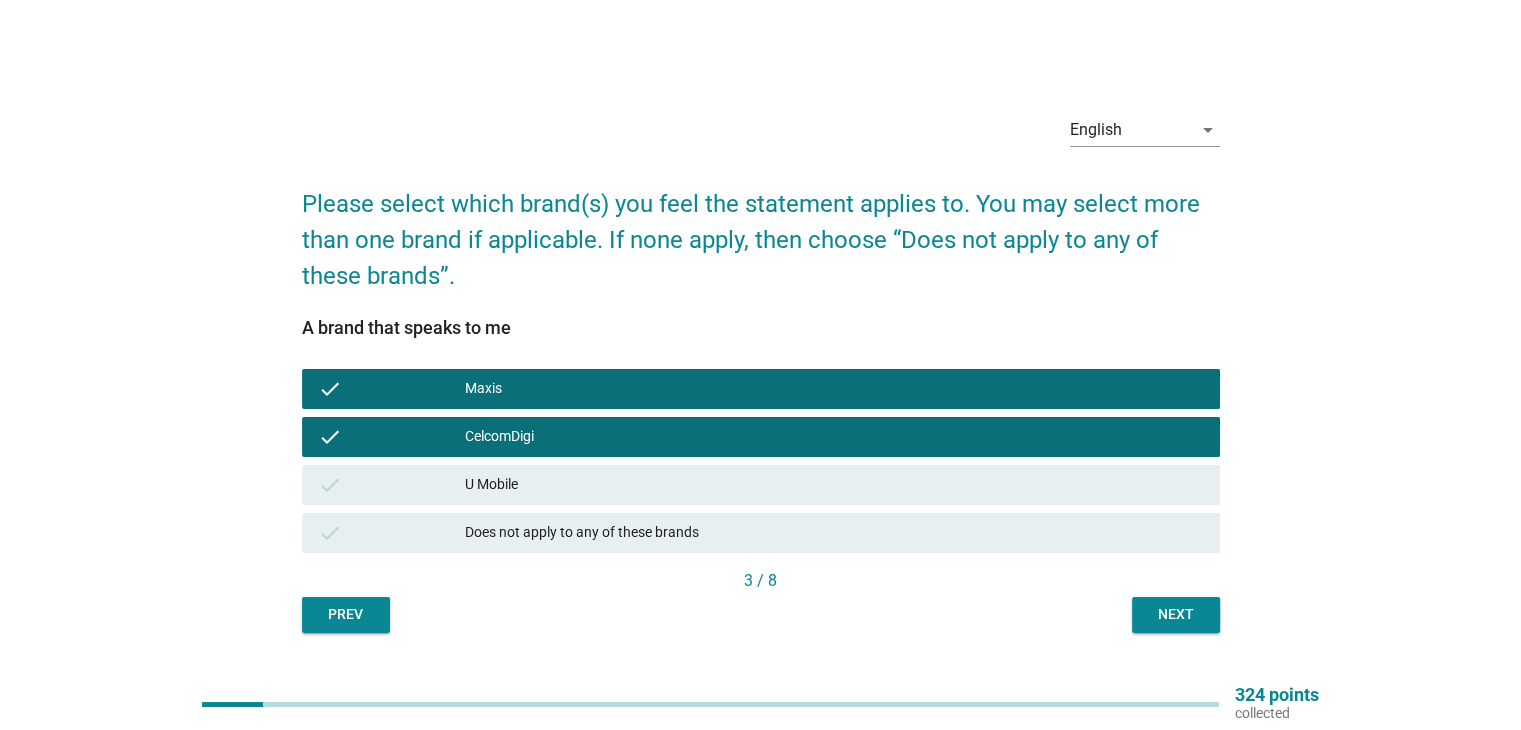 click on "Maxis" at bounding box center [834, 389] 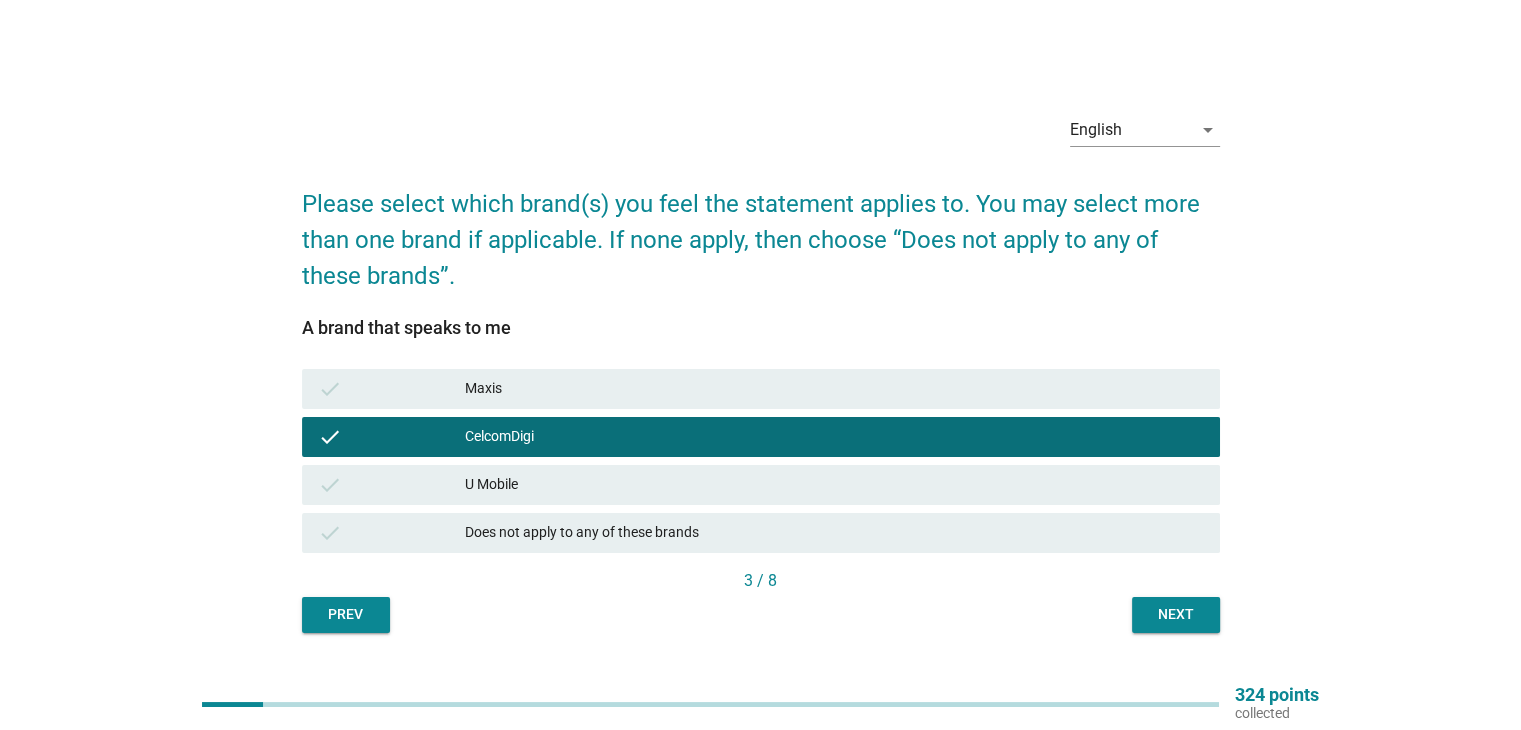click on "Next" at bounding box center (1176, 614) 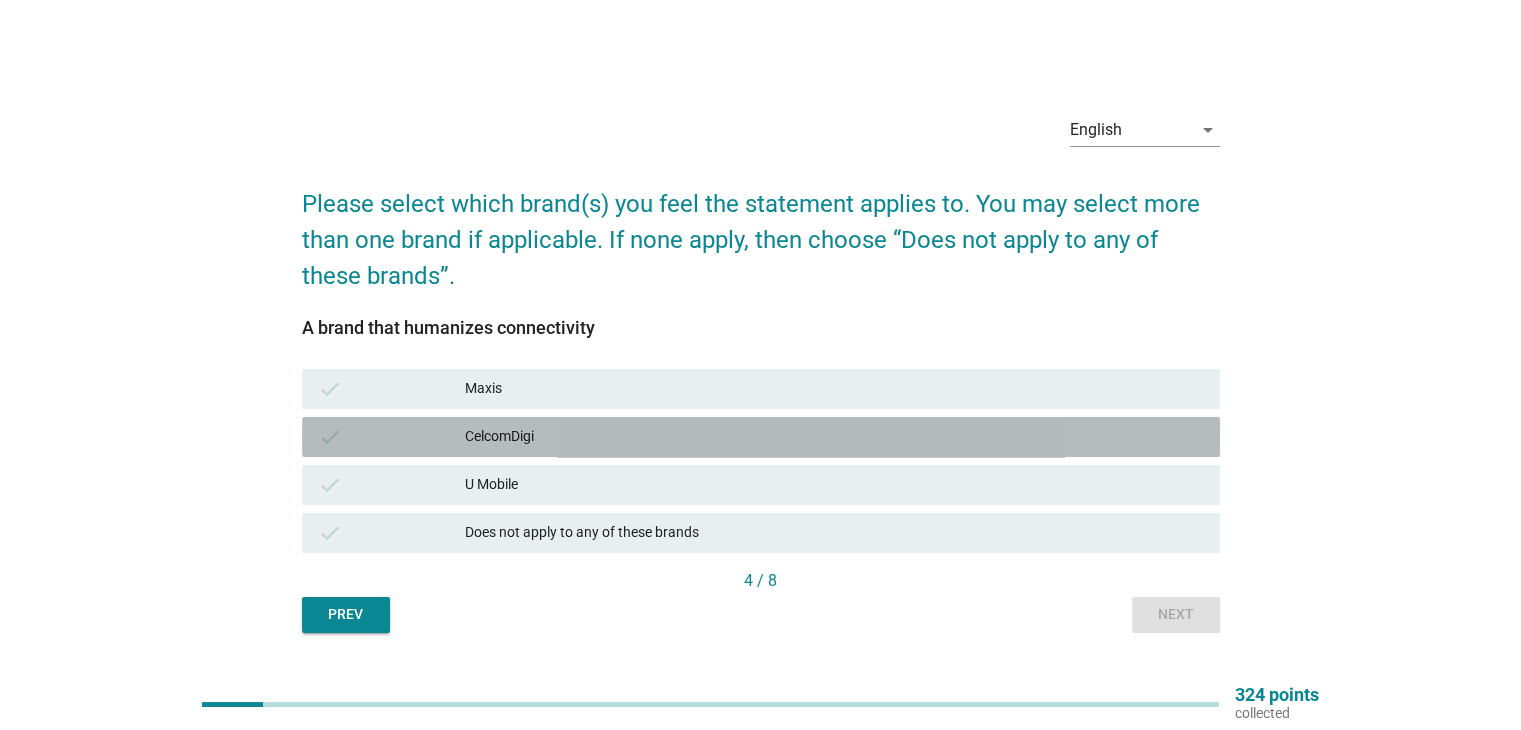 click on "CelcomDigi" at bounding box center (834, 437) 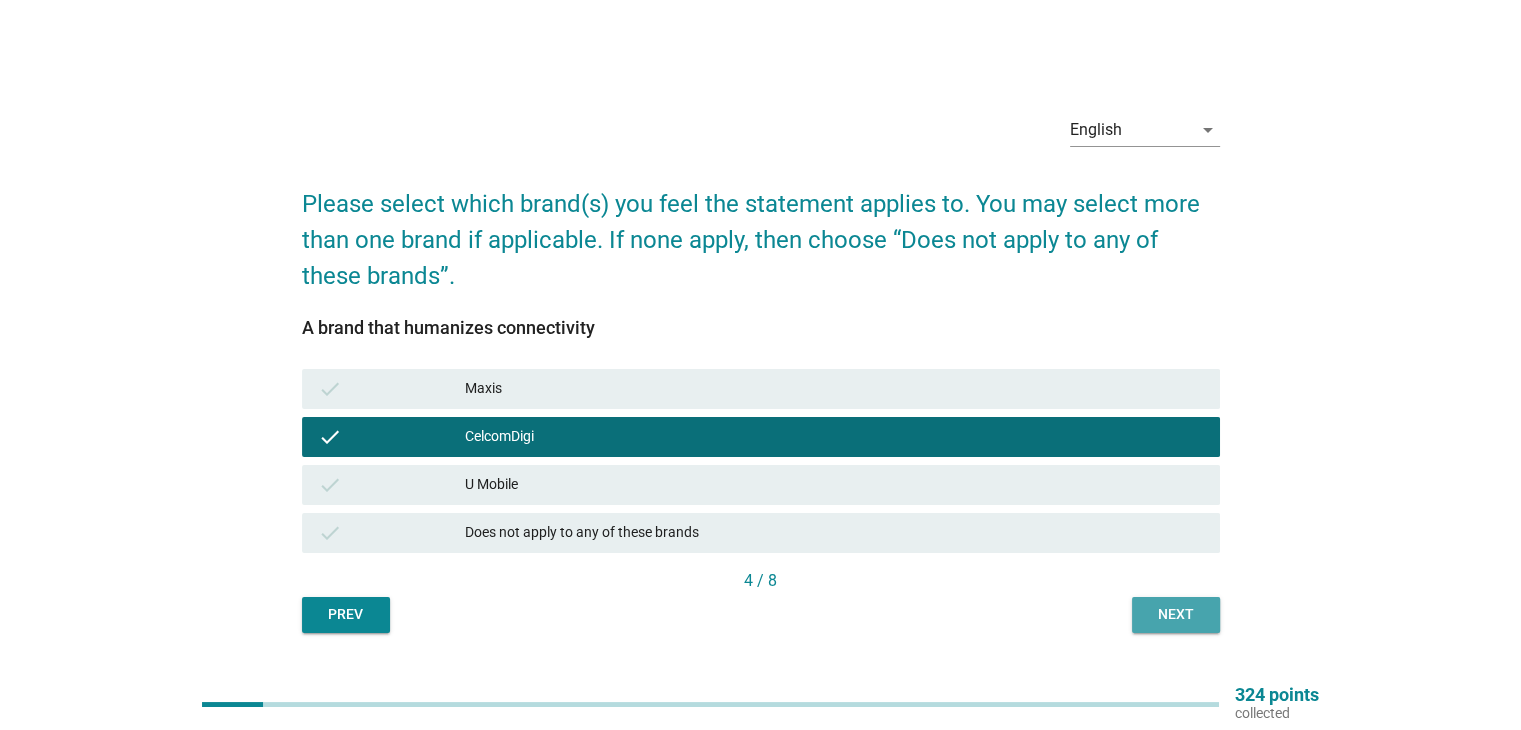 click on "Next" at bounding box center [1176, 615] 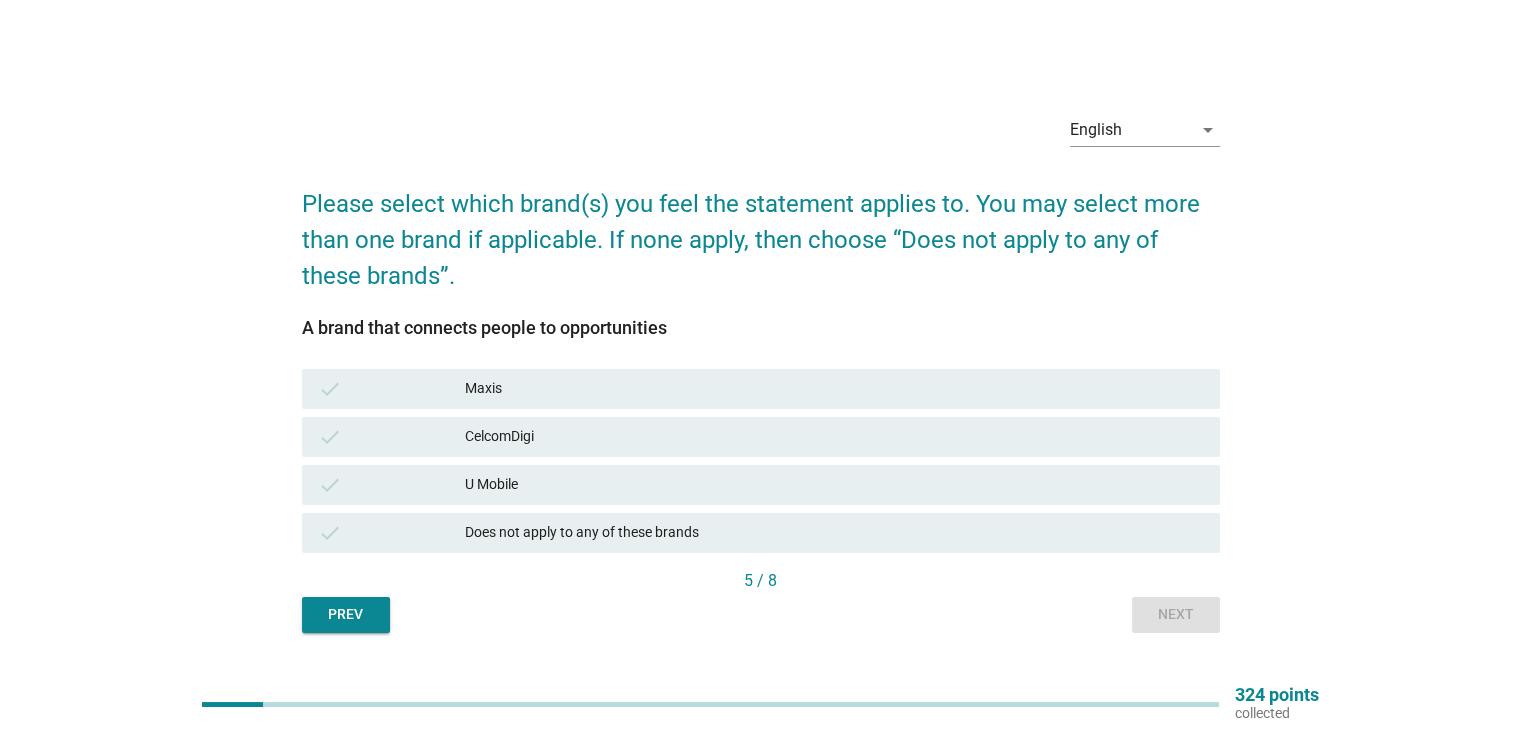 click on "CelcomDigi" at bounding box center (834, 437) 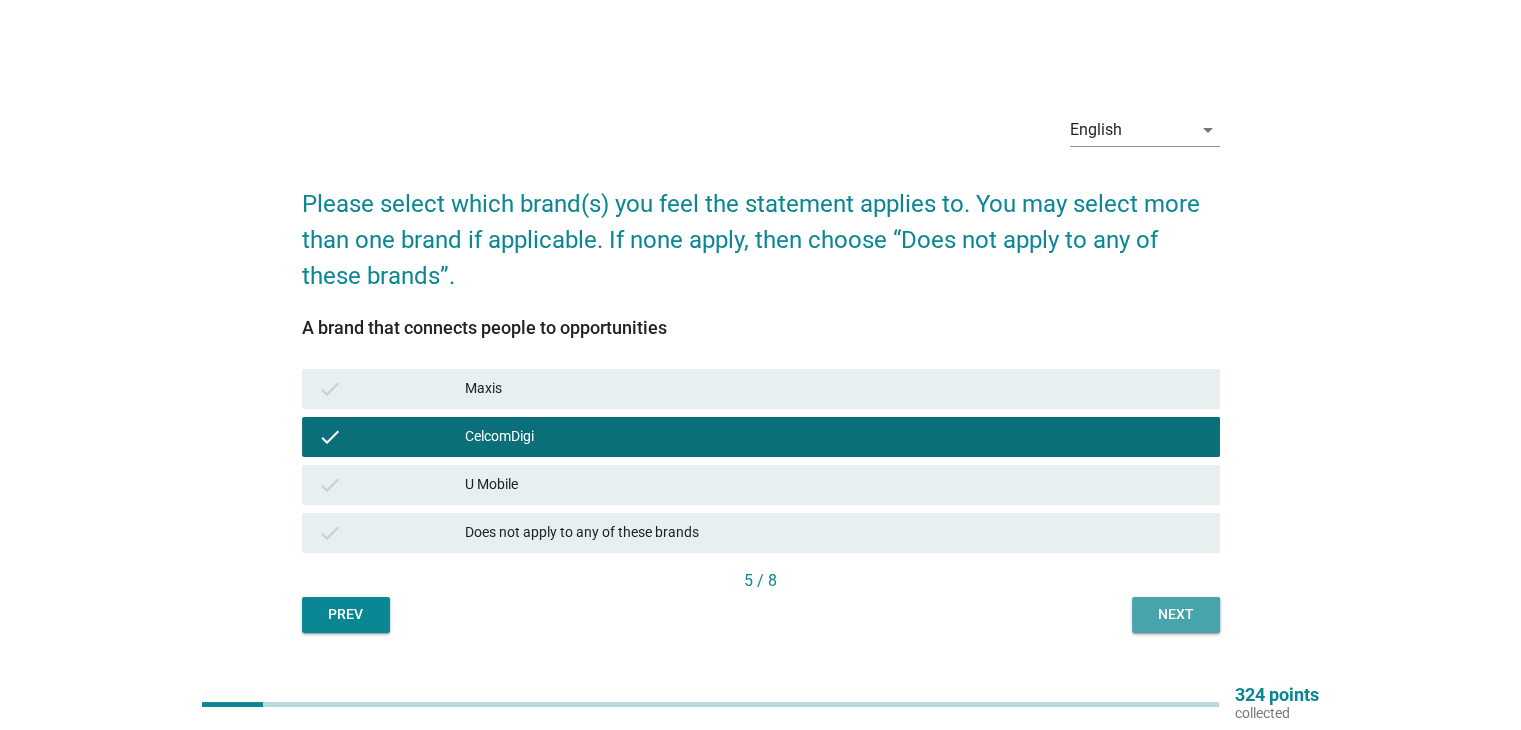 click on "Next" at bounding box center [1176, 615] 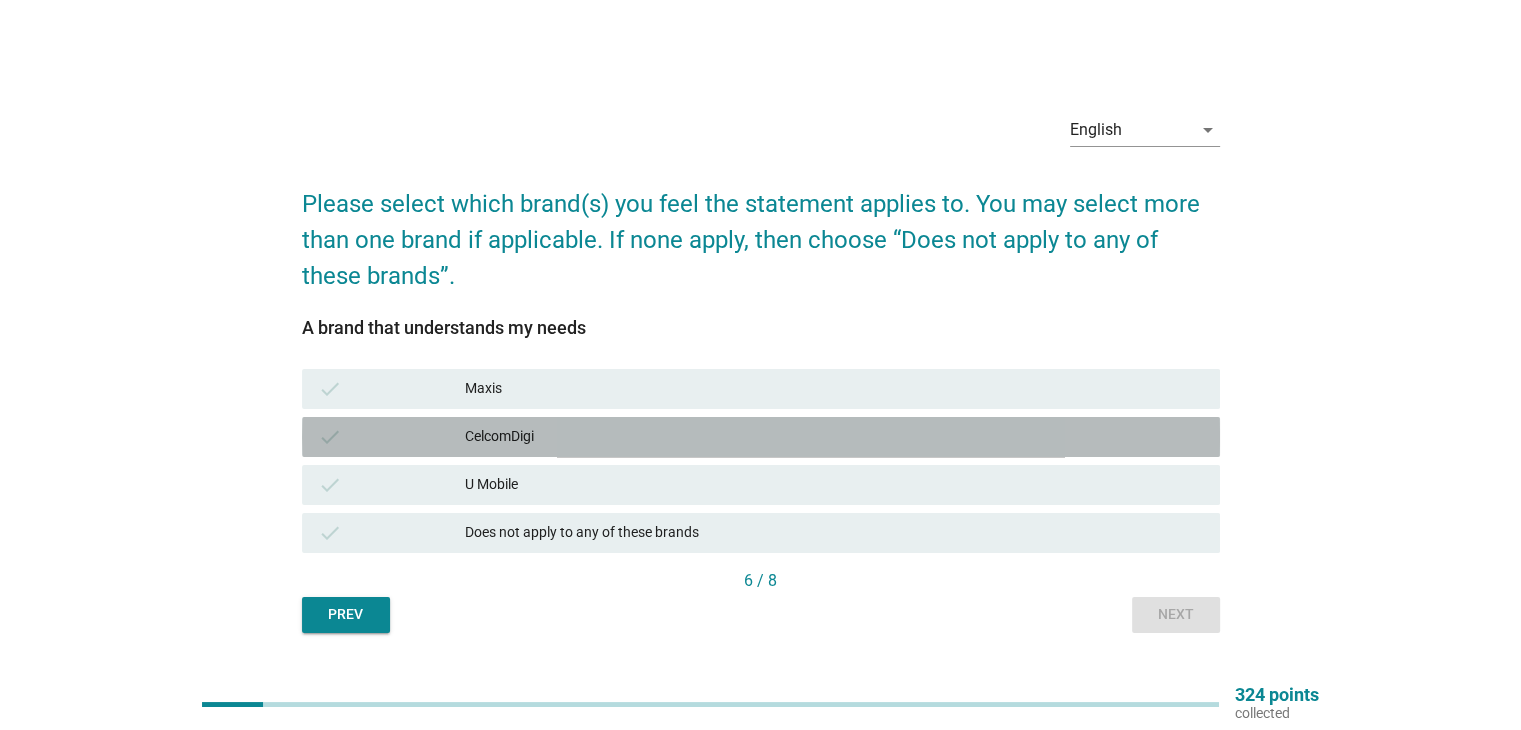 click on "CelcomDigi" at bounding box center [834, 437] 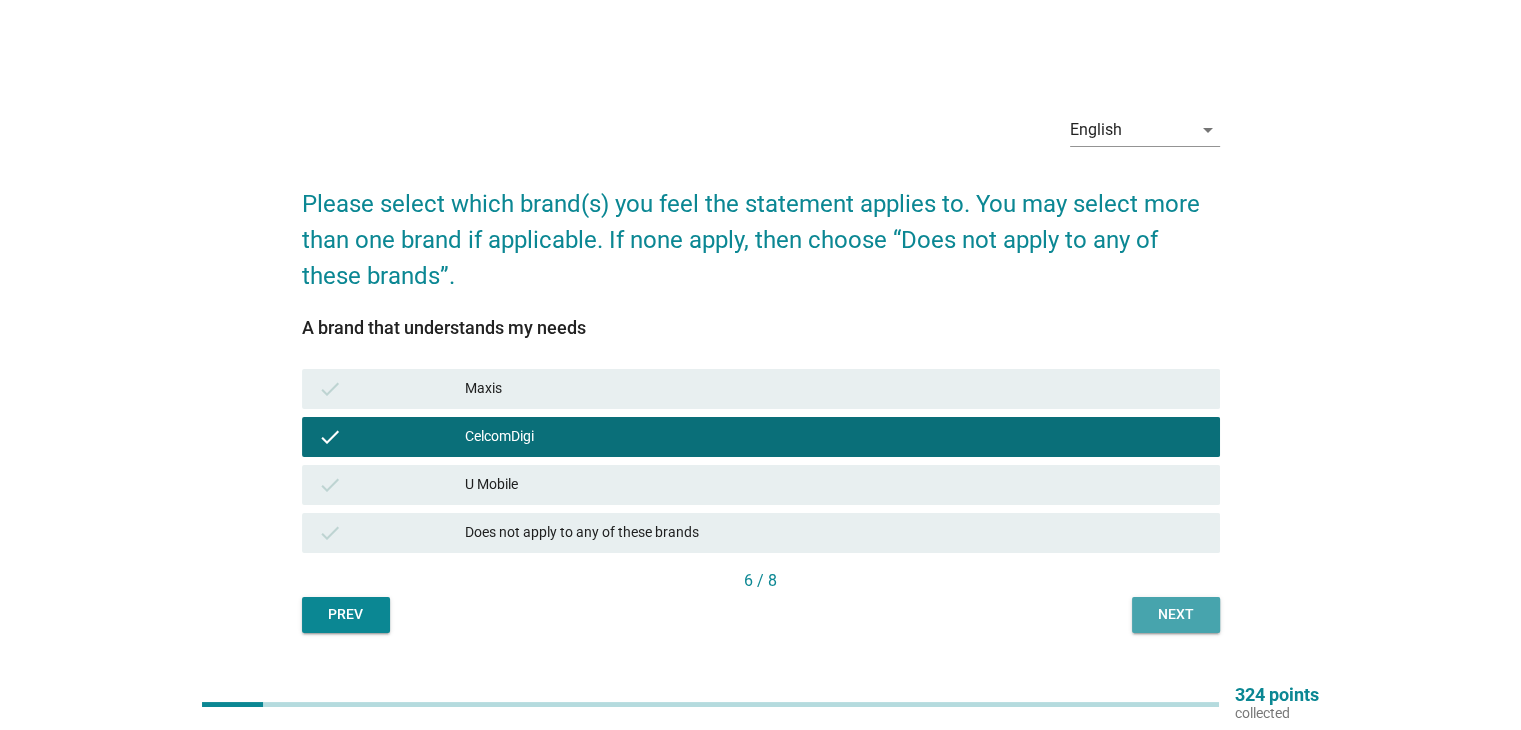 click on "Next" at bounding box center [1176, 614] 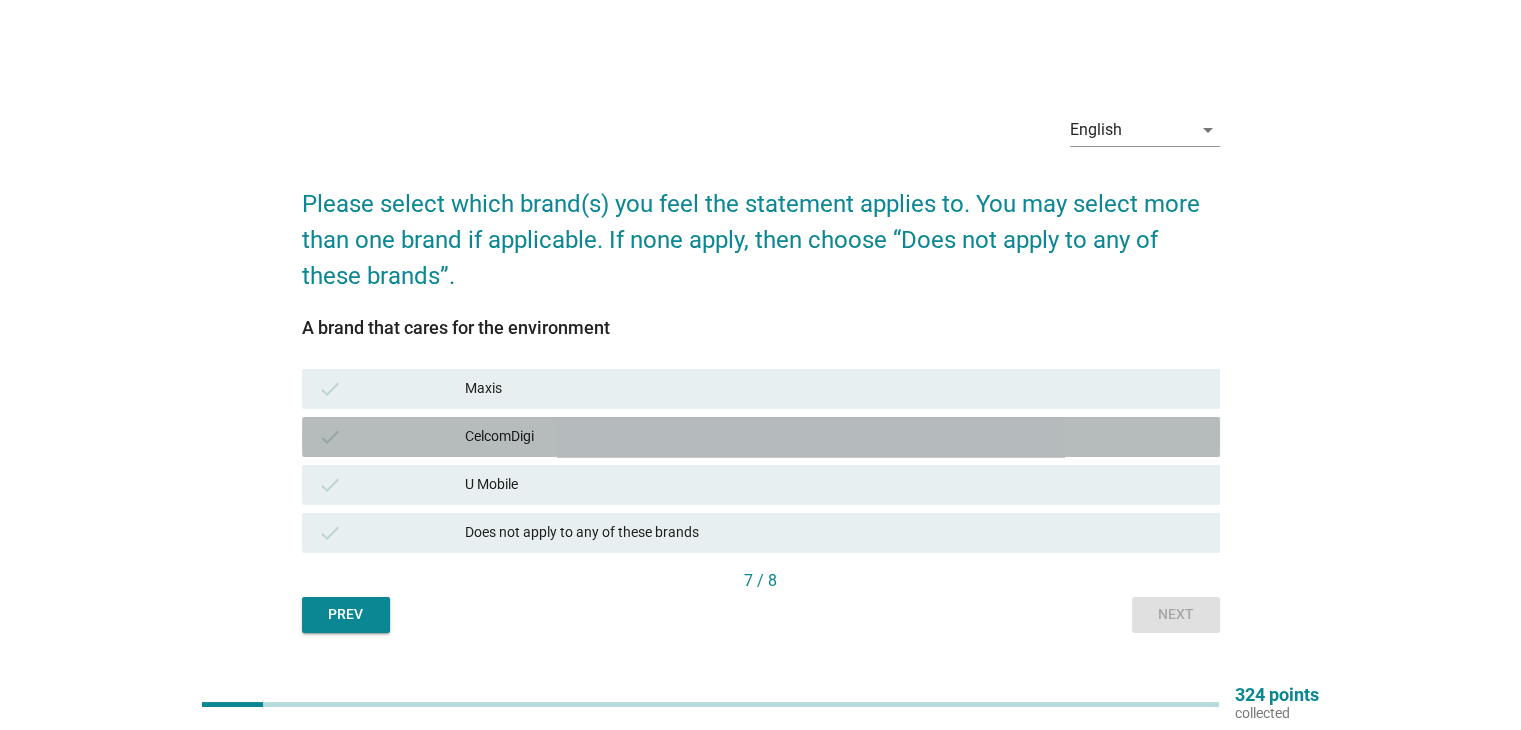 click on "CelcomDigi" at bounding box center [834, 437] 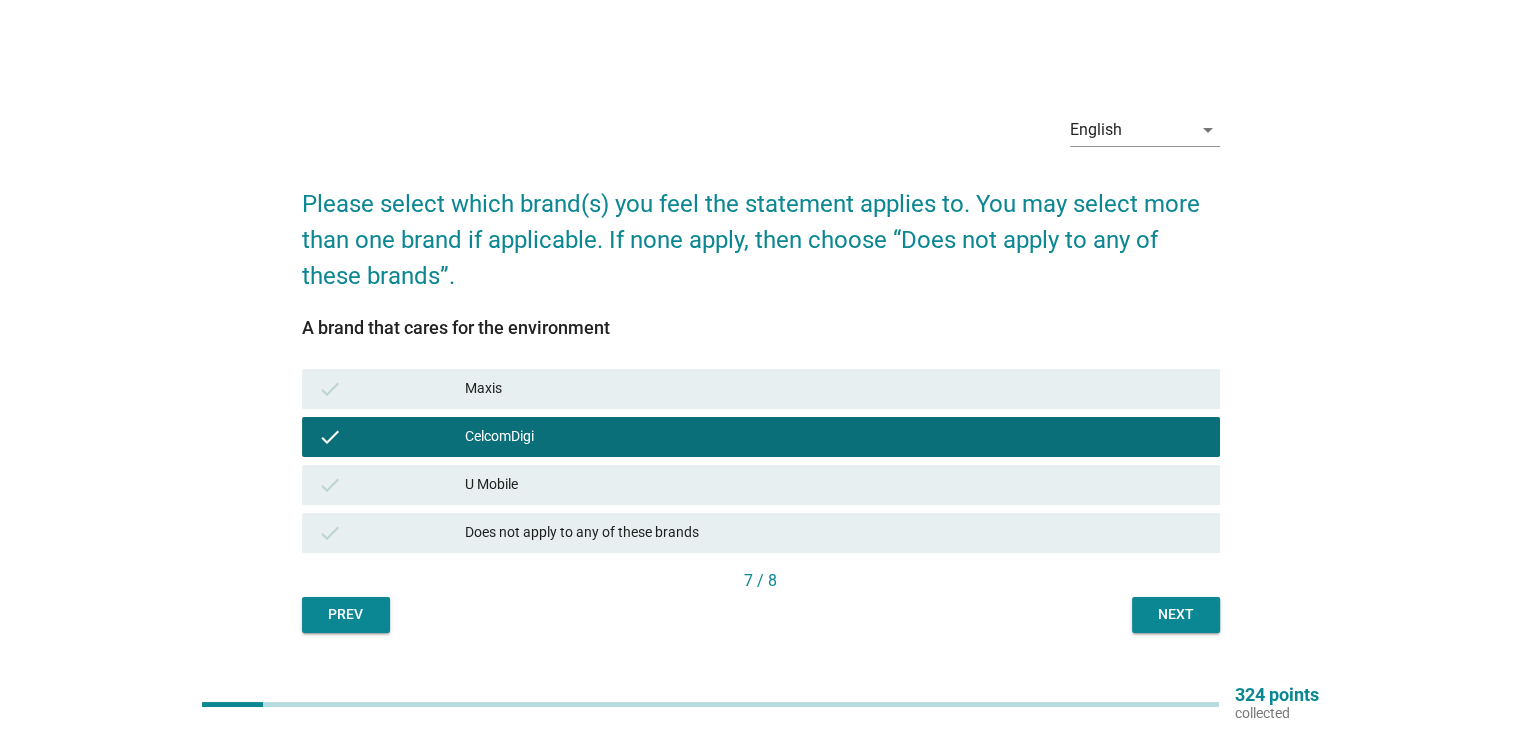 click on "Next" at bounding box center [1176, 614] 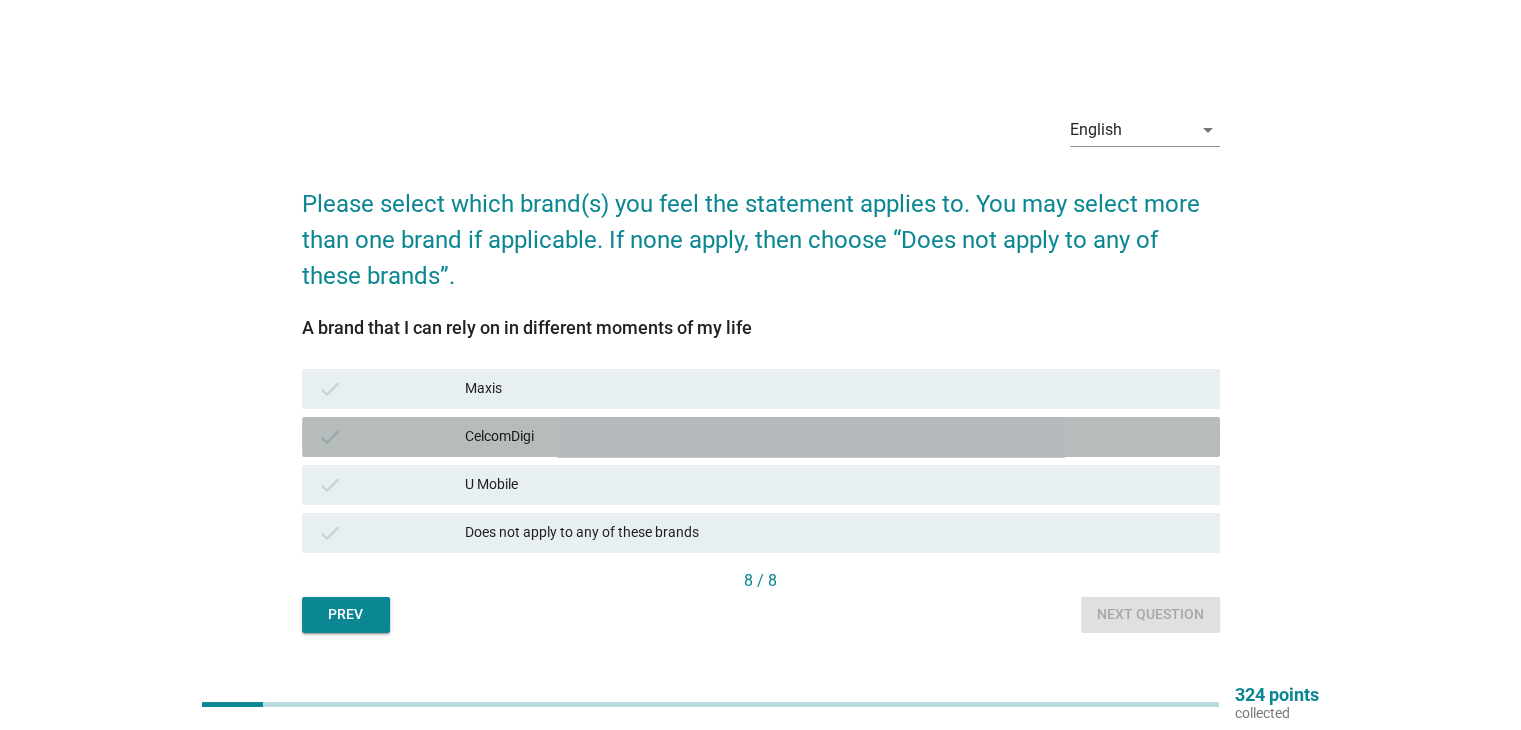 click on "CelcomDigi" at bounding box center (834, 437) 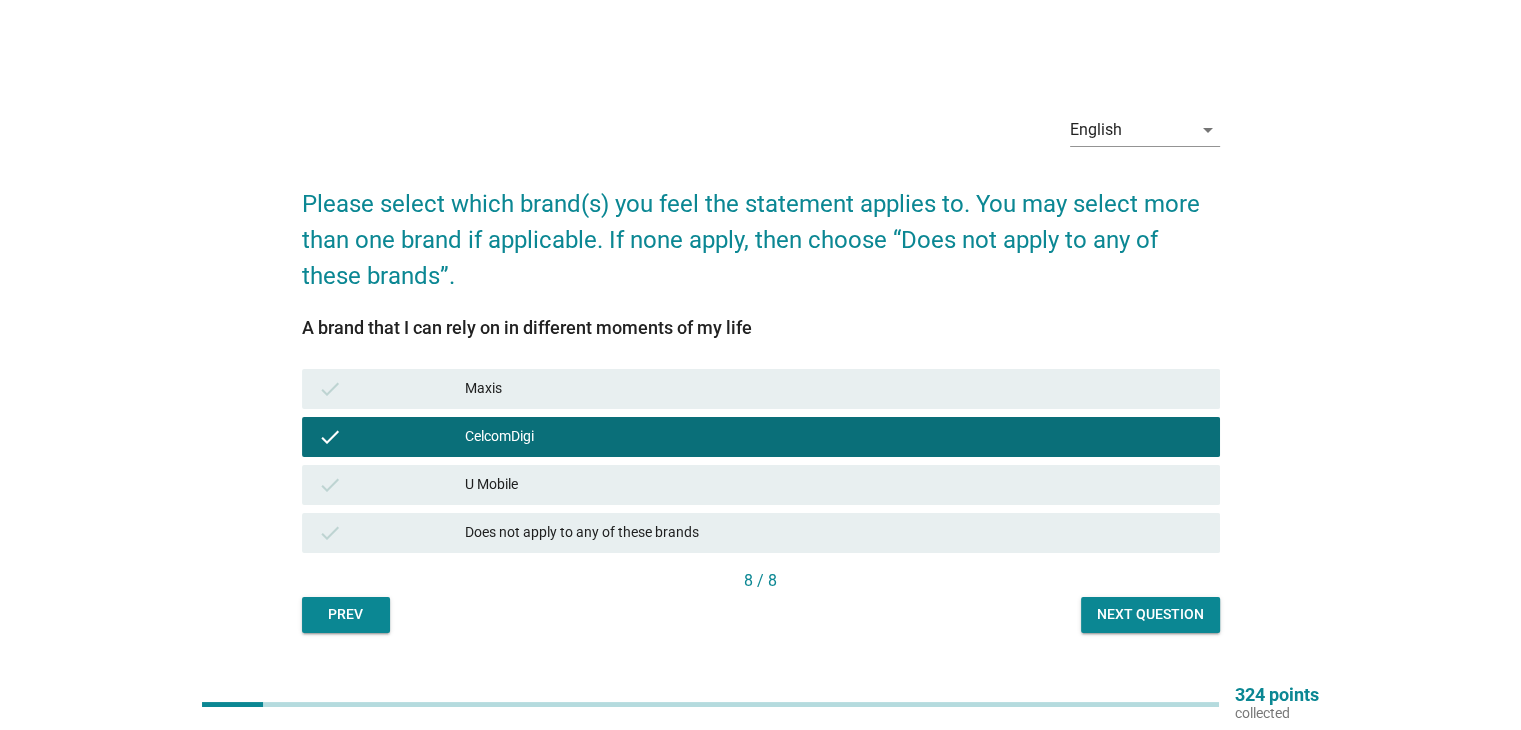 click on "Next question" at bounding box center [1150, 614] 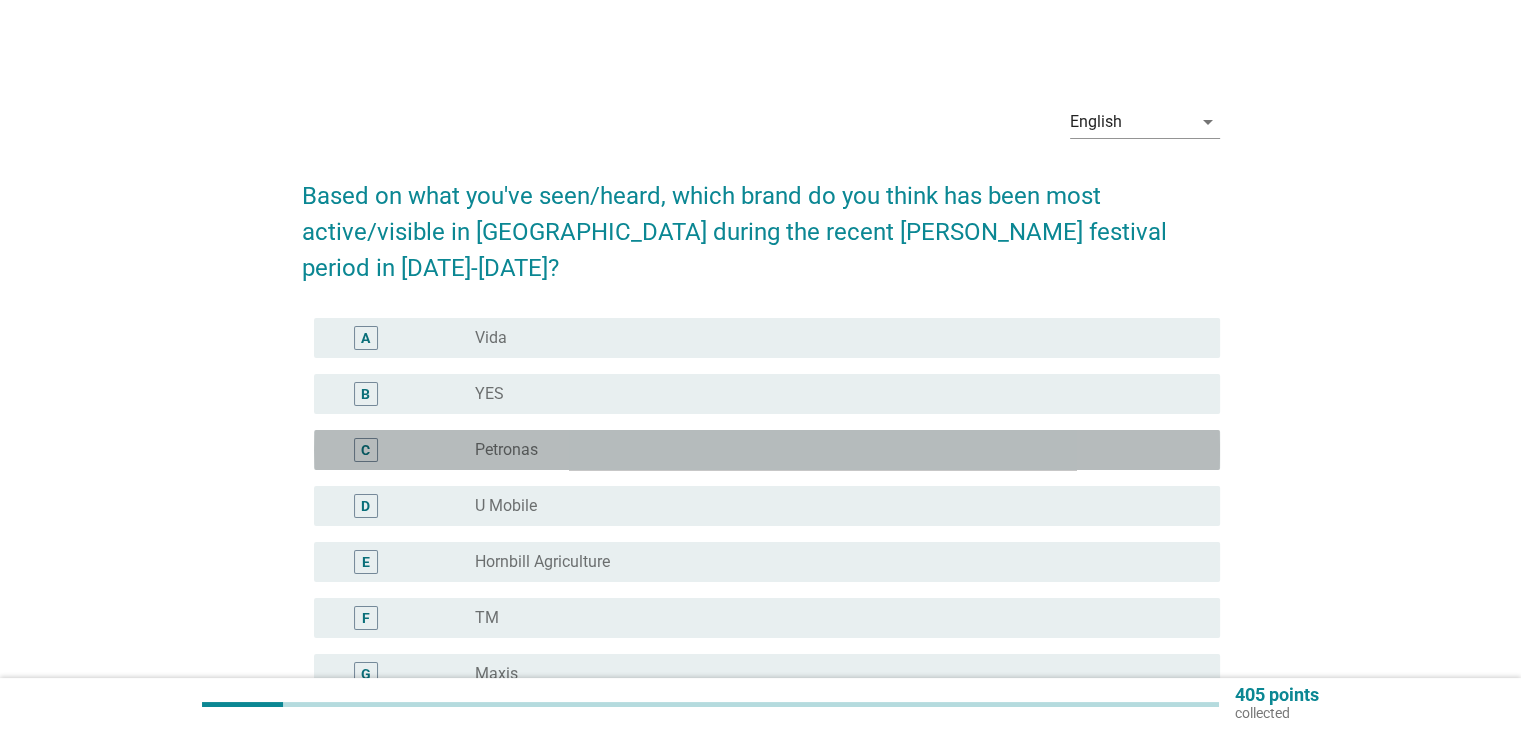 click on "radio_button_unchecked Petronas" at bounding box center [831, 450] 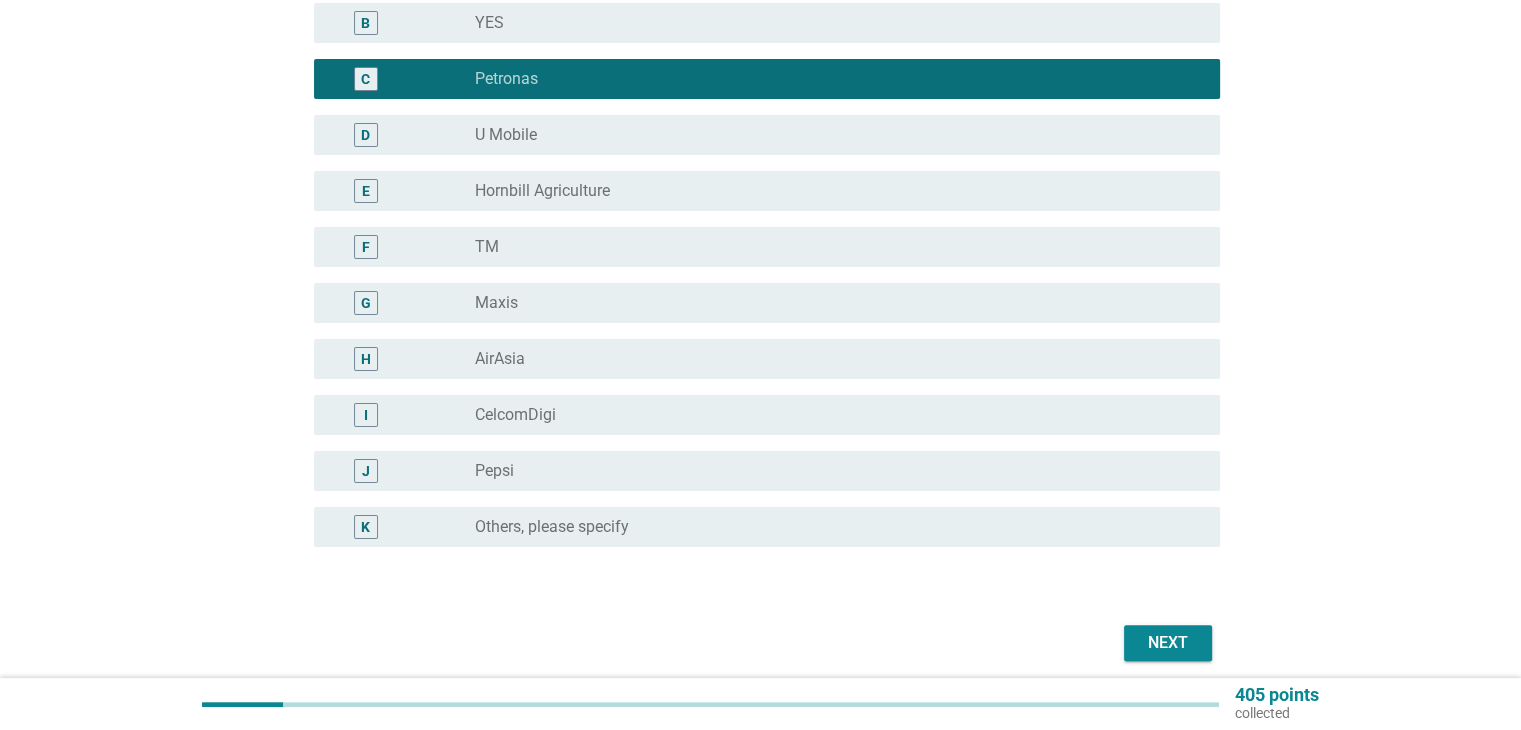 scroll, scrollTop: 400, scrollLeft: 0, axis: vertical 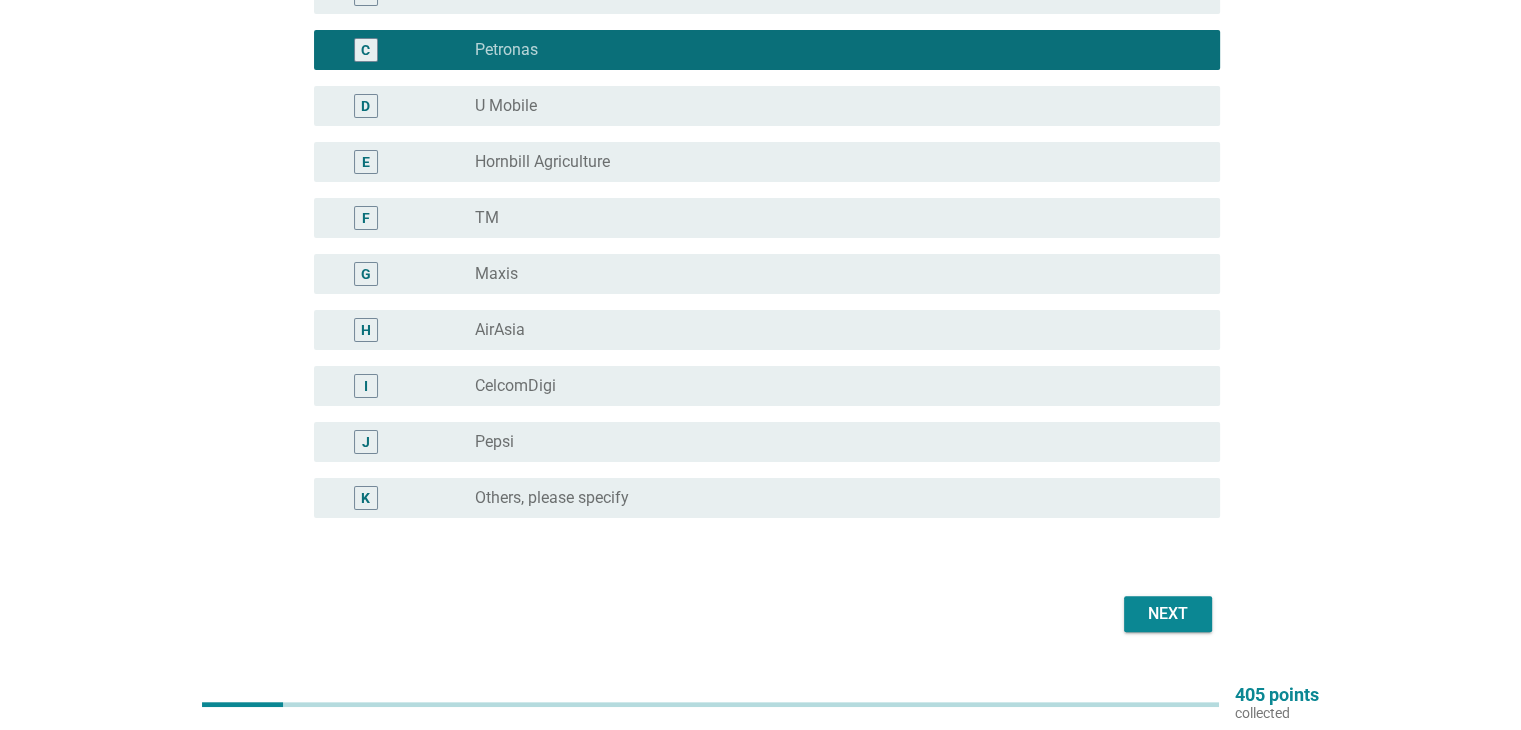 click on "Next" at bounding box center [1168, 614] 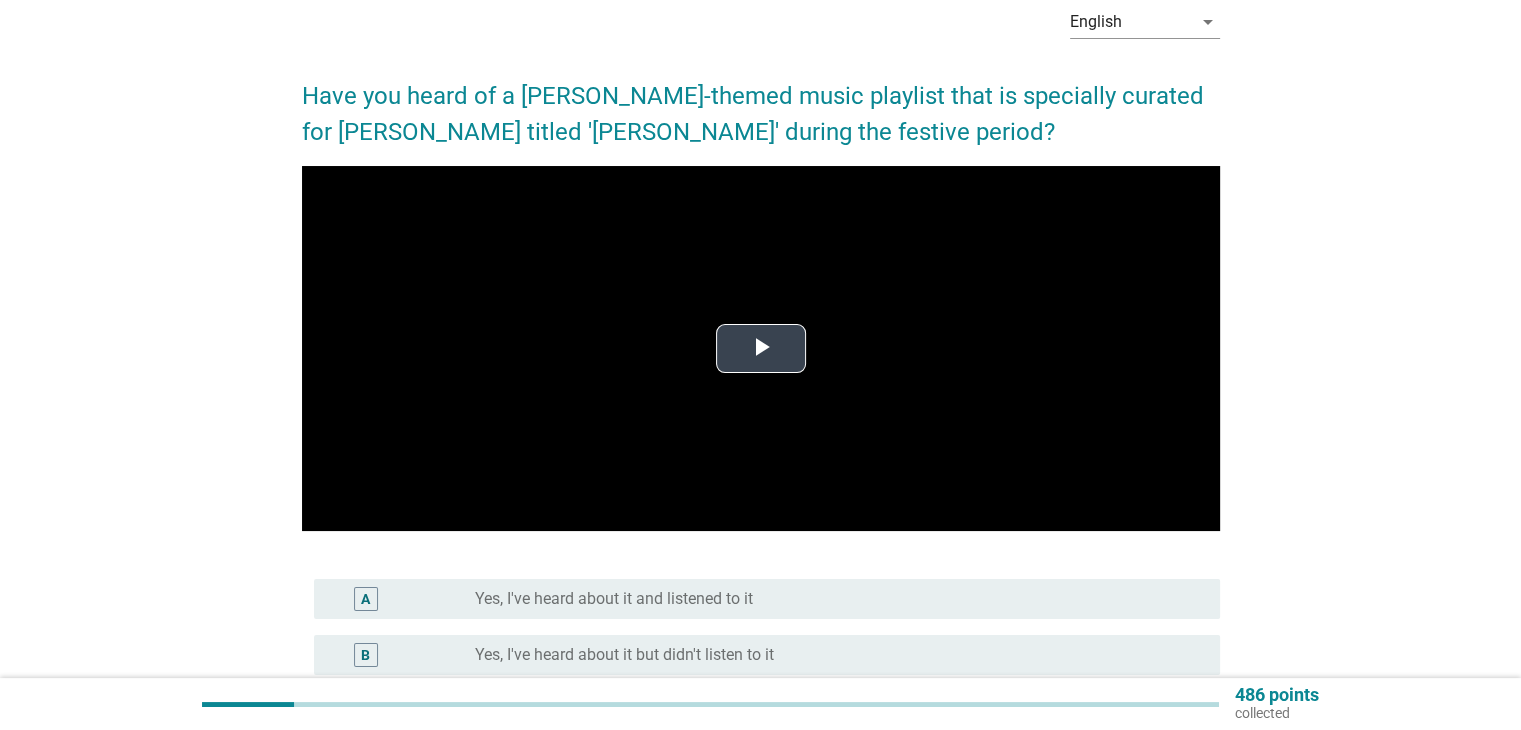 scroll, scrollTop: 200, scrollLeft: 0, axis: vertical 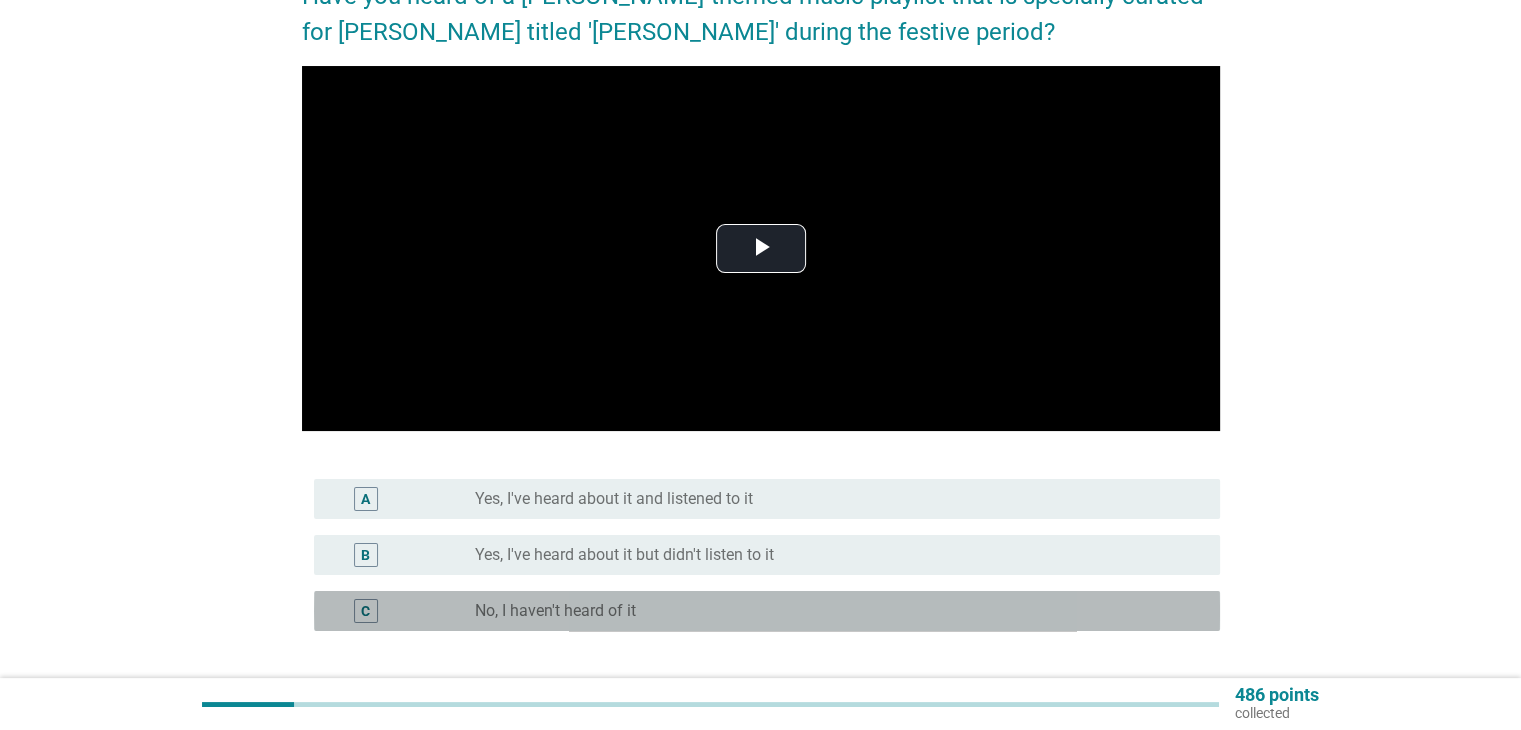 click on "No, I haven't heard of it" at bounding box center (555, 611) 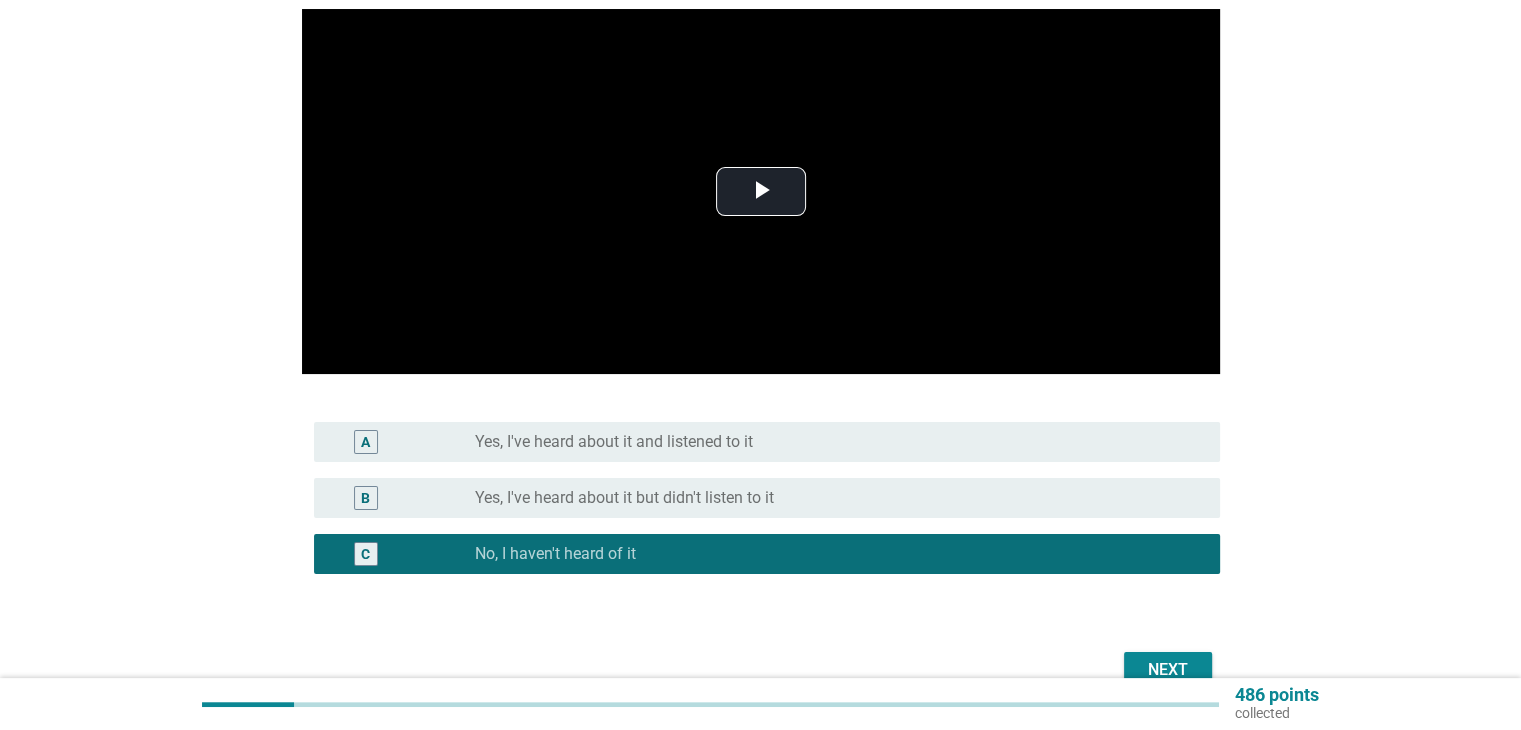 scroll, scrollTop: 363, scrollLeft: 0, axis: vertical 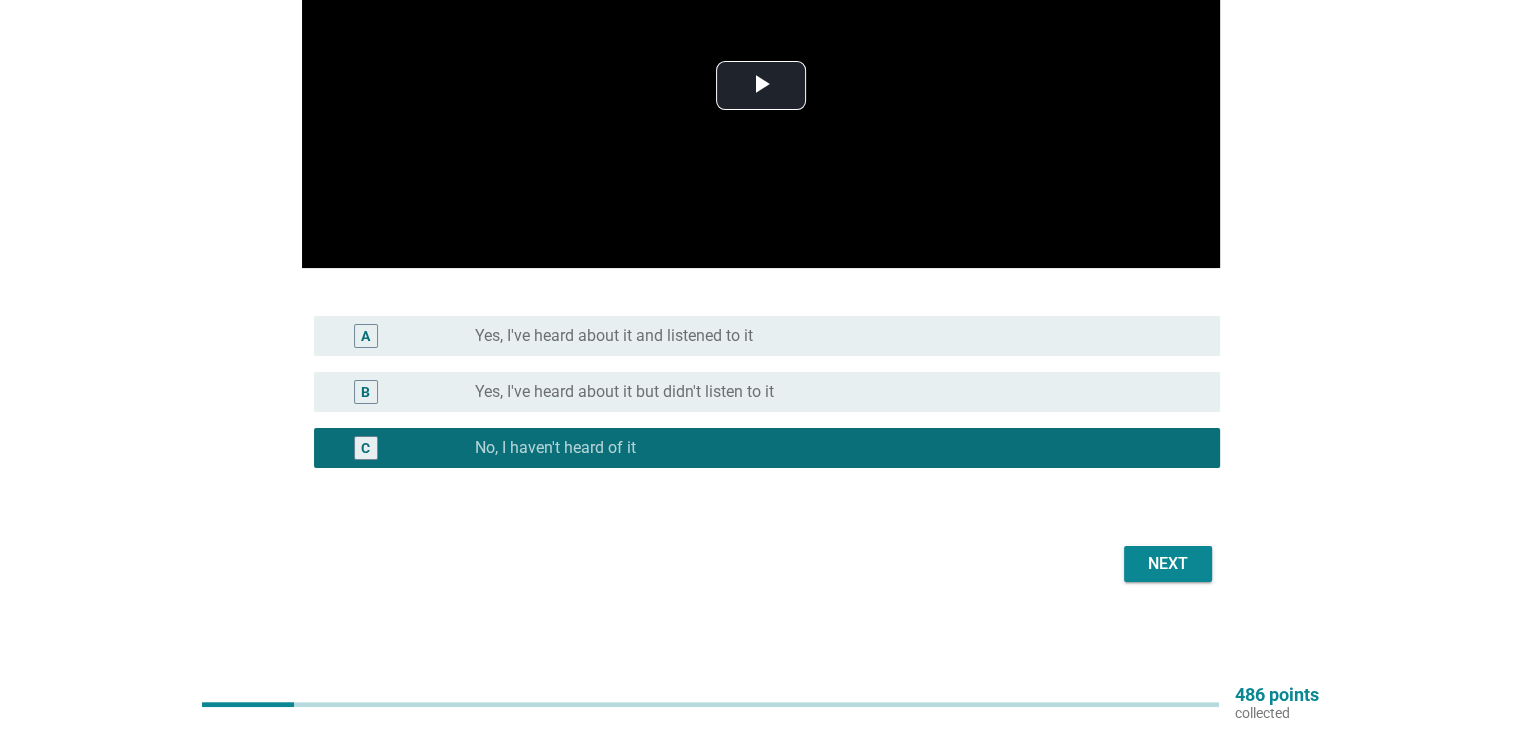 click on "Next" at bounding box center (1168, 564) 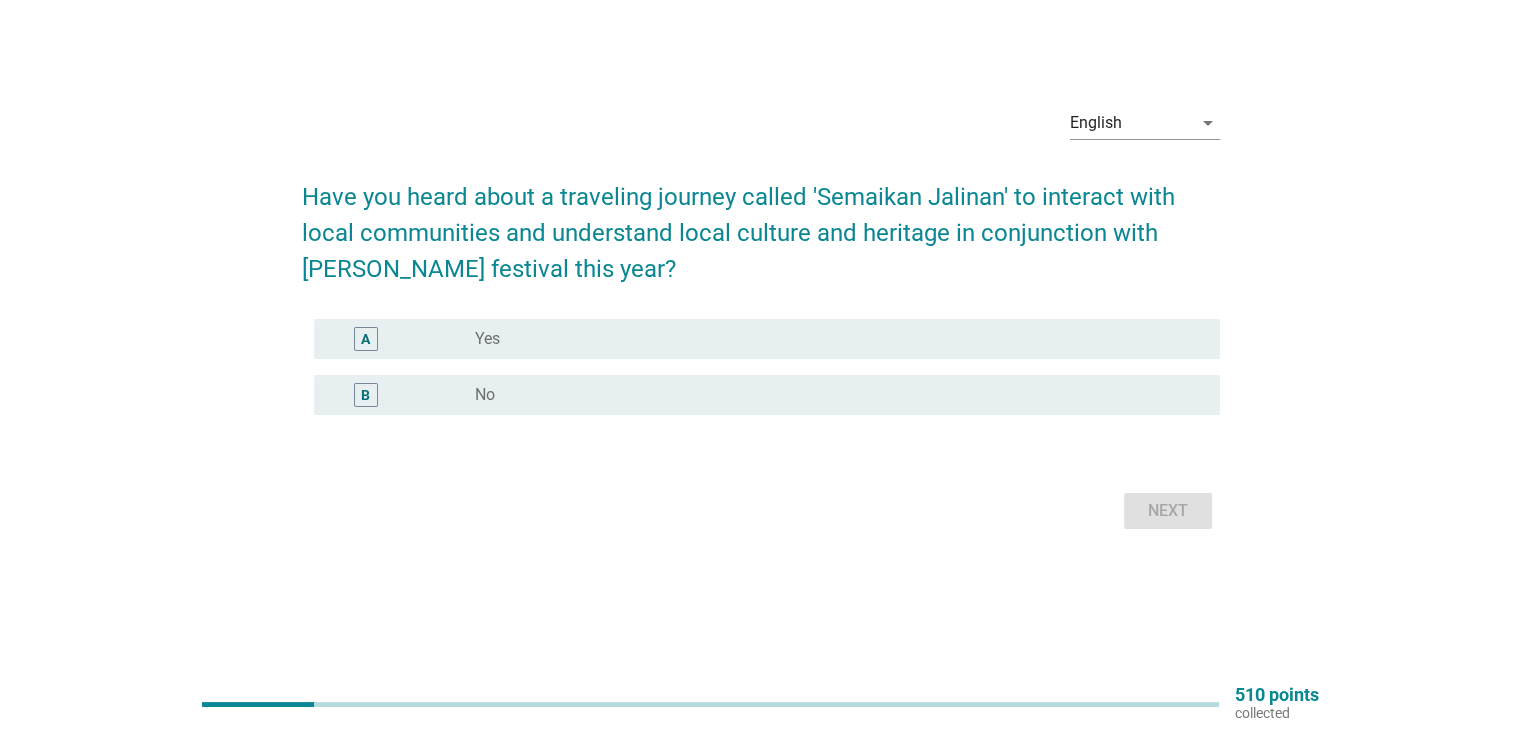 scroll, scrollTop: 0, scrollLeft: 0, axis: both 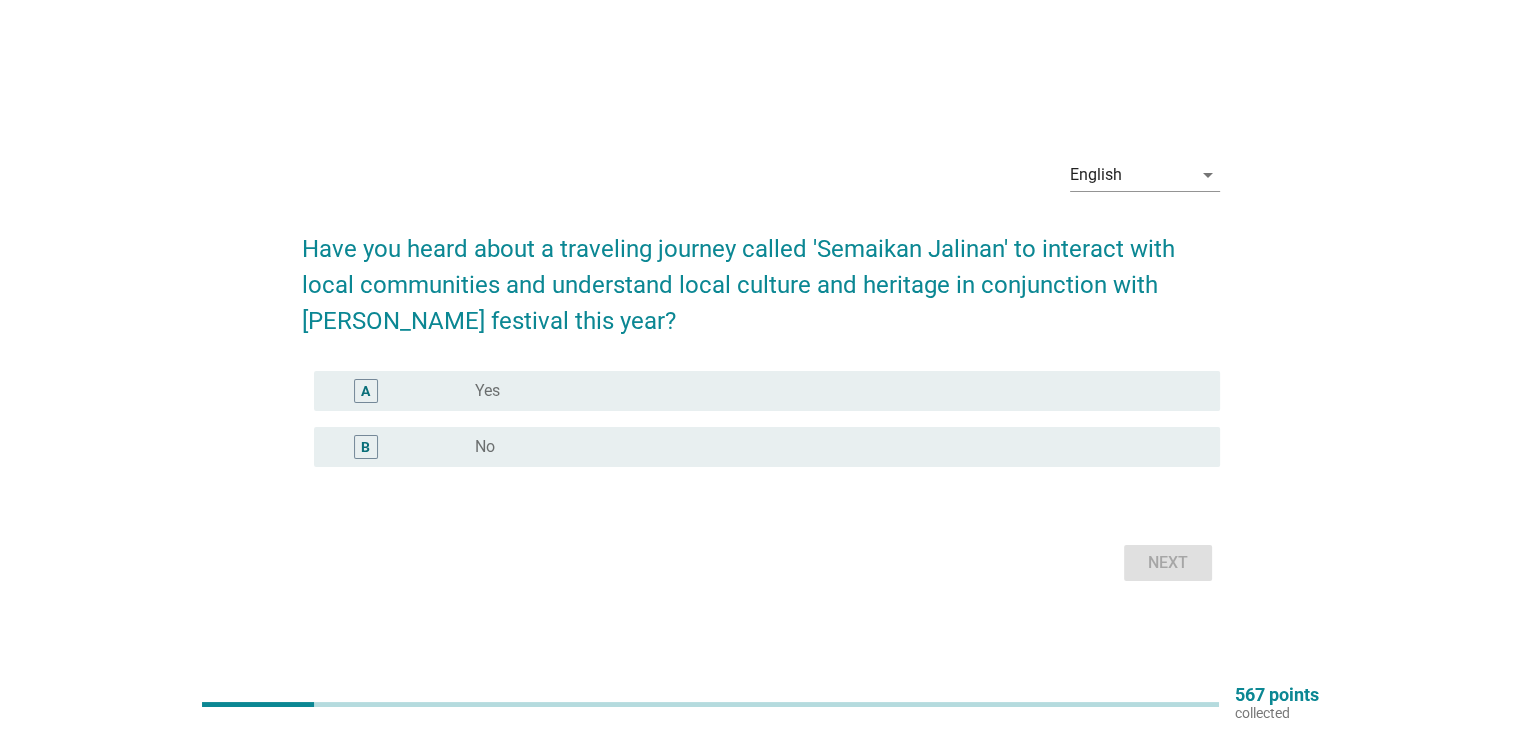 click on "radio_button_unchecked No" at bounding box center [831, 447] 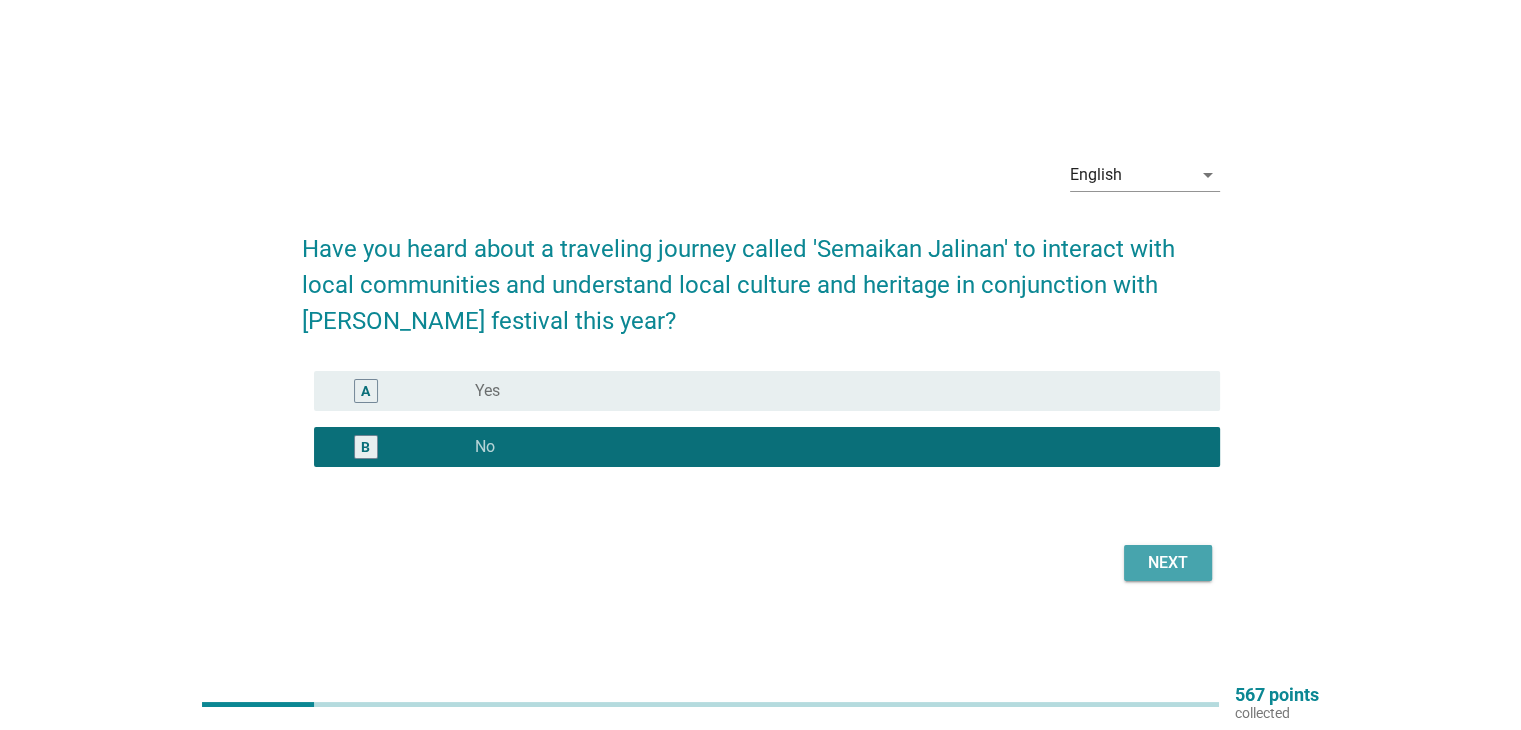 click on "Next" at bounding box center (1168, 563) 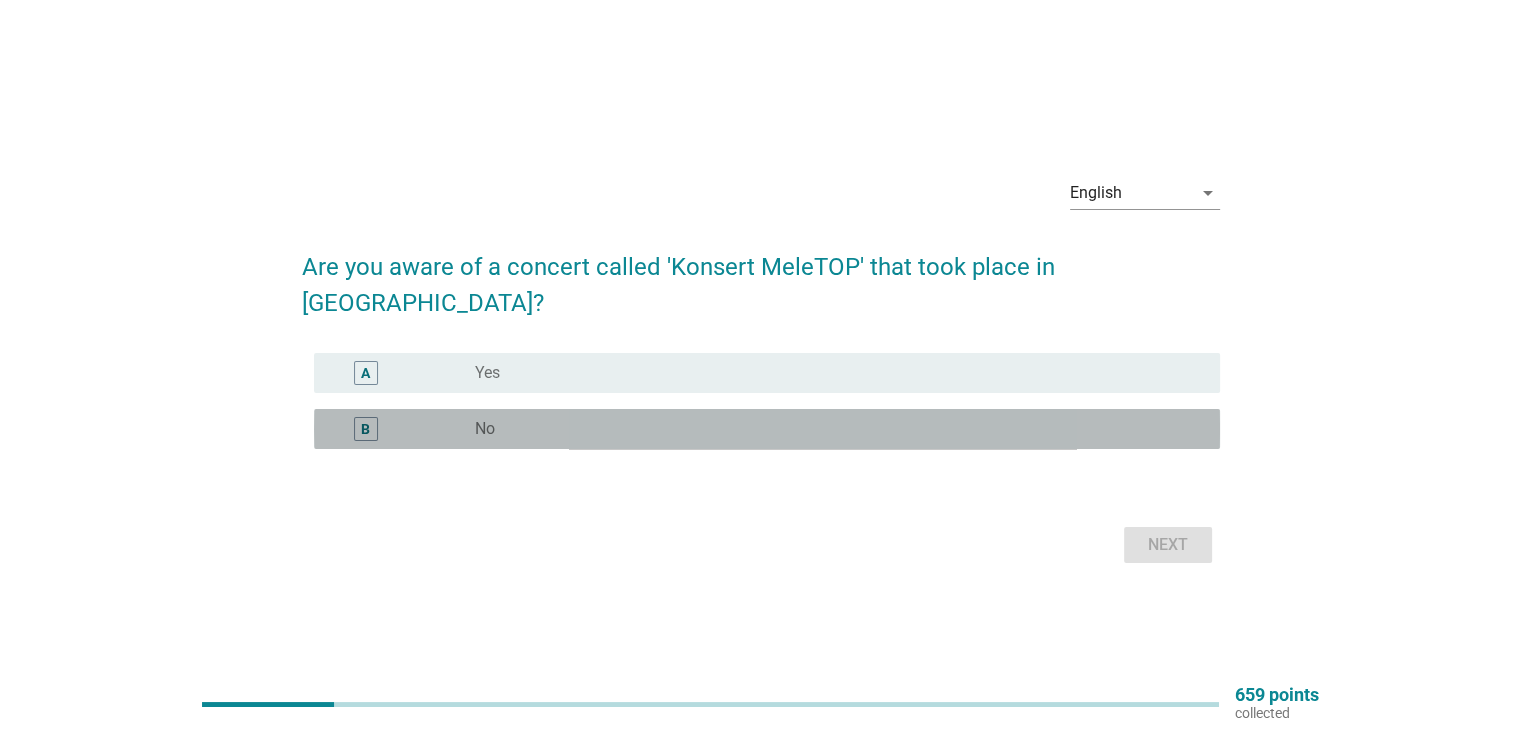 click on "radio_button_unchecked No" at bounding box center [831, 429] 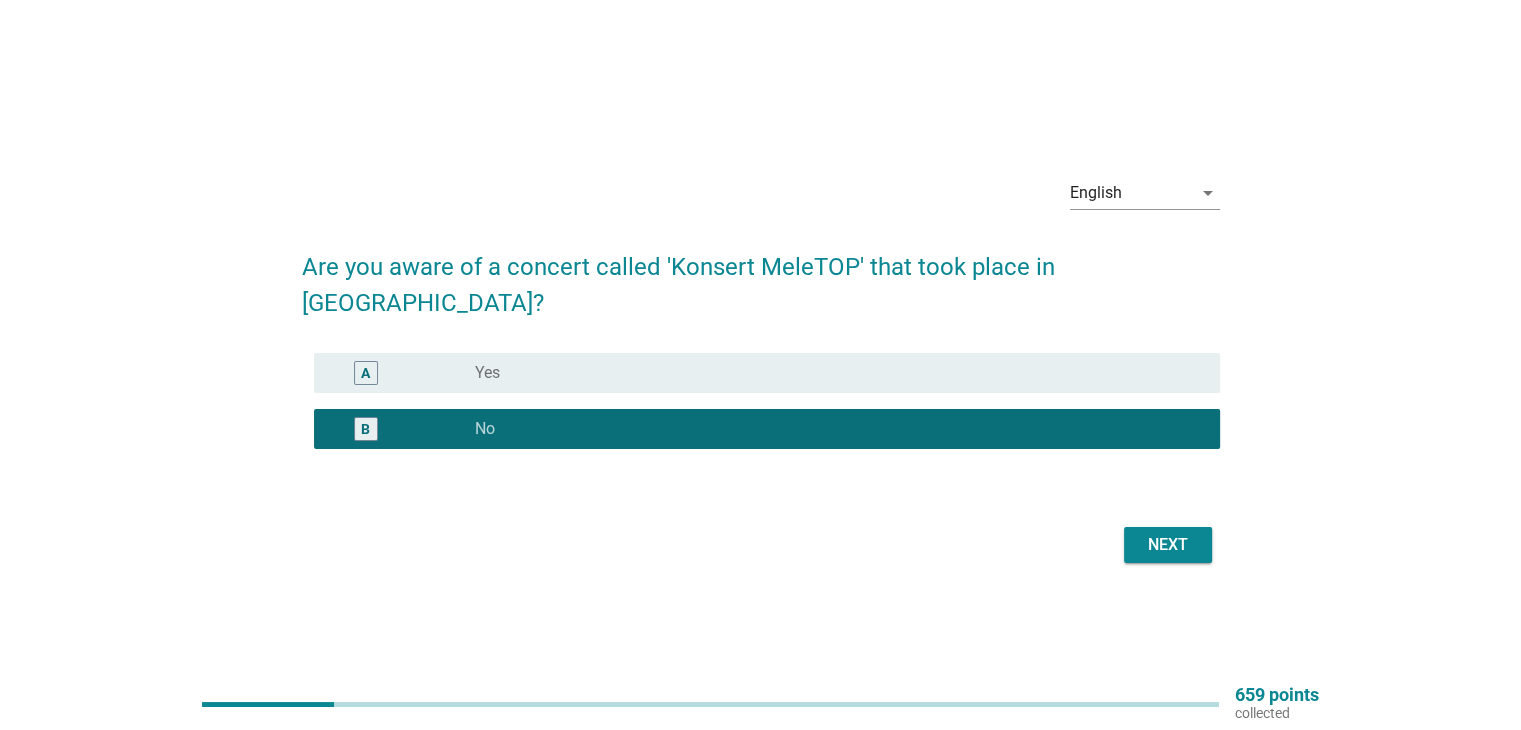 click on "Next" at bounding box center [1168, 545] 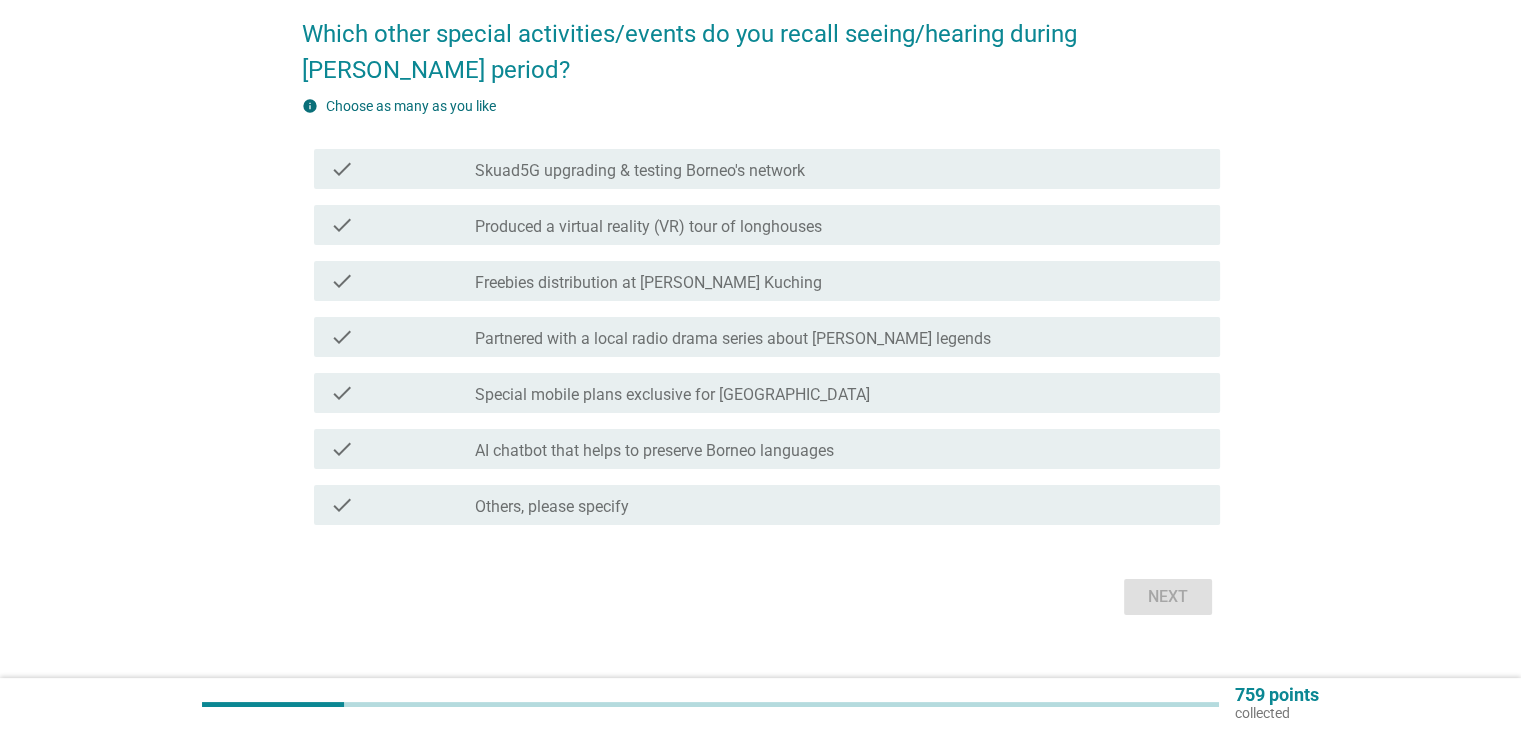 scroll, scrollTop: 195, scrollLeft: 0, axis: vertical 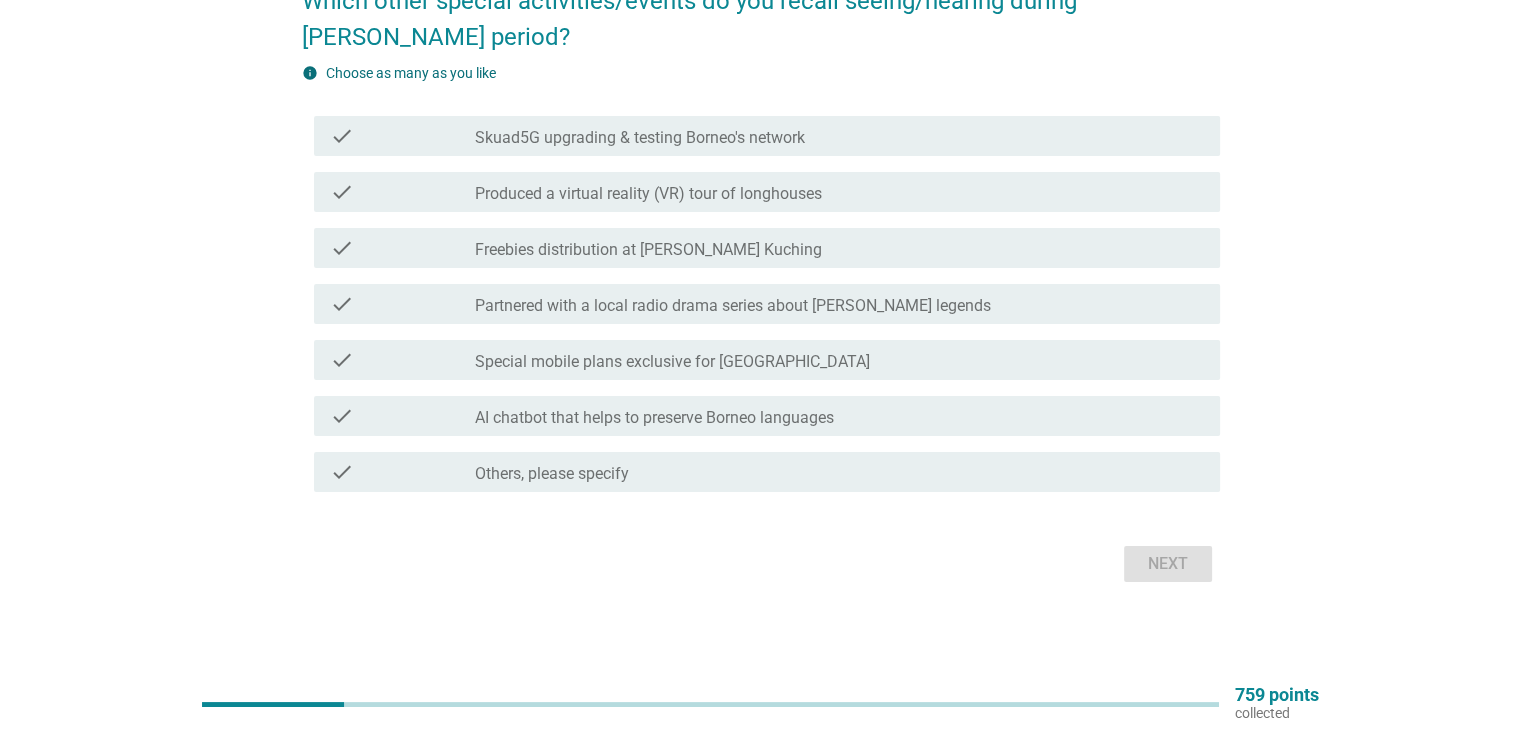 click on "check_box_outline_blank Skuad5G upgrading & testing Borneo's network" at bounding box center [839, 136] 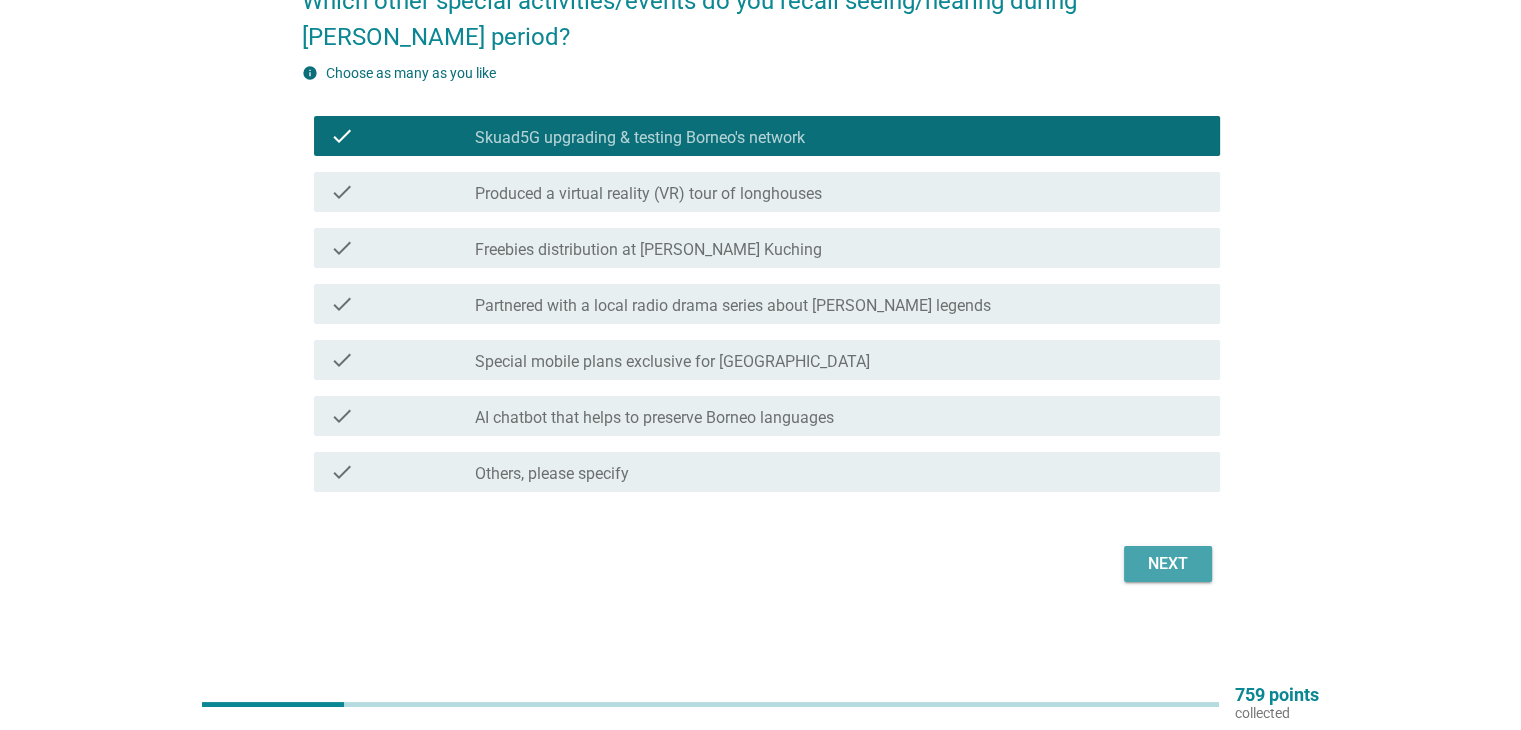 click on "Next" at bounding box center (1168, 564) 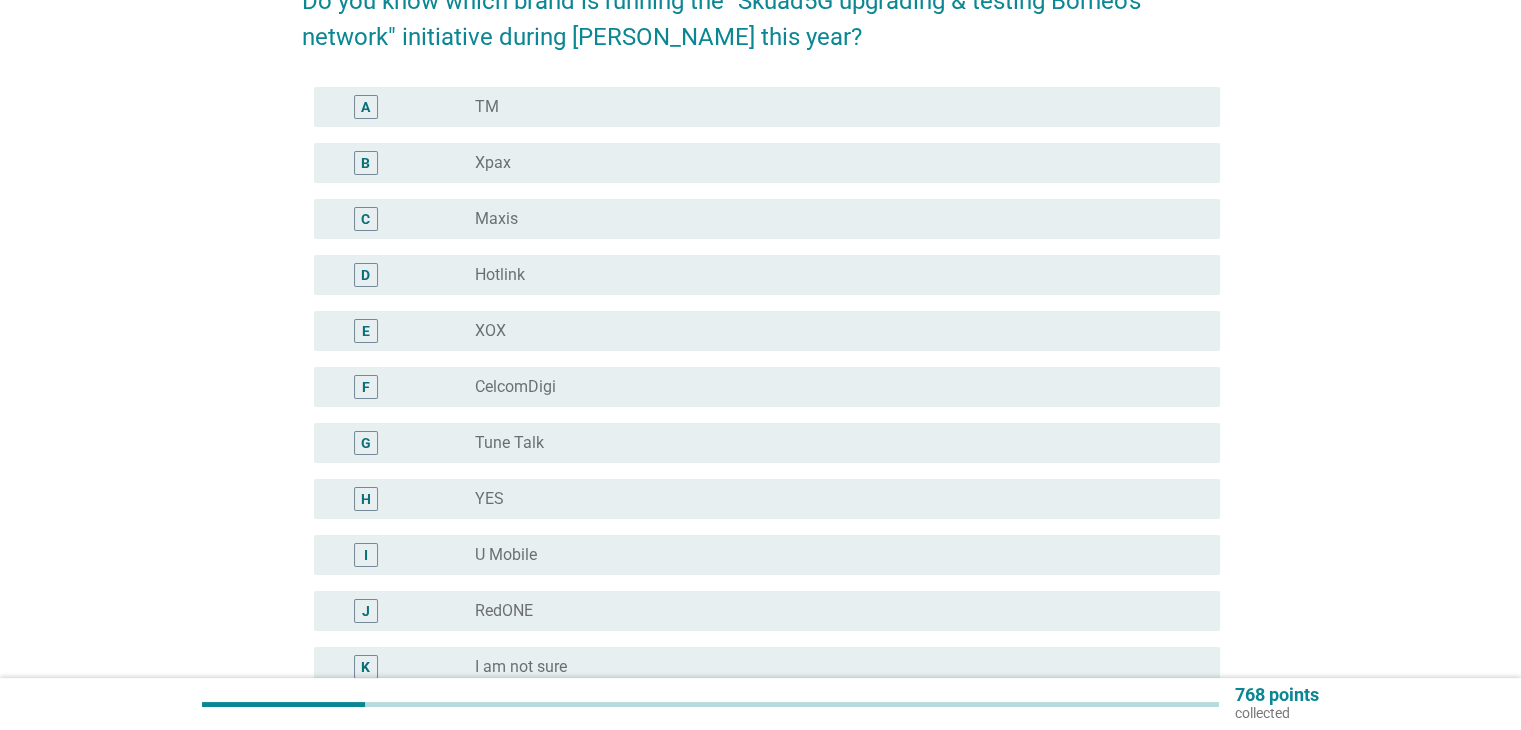 scroll, scrollTop: 0, scrollLeft: 0, axis: both 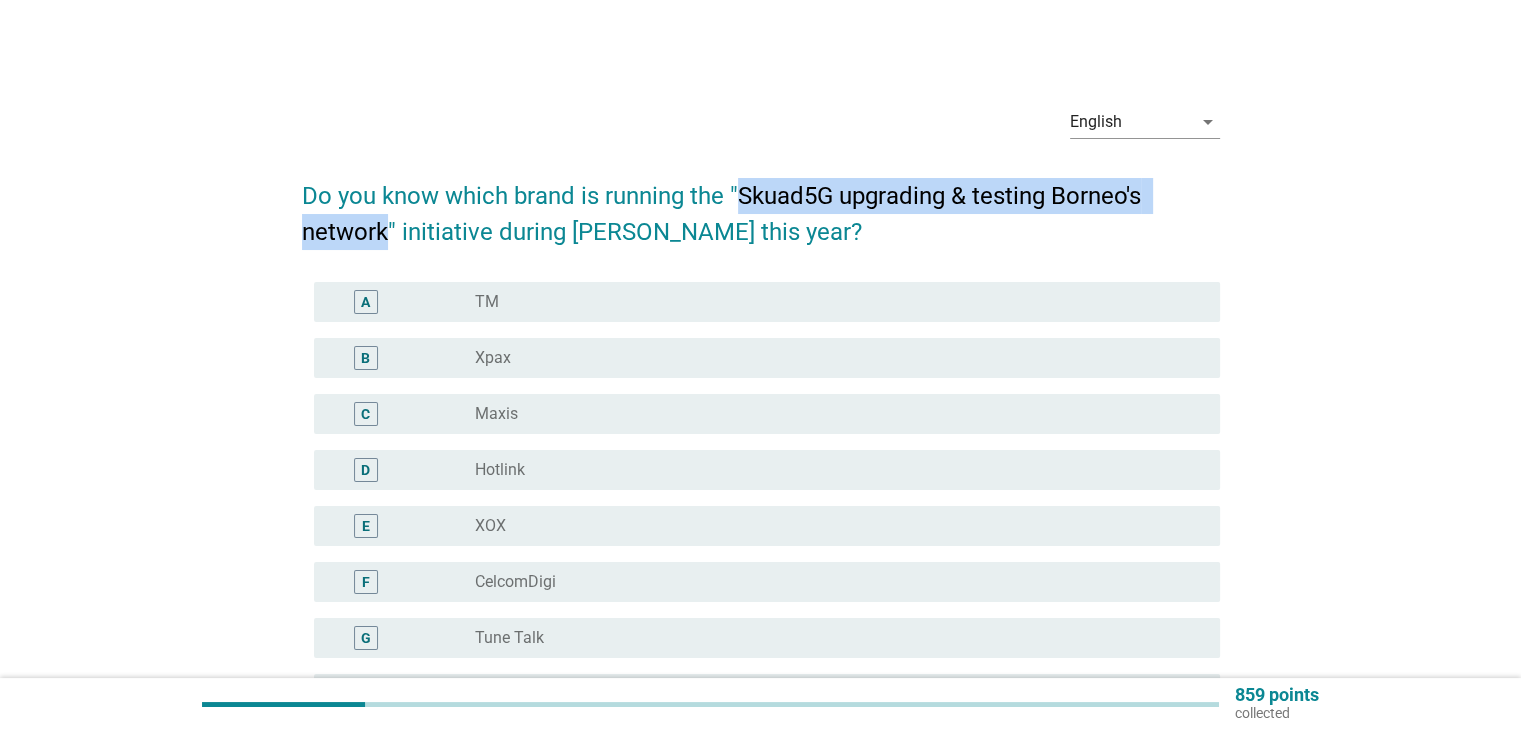 drag, startPoint x: 742, startPoint y: 203, endPoint x: 385, endPoint y: 234, distance: 358.3434 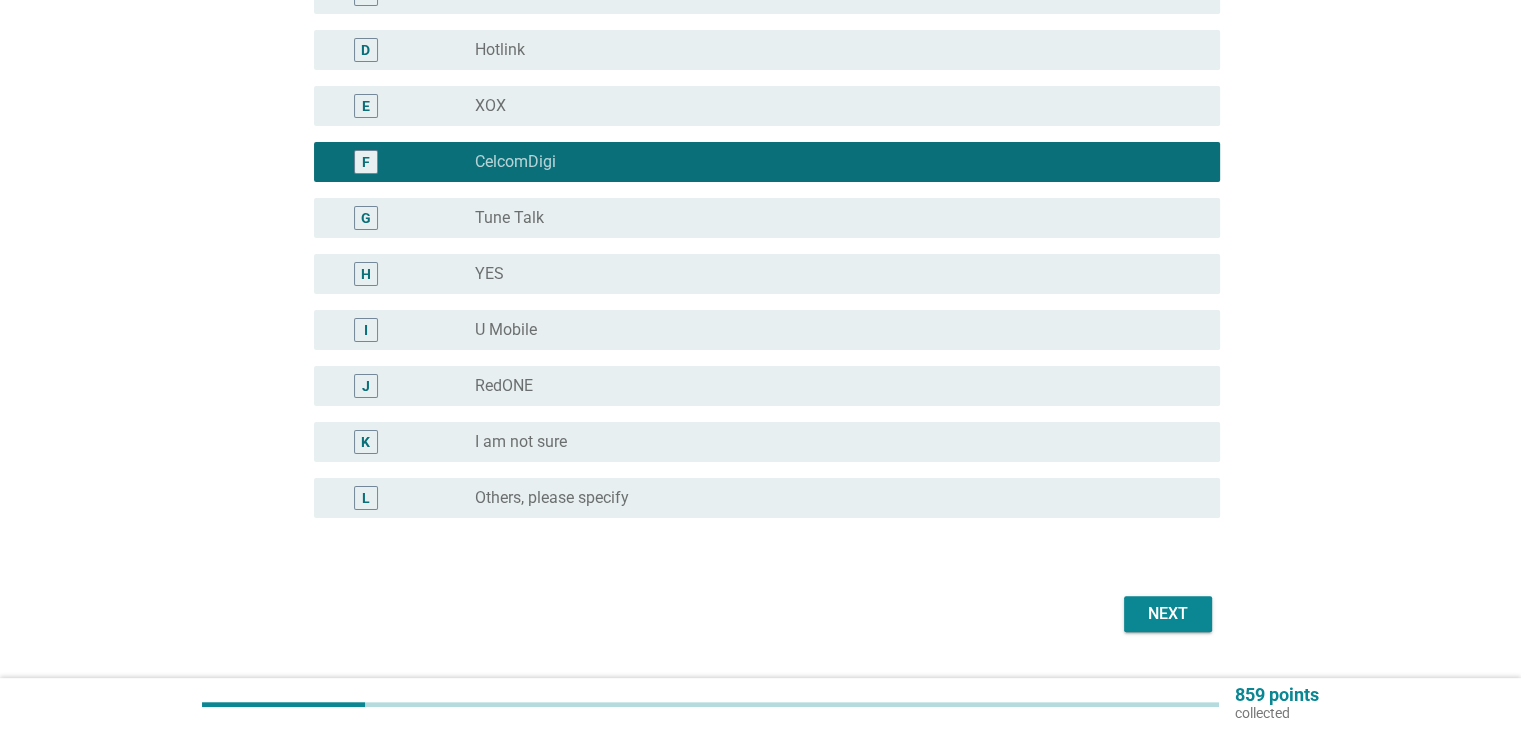 scroll, scrollTop: 470, scrollLeft: 0, axis: vertical 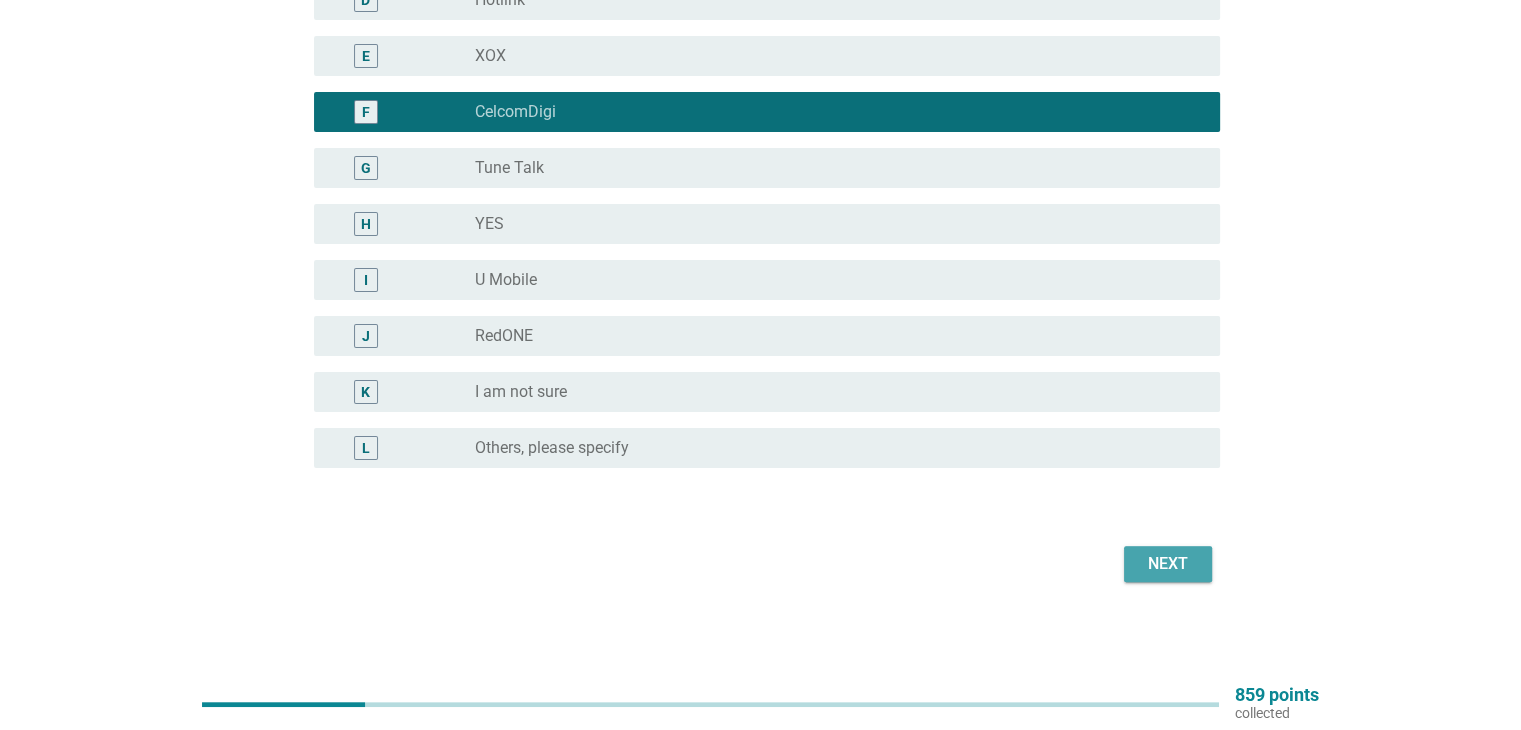 click on "Next" at bounding box center [1168, 564] 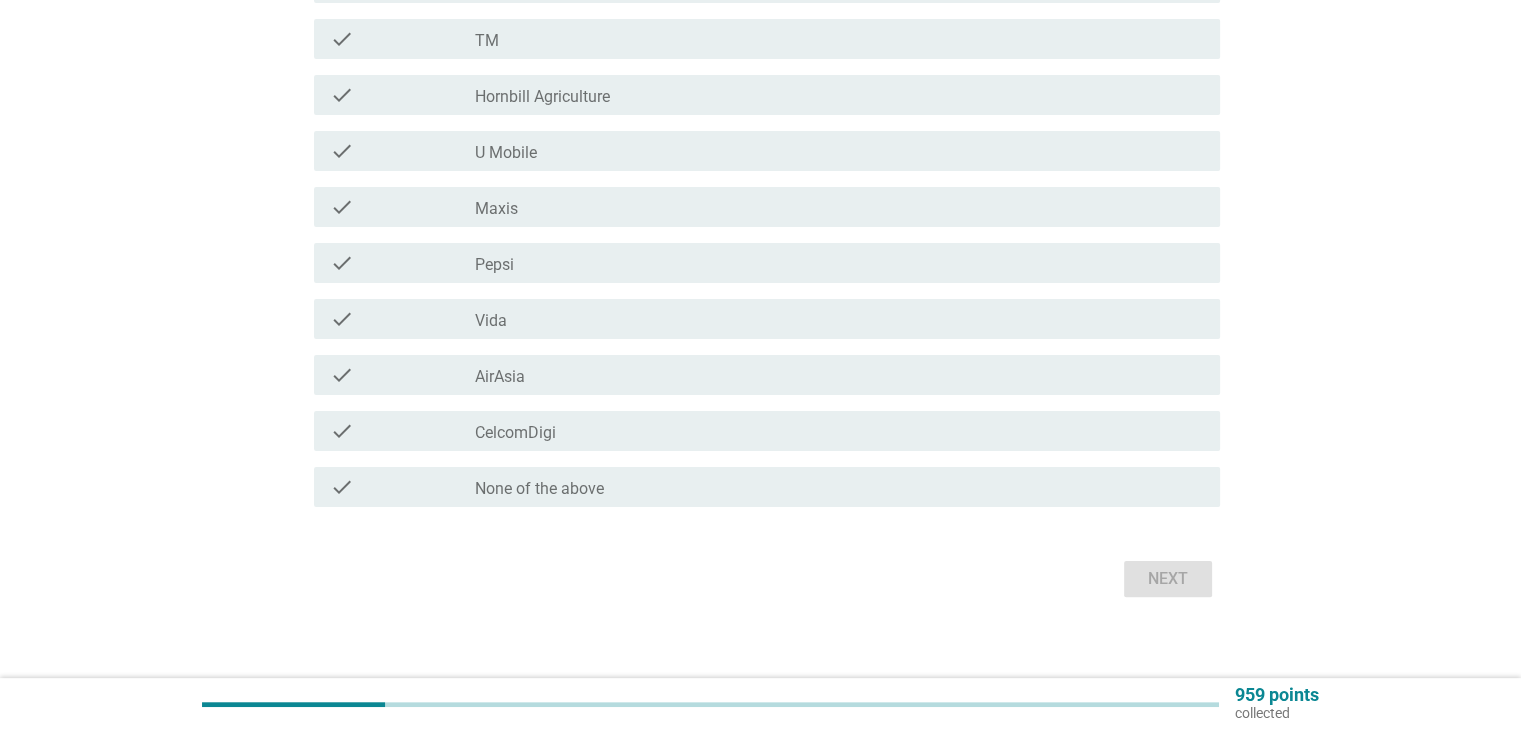 scroll, scrollTop: 383, scrollLeft: 0, axis: vertical 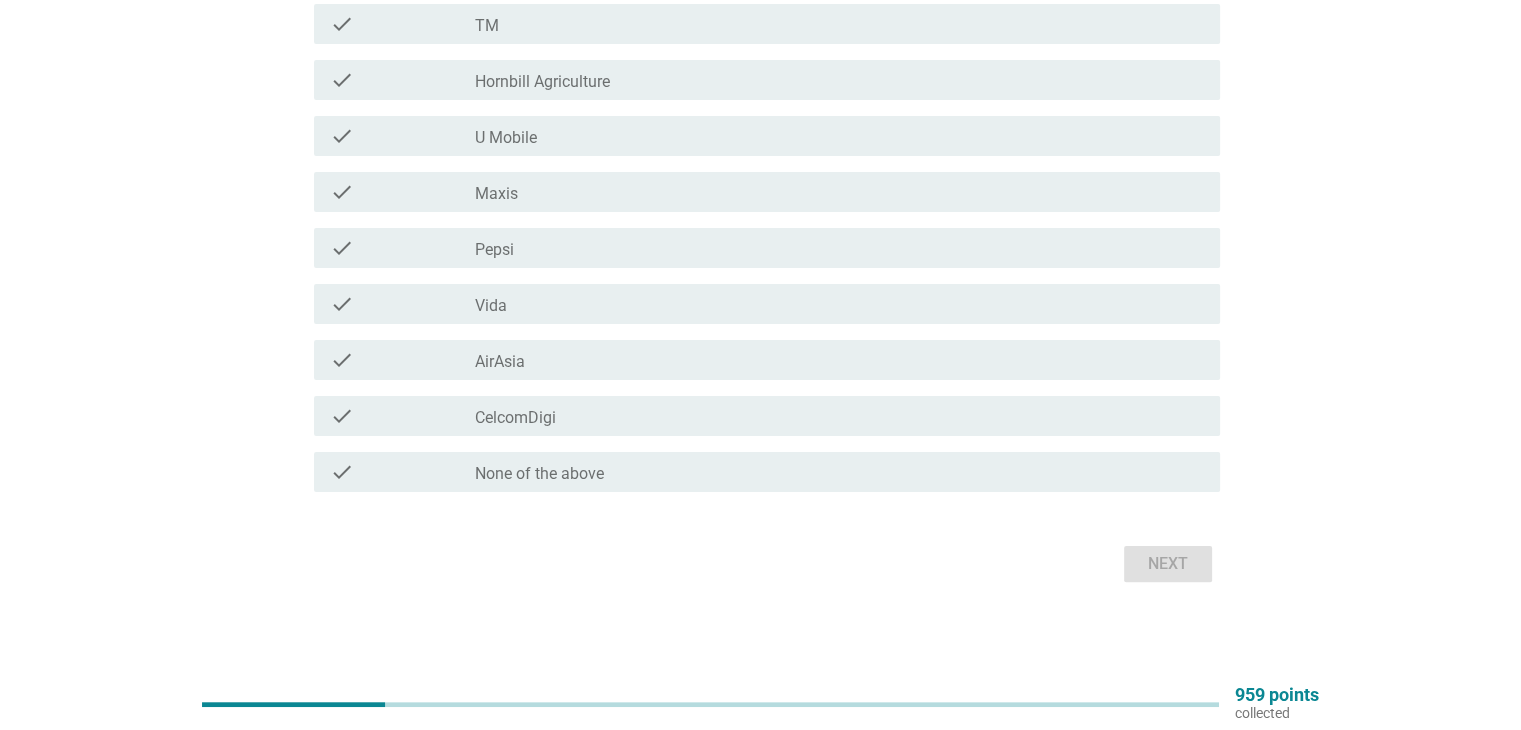 click on "check_box_outline_blank None of the above" at bounding box center [839, 472] 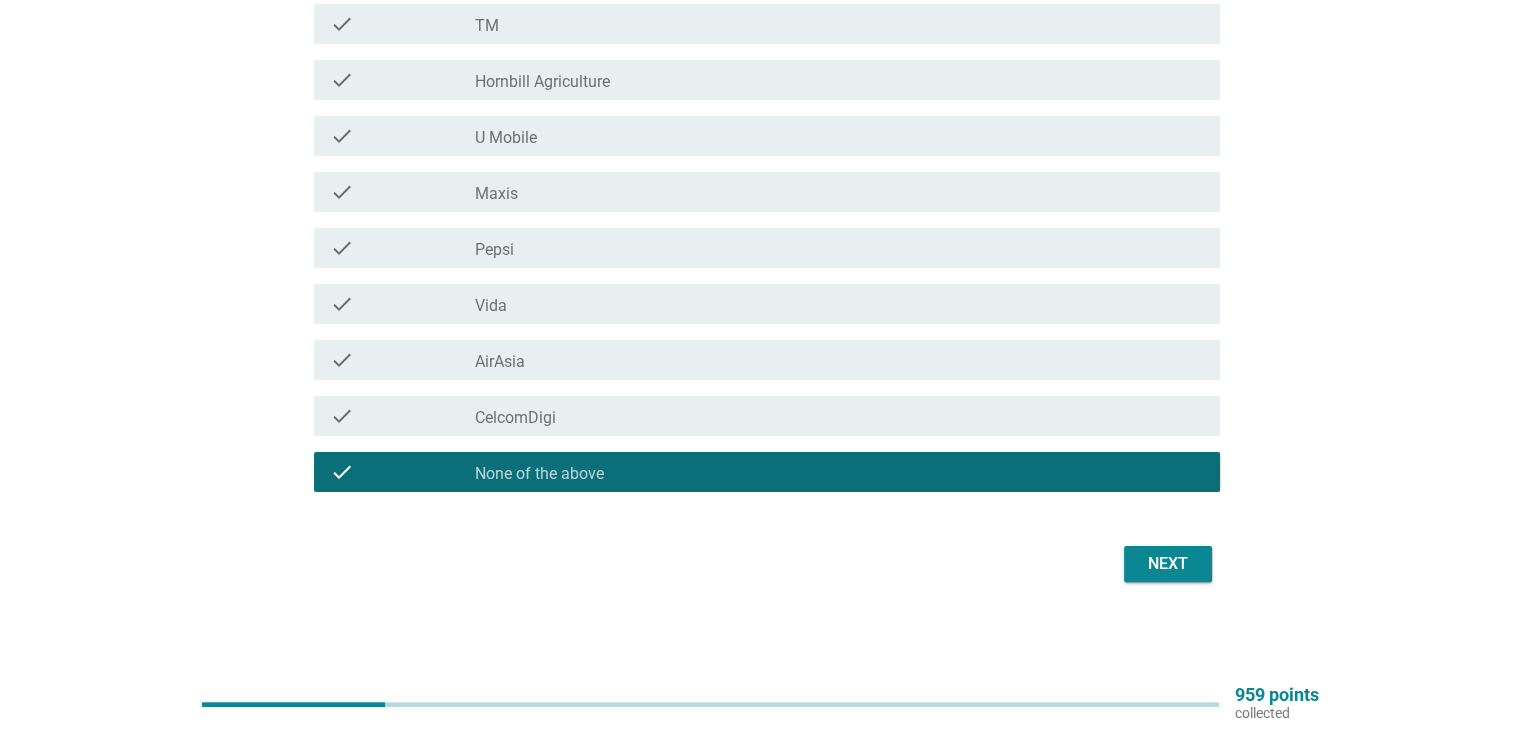 click on "Next" at bounding box center (1168, 564) 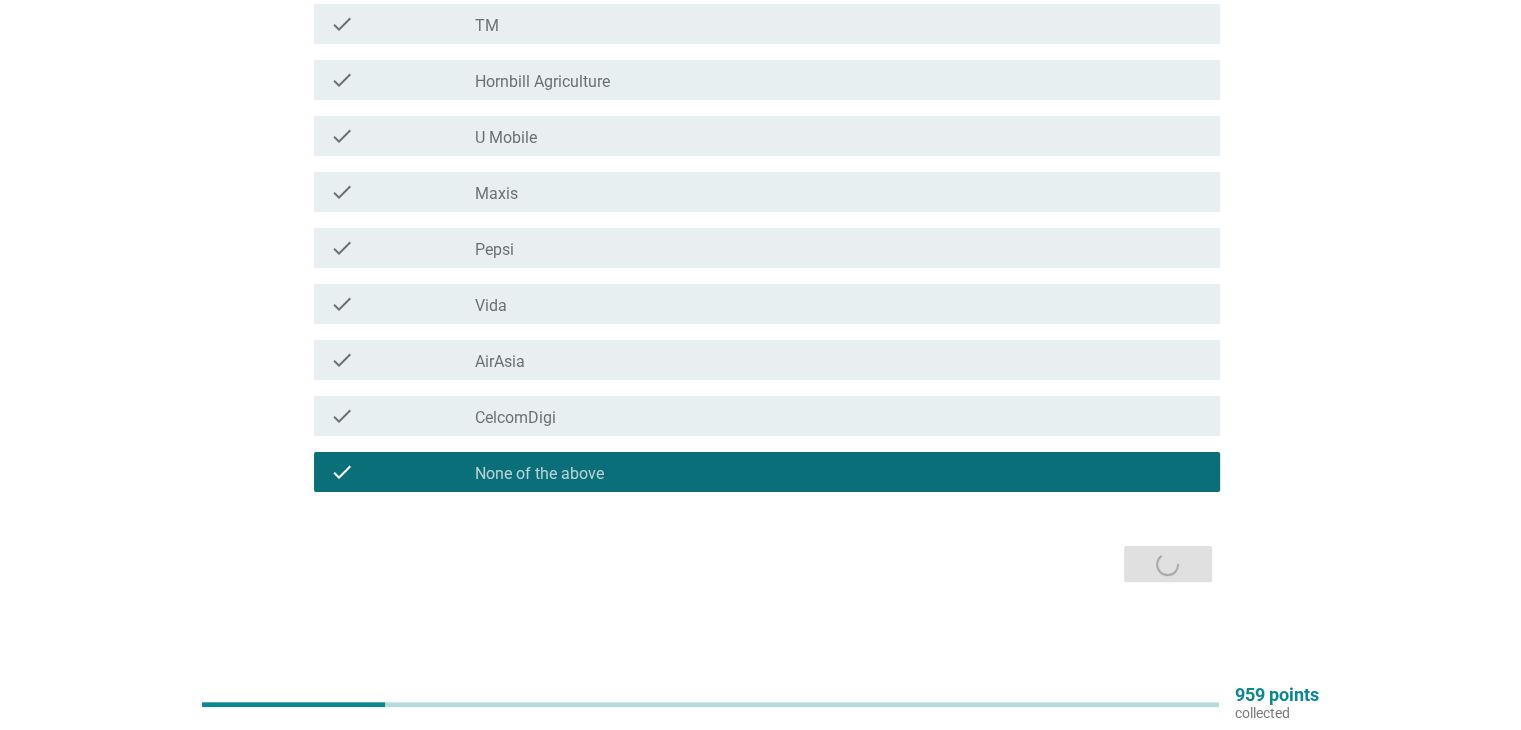 scroll, scrollTop: 0, scrollLeft: 0, axis: both 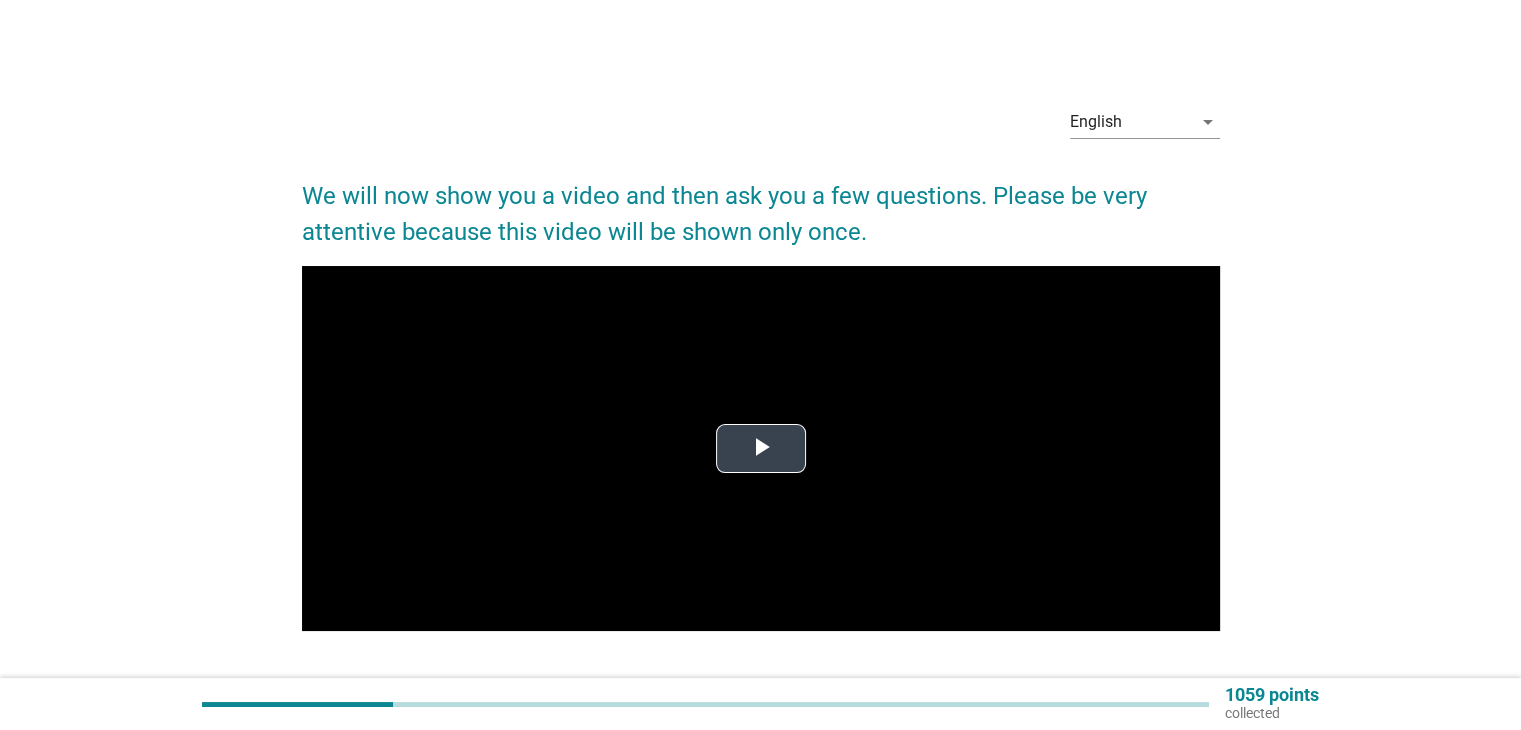 click at bounding box center (761, 449) 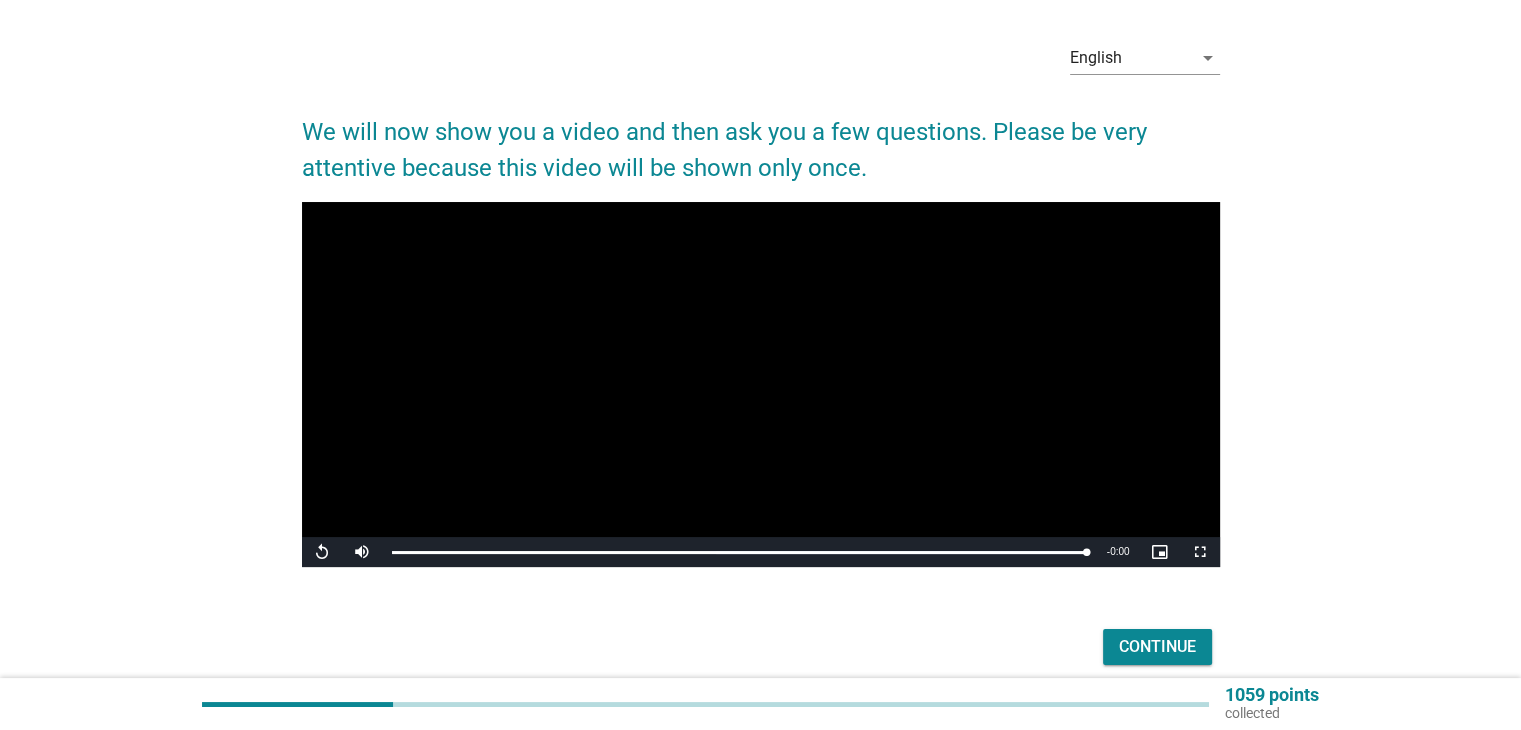 scroll, scrollTop: 147, scrollLeft: 0, axis: vertical 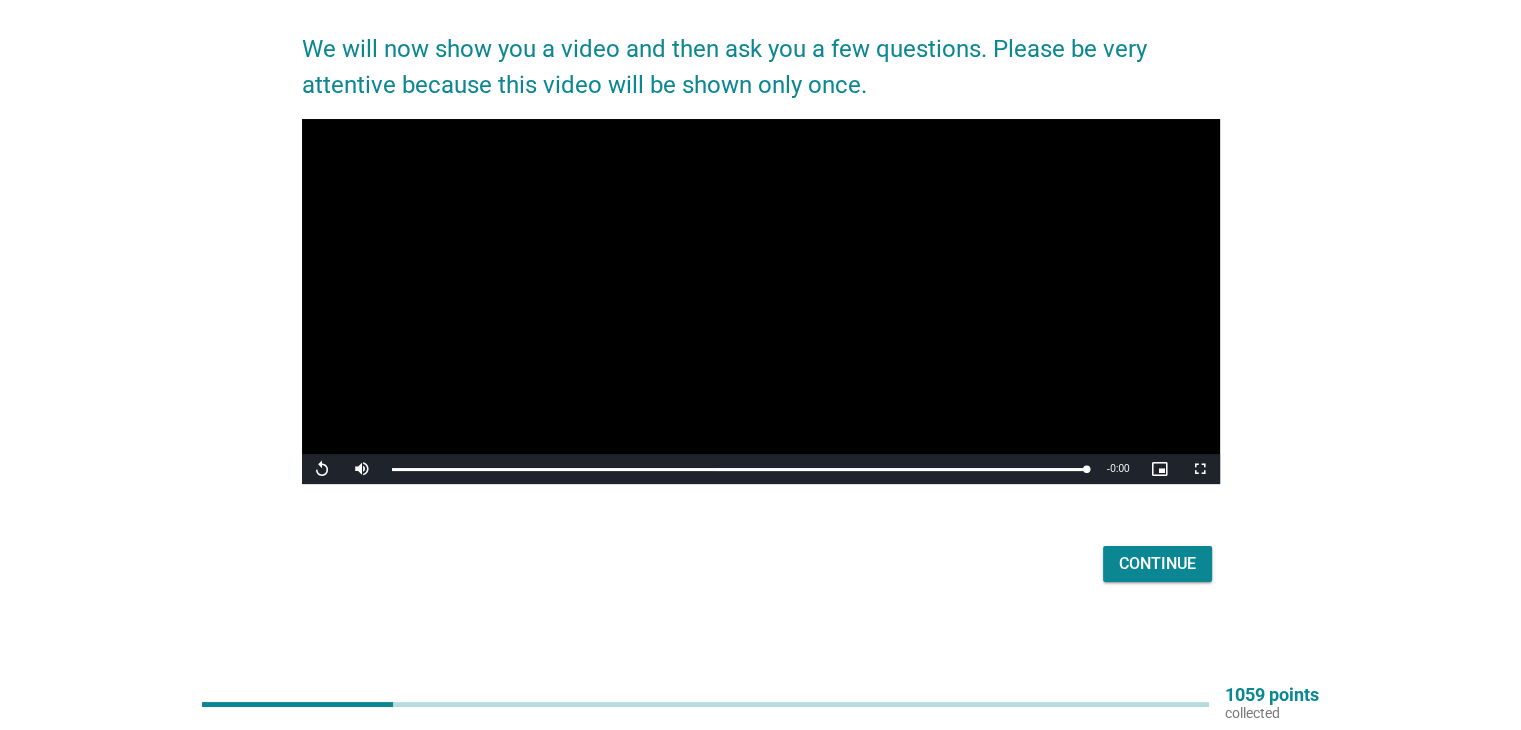 click on "Continue" at bounding box center (761, 564) 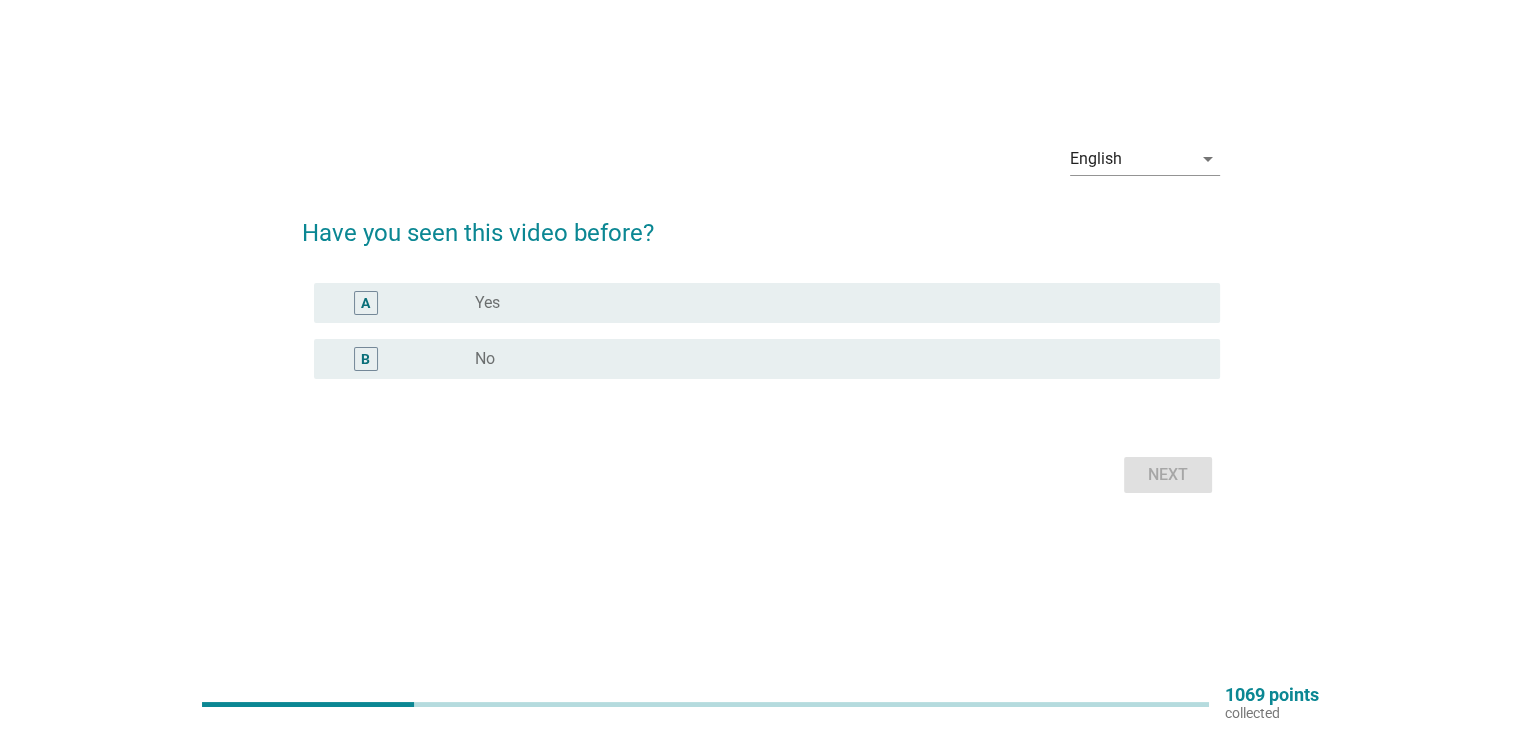 scroll, scrollTop: 0, scrollLeft: 0, axis: both 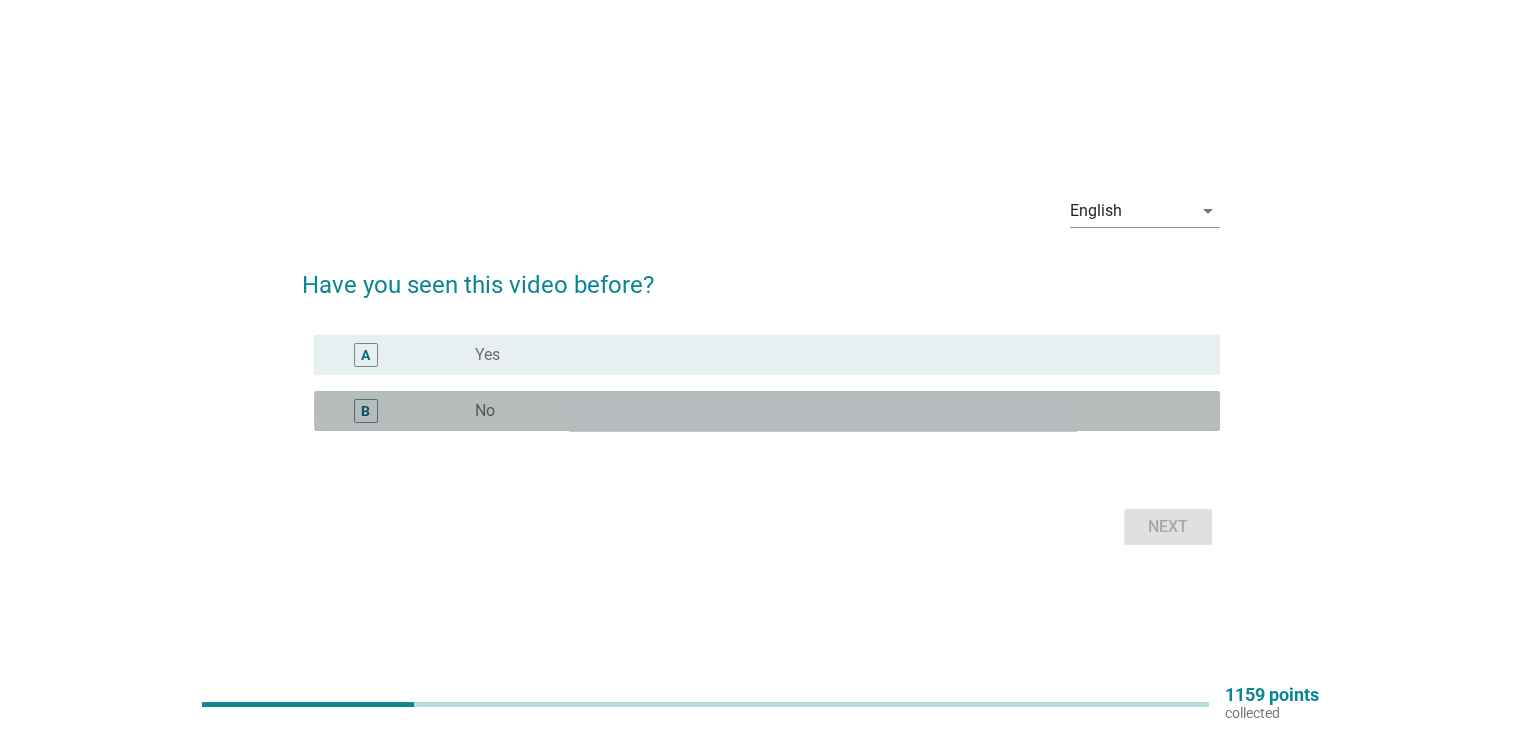 click on "No" at bounding box center [485, 411] 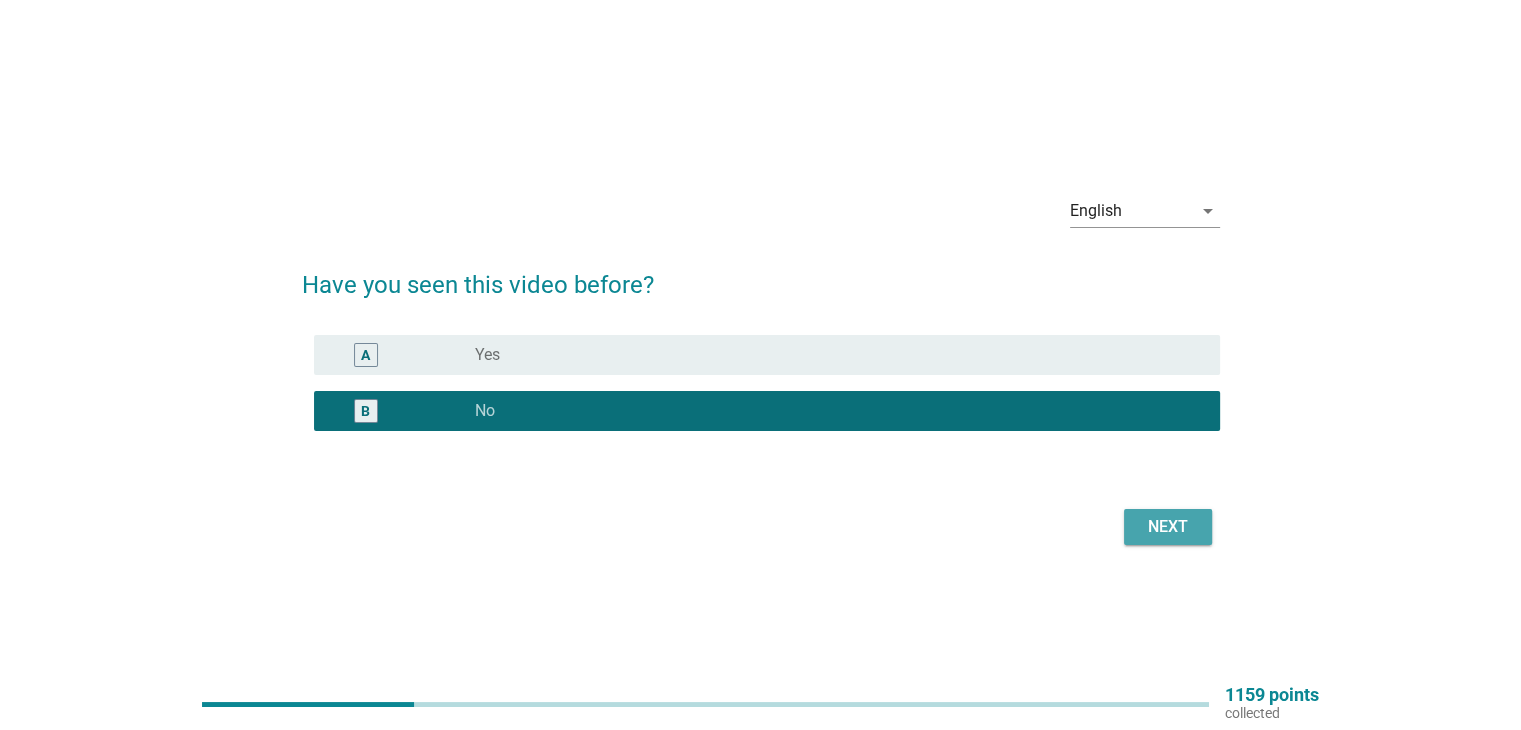 click on "Next" at bounding box center (1168, 527) 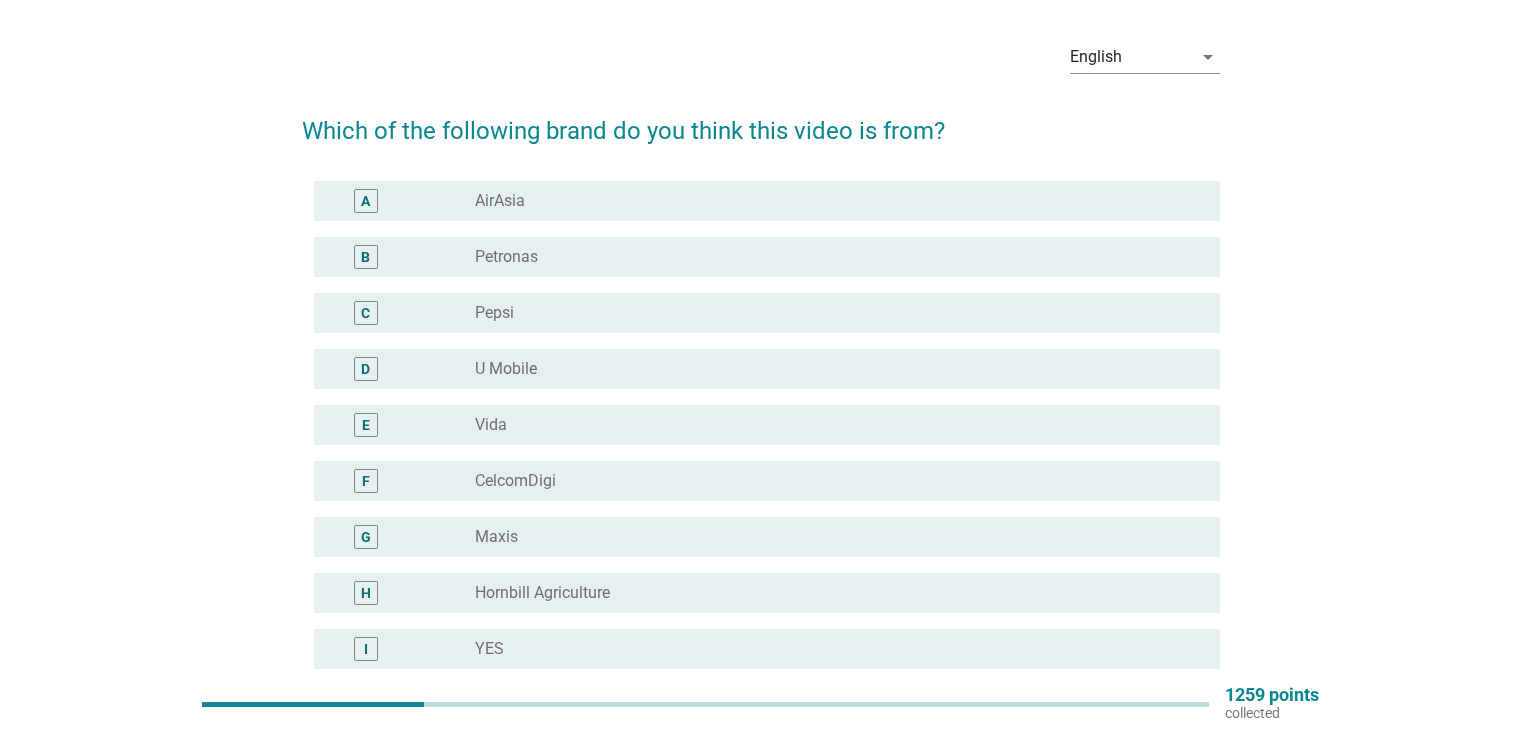 scroll, scrollTop: 100, scrollLeft: 0, axis: vertical 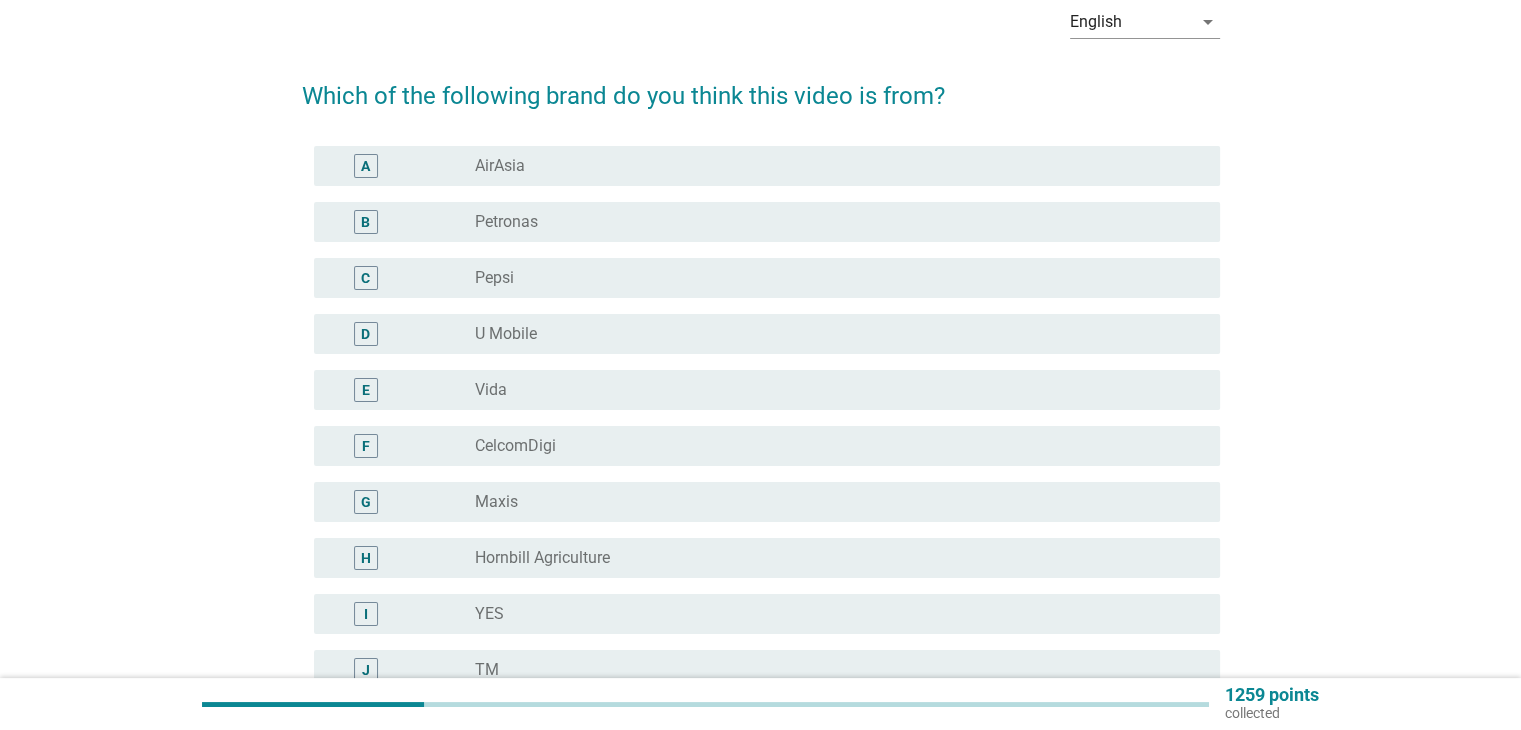 click on "radio_button_unchecked CelcomDigi" at bounding box center (831, 446) 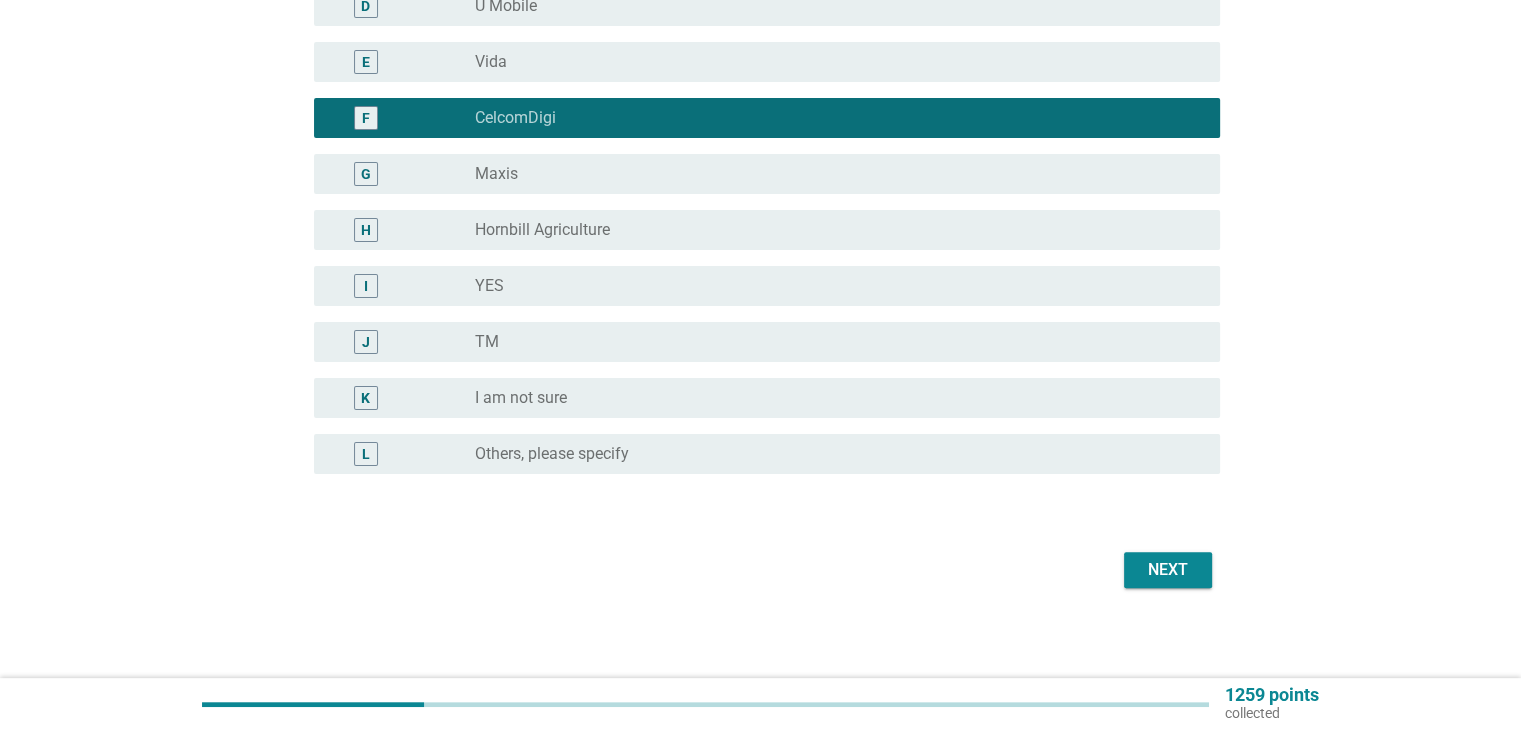 scroll, scrollTop: 434, scrollLeft: 0, axis: vertical 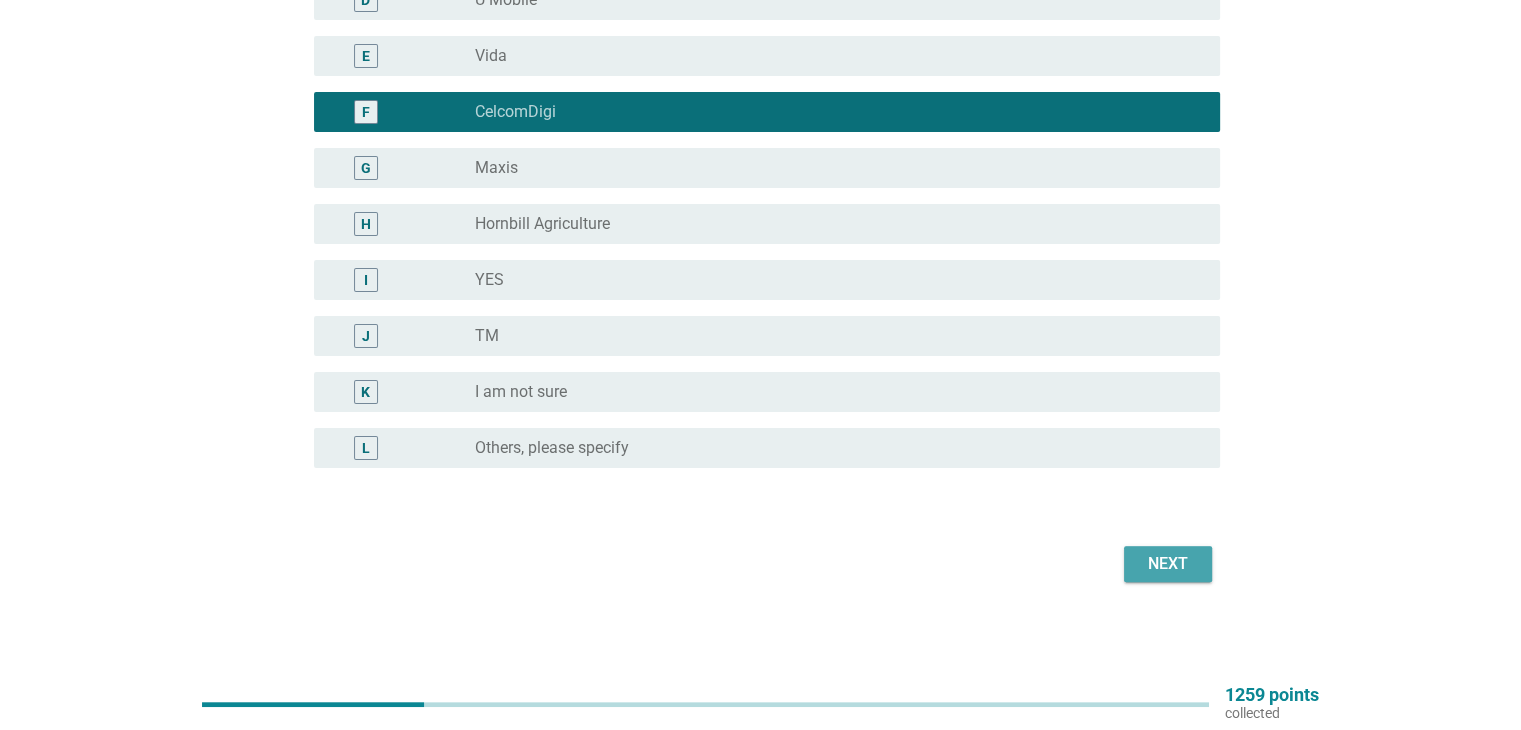 click on "Next" at bounding box center (1168, 564) 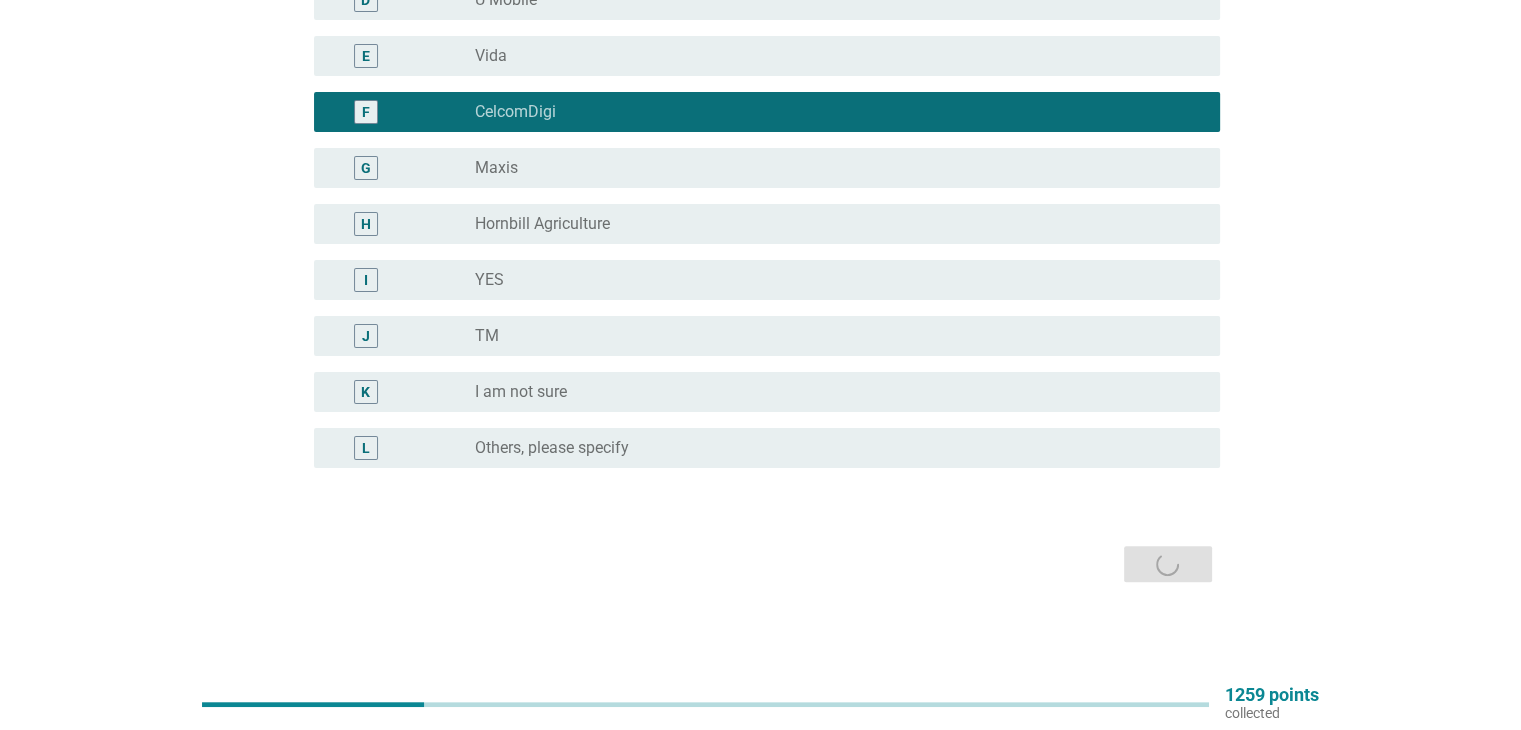 scroll, scrollTop: 0, scrollLeft: 0, axis: both 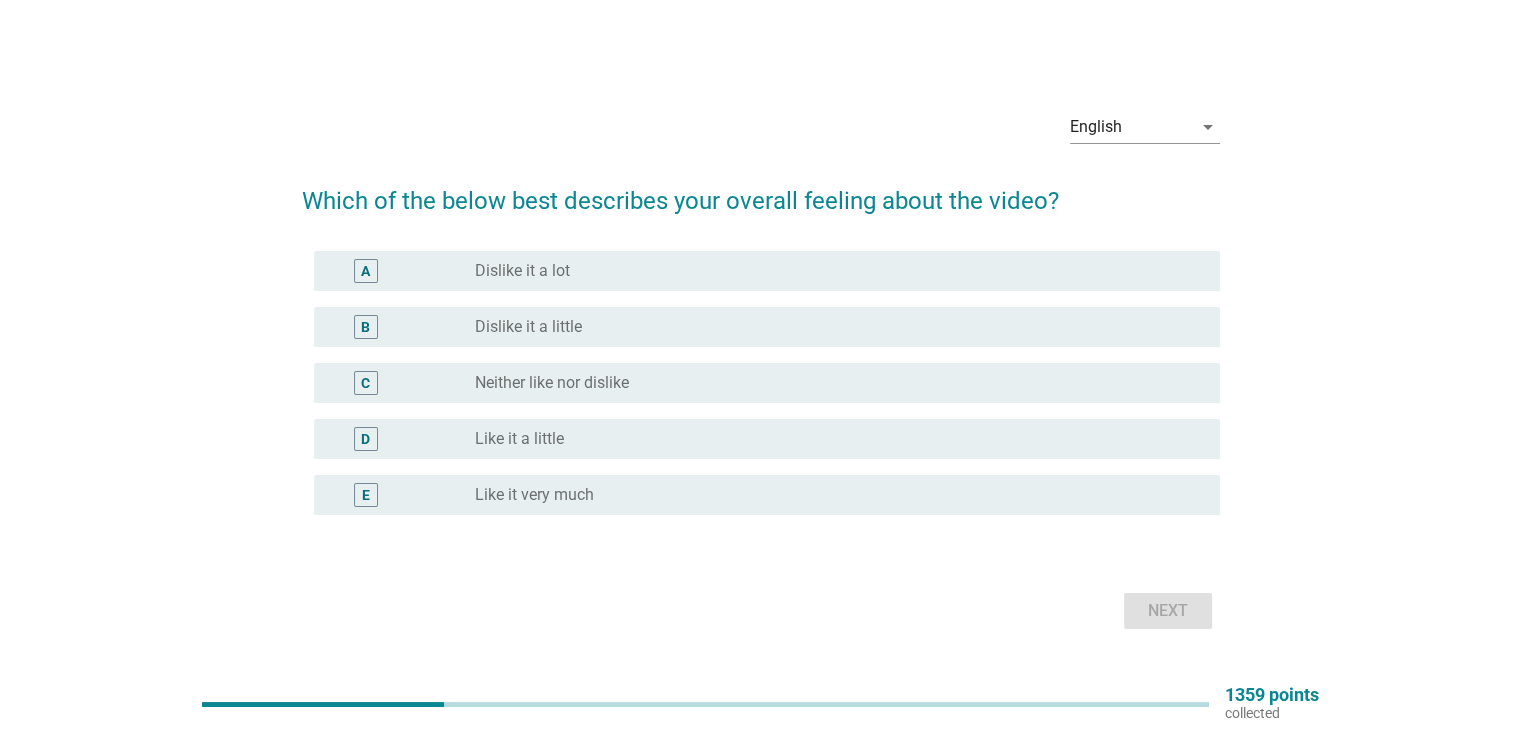 click on "radio_button_unchecked Like it very much" at bounding box center (831, 495) 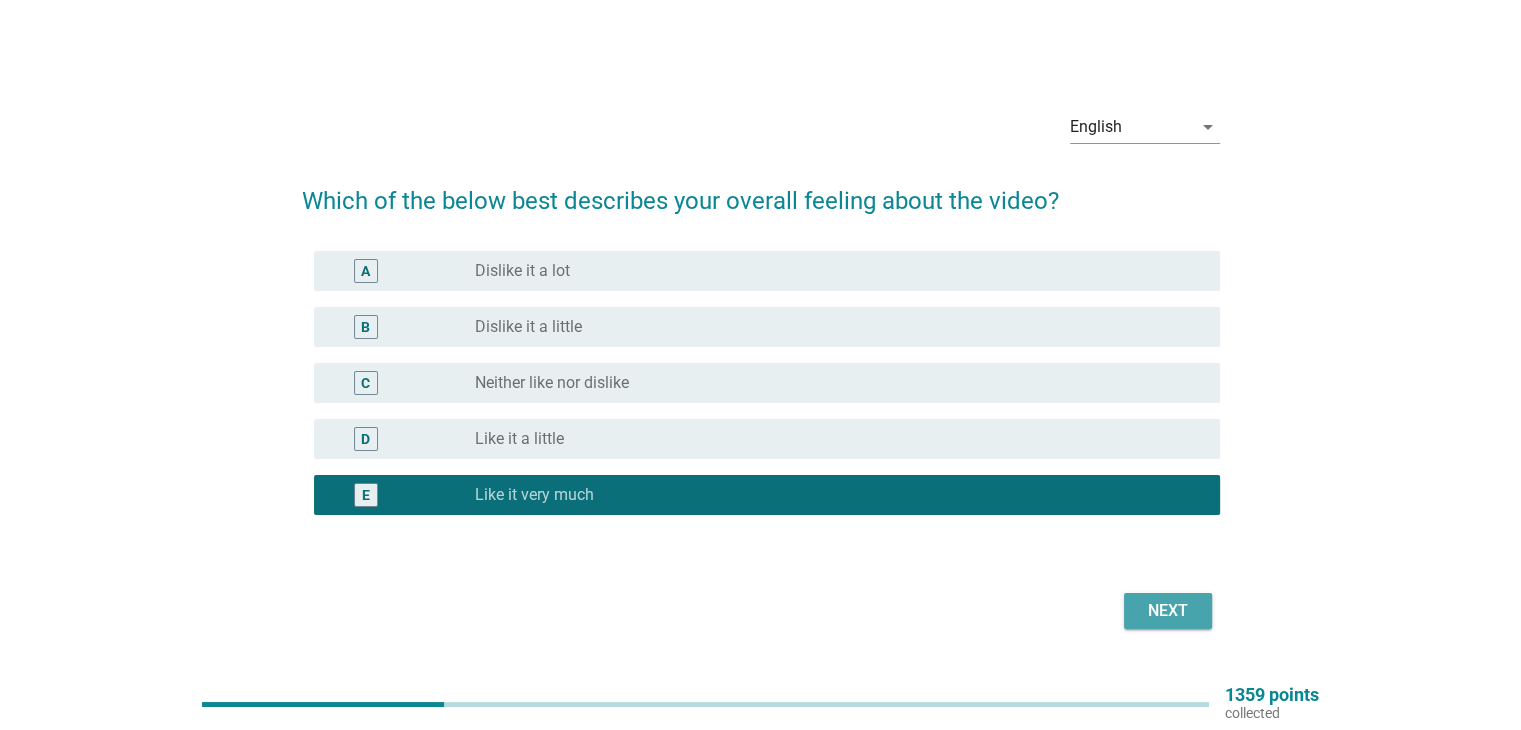 click on "Next" at bounding box center [1168, 611] 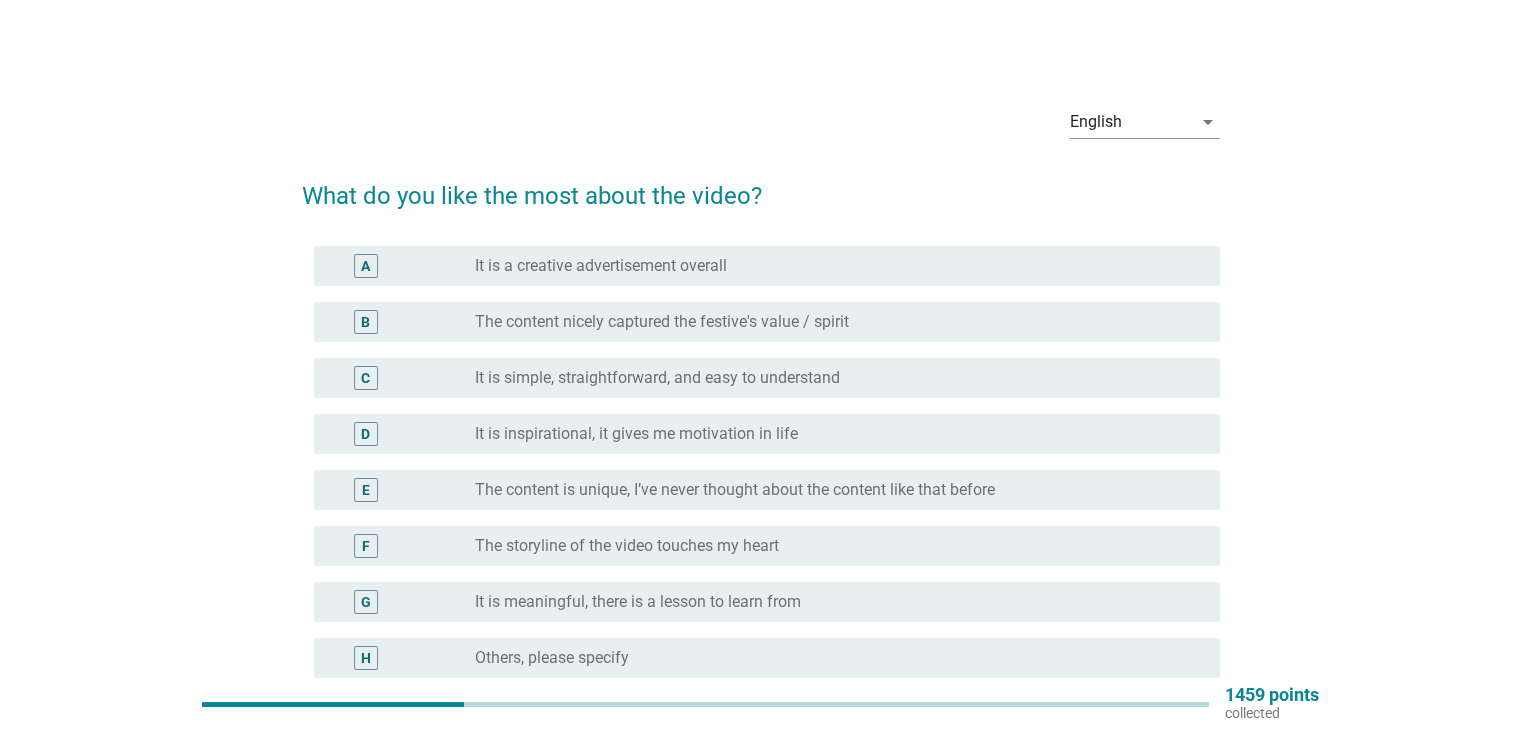click on "radio_button_unchecked The content nicely captured the festive's value / spirit" at bounding box center [831, 322] 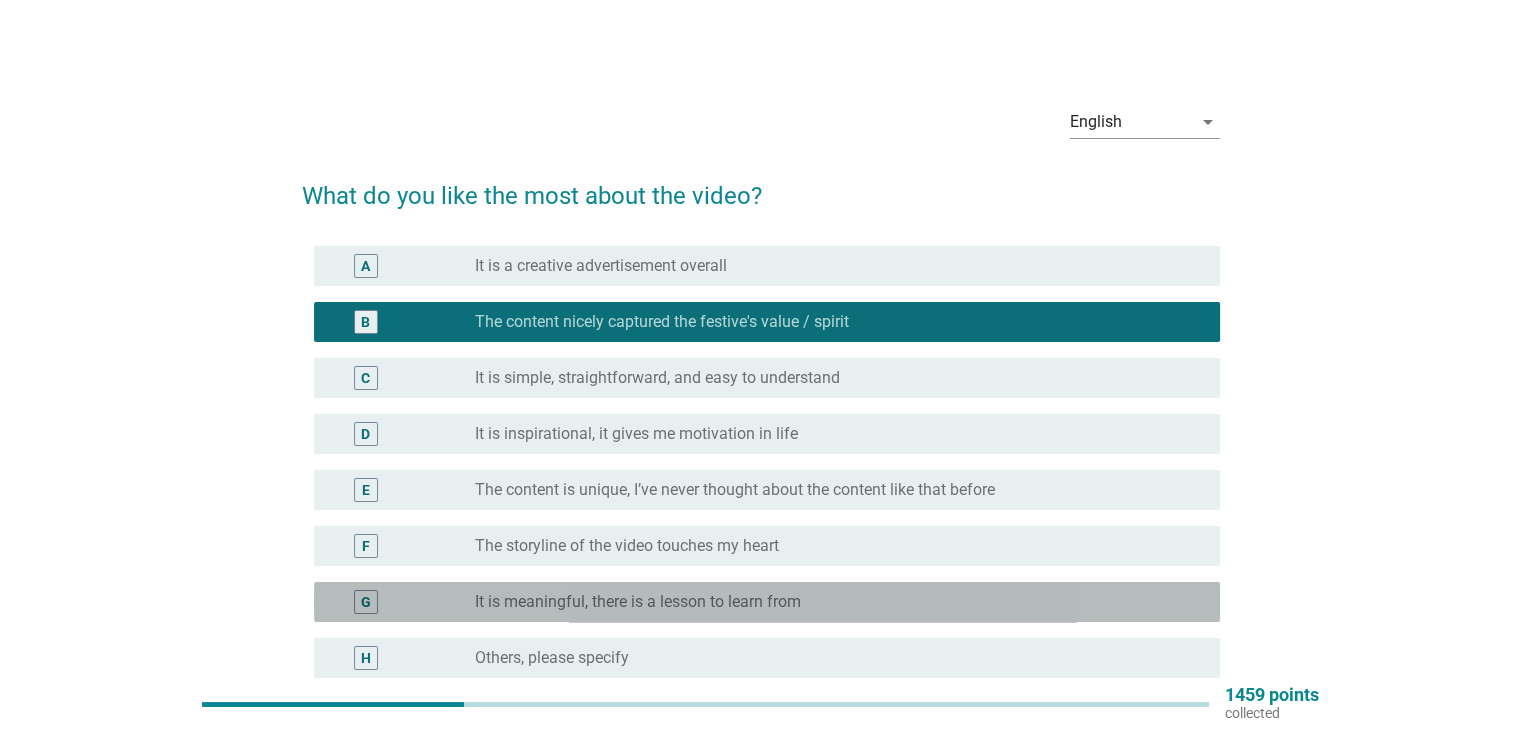 click on "radio_button_unchecked It is meaningful, there is a lesson to learn from" at bounding box center (831, 602) 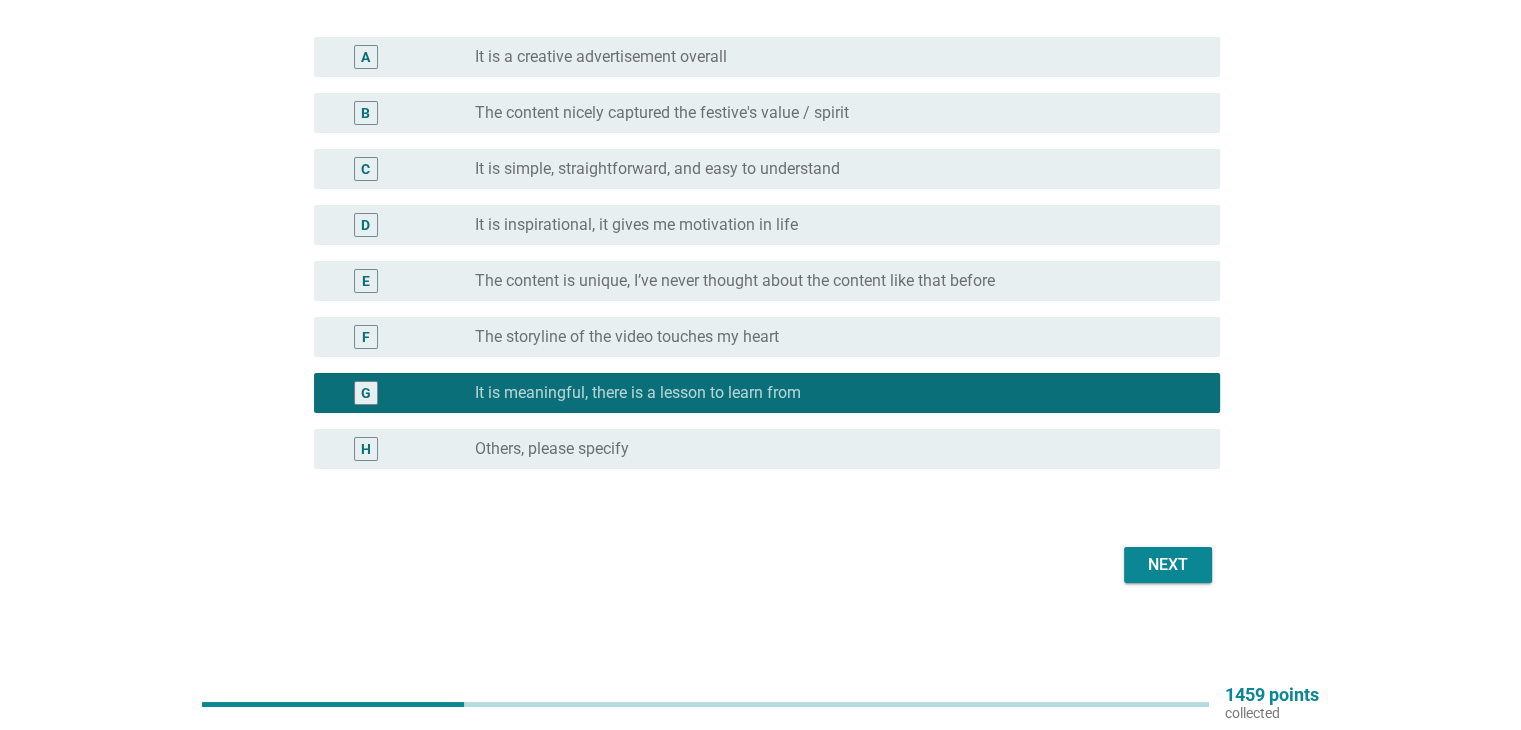 scroll, scrollTop: 210, scrollLeft: 0, axis: vertical 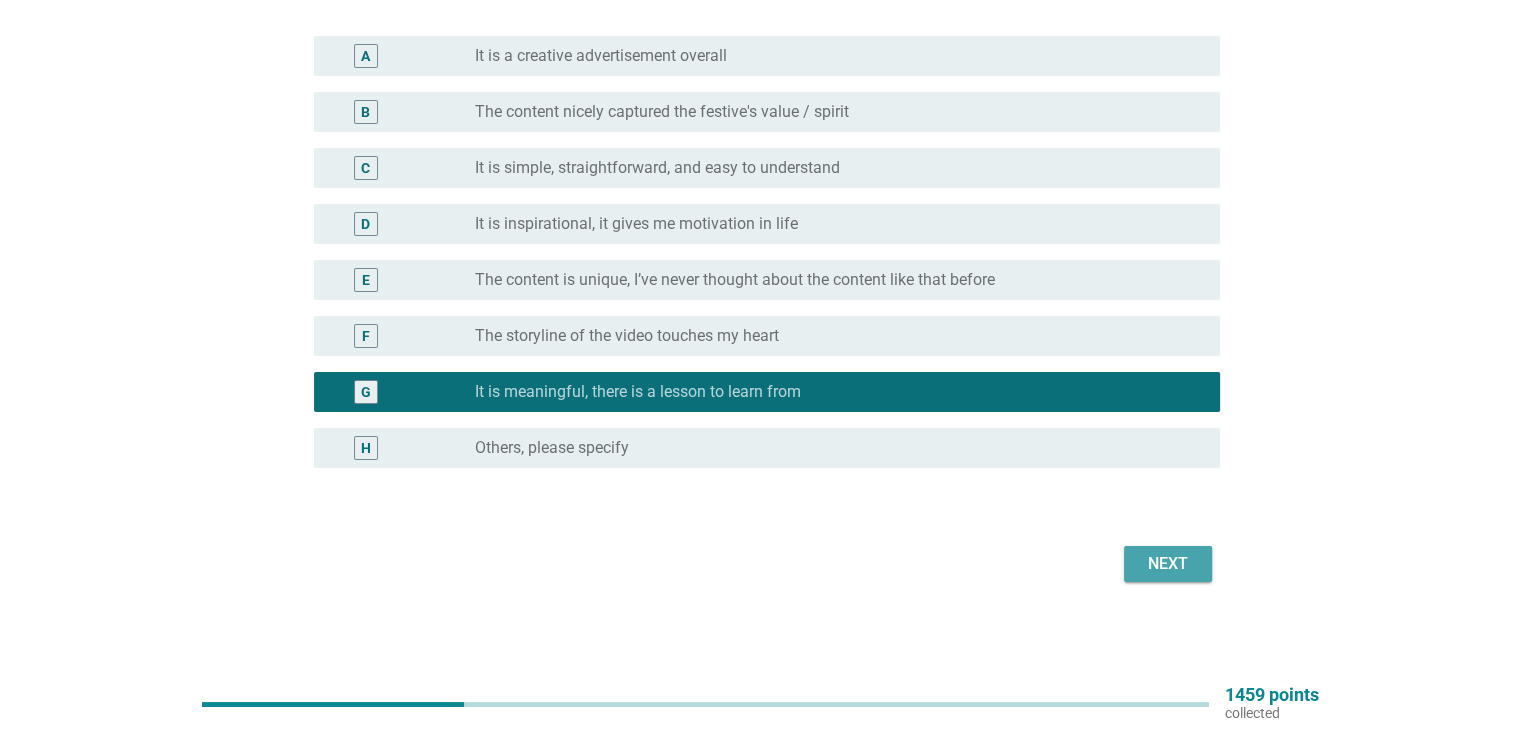 click on "Next" at bounding box center (1168, 564) 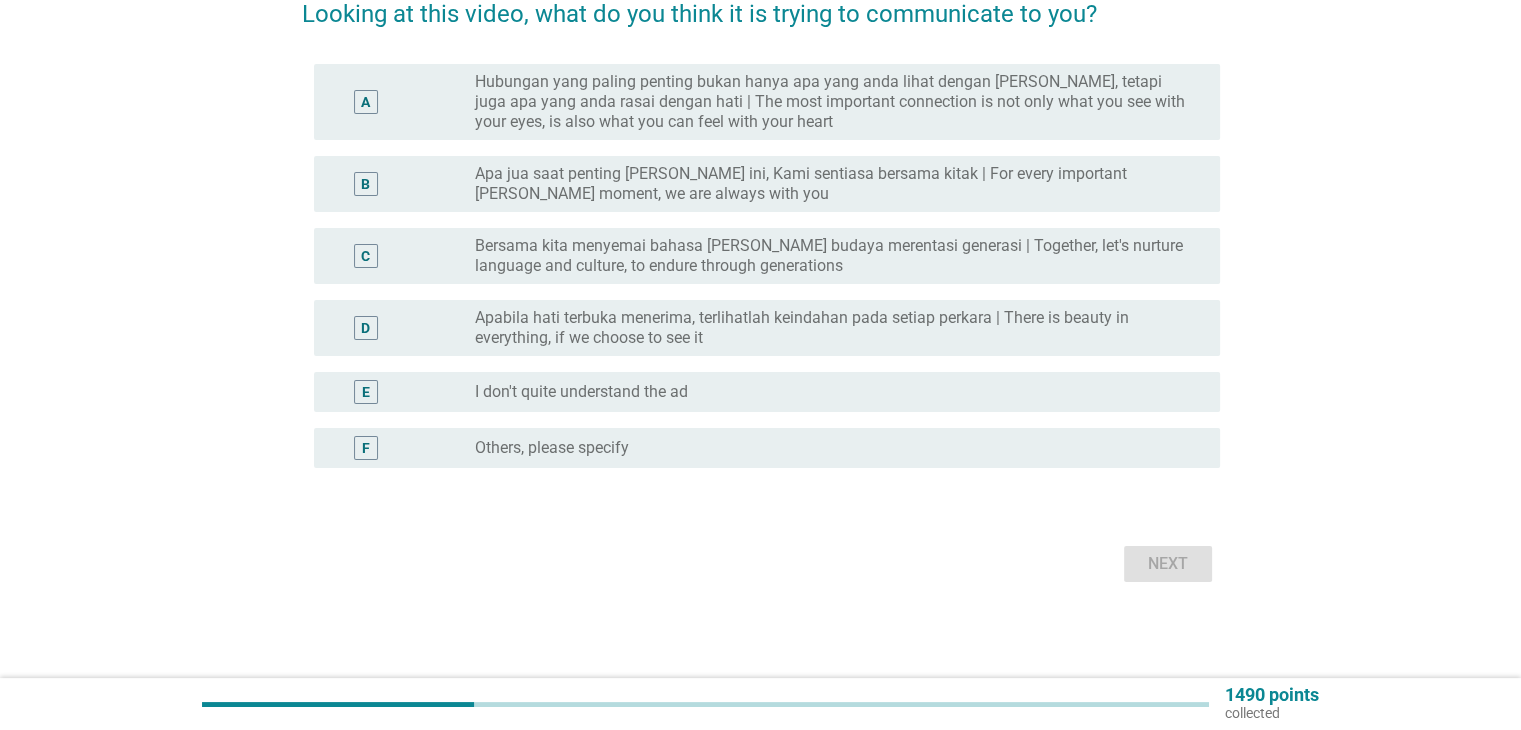 scroll, scrollTop: 0, scrollLeft: 0, axis: both 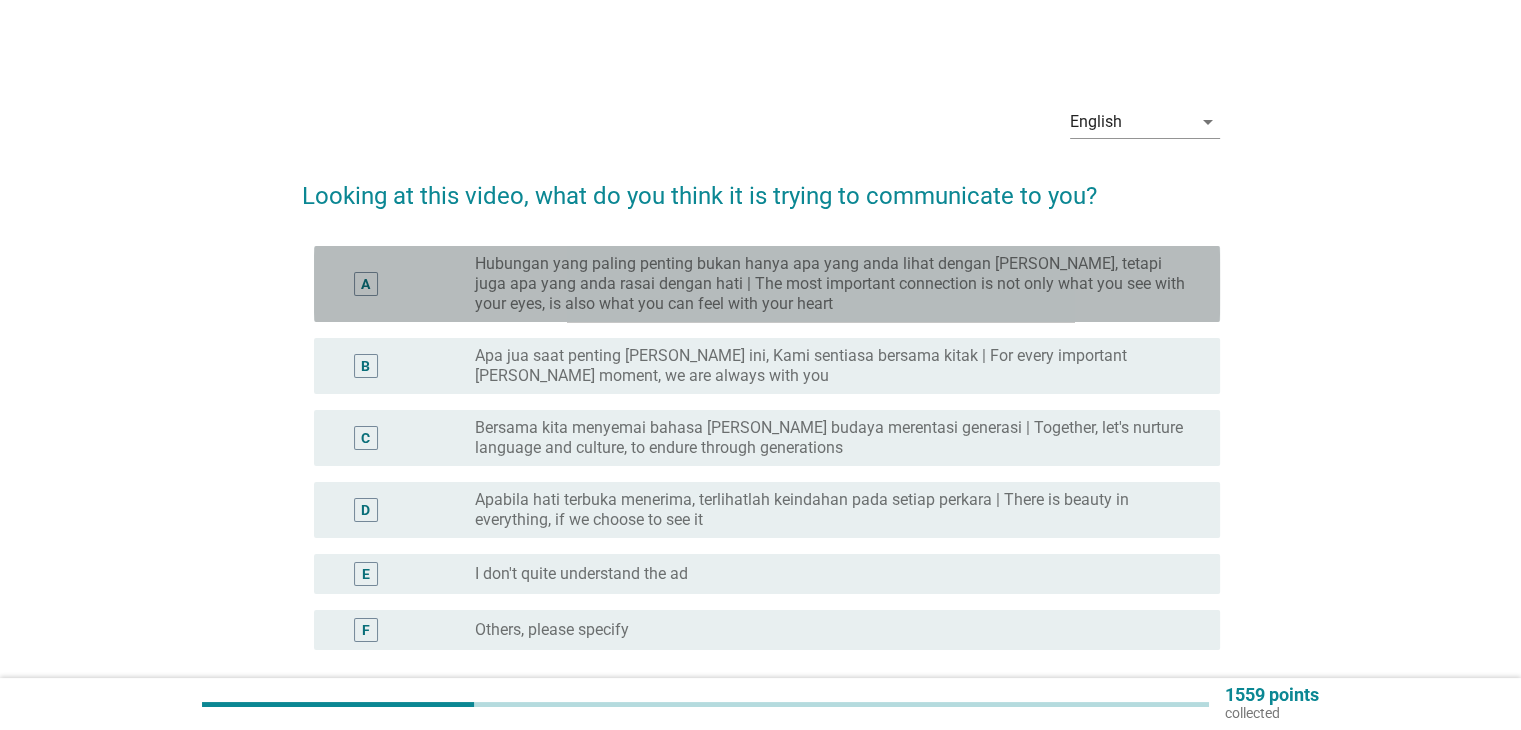 click on "Hubungan yang paling penting bukan hanya apa yang anda lihat dengan [PERSON_NAME], tetapi juga apa yang anda rasai dengan hati | The most important connection is not only what you see with your eyes, is also what you can feel with your heart" at bounding box center (831, 284) 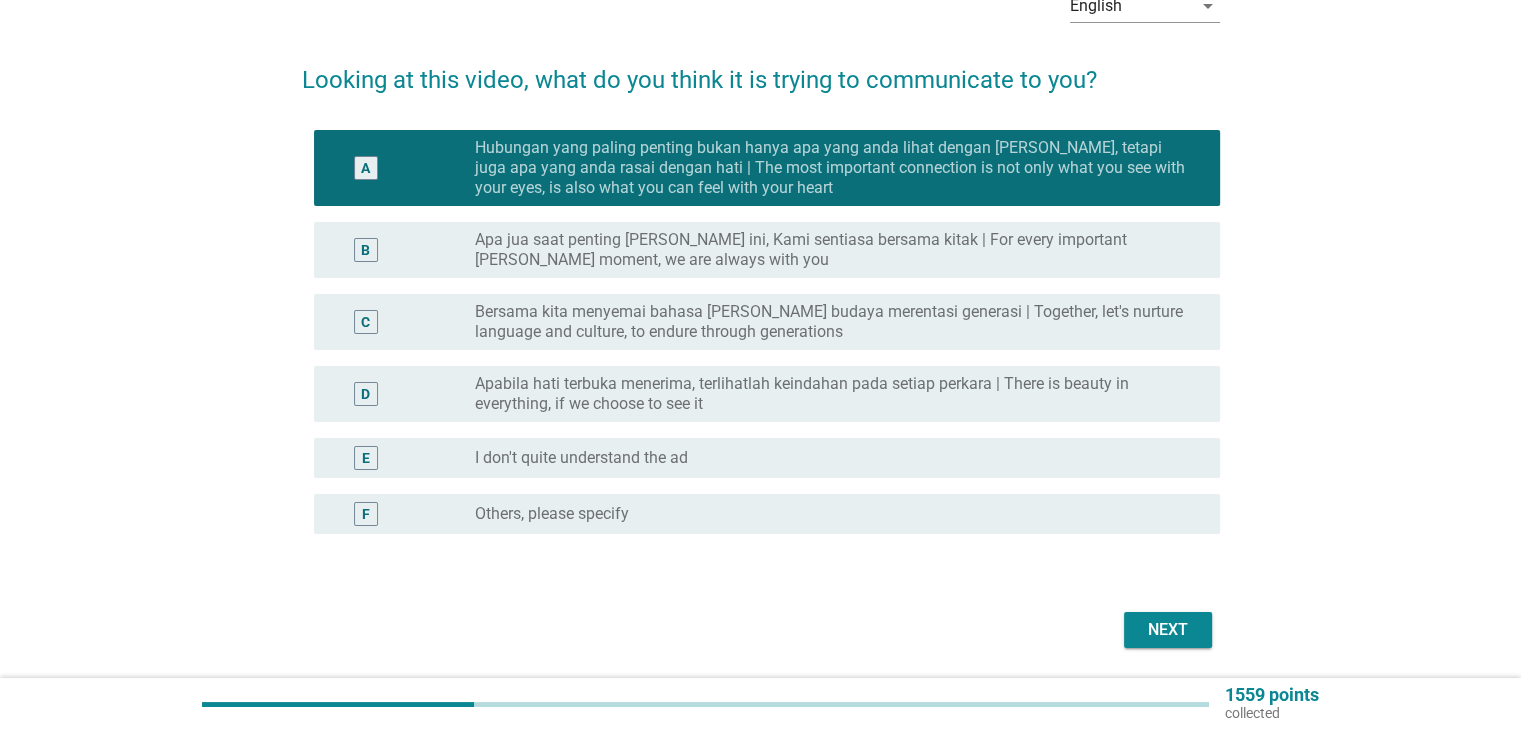 scroll, scrollTop: 182, scrollLeft: 0, axis: vertical 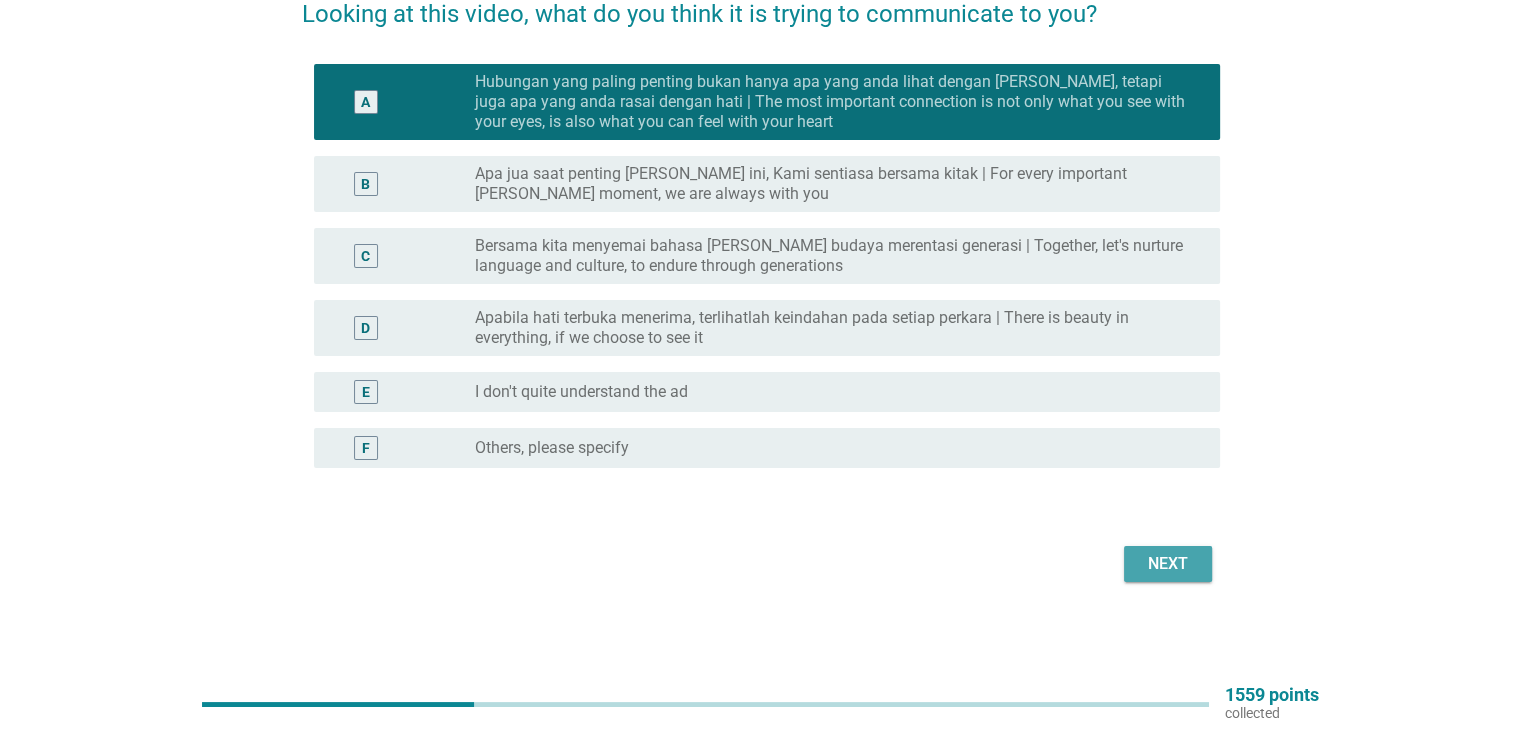 click on "Next" at bounding box center [1168, 564] 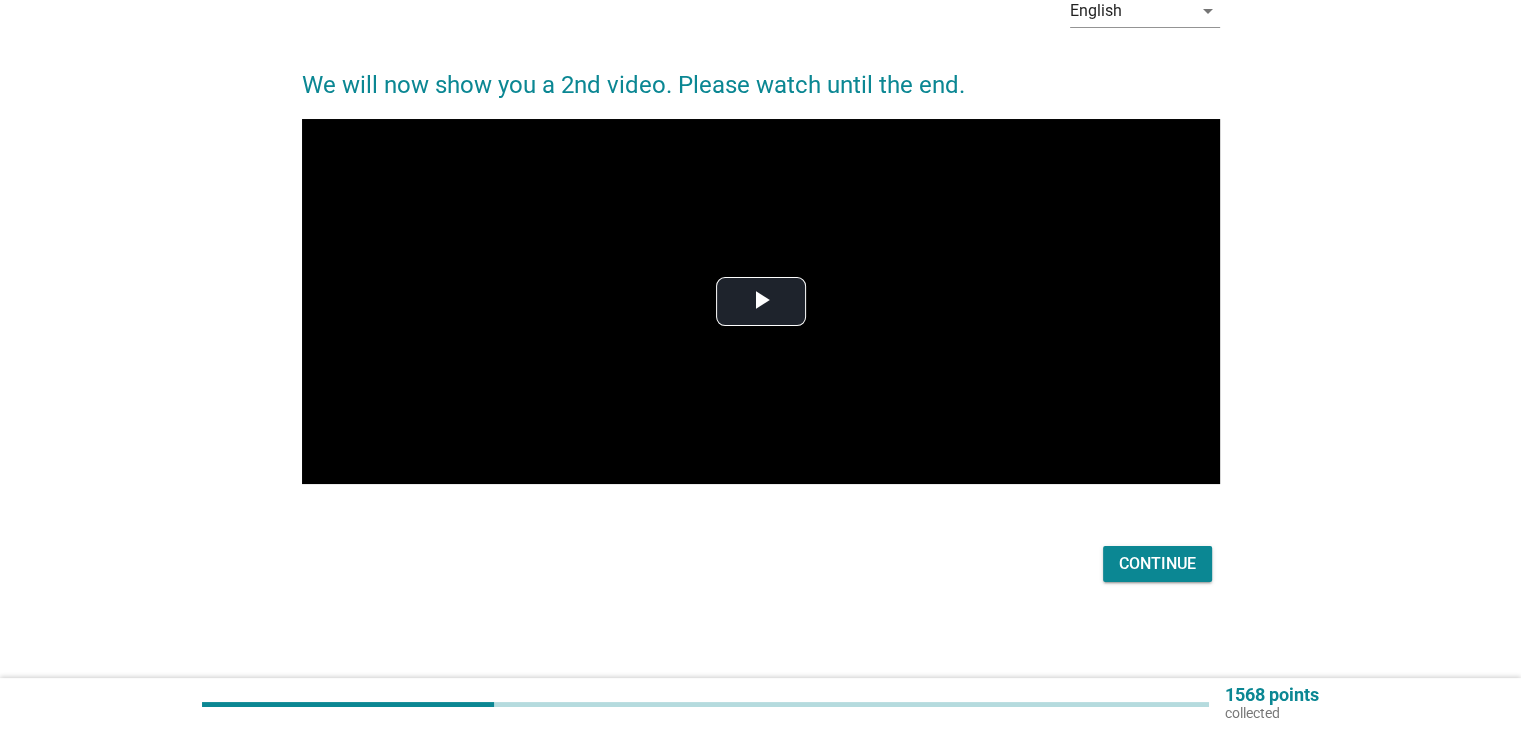 scroll, scrollTop: 0, scrollLeft: 0, axis: both 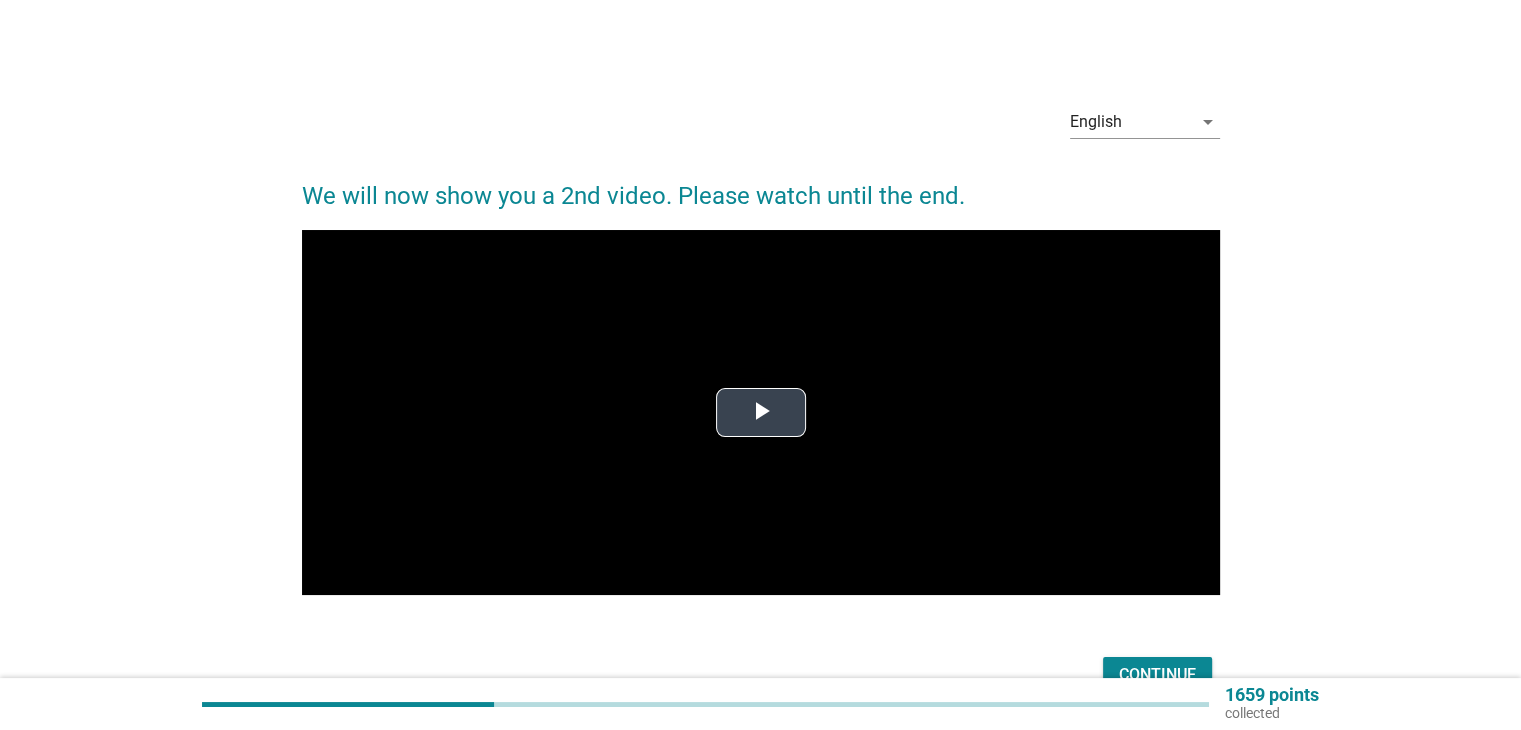 click at bounding box center [761, 413] 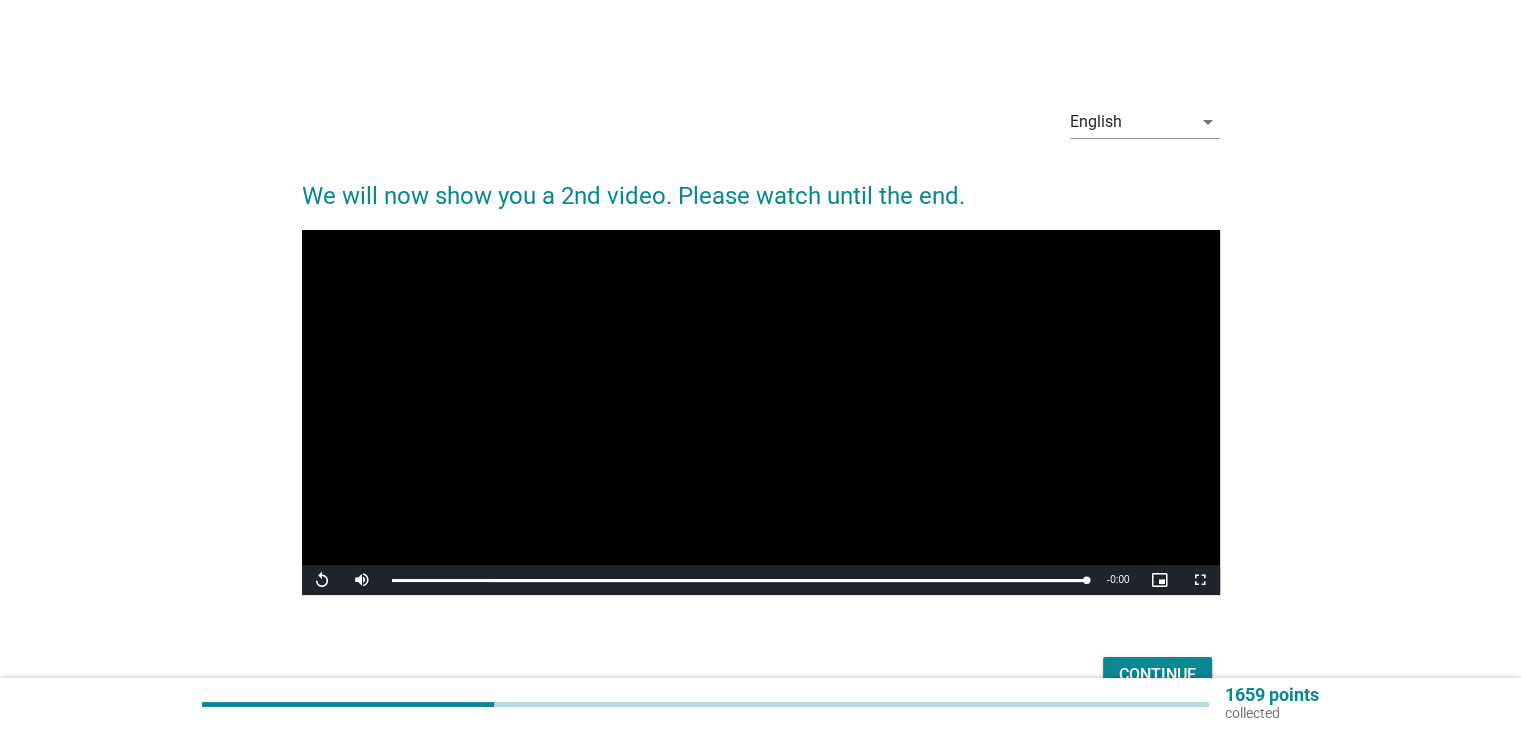 click on "Continue" at bounding box center (1157, 675) 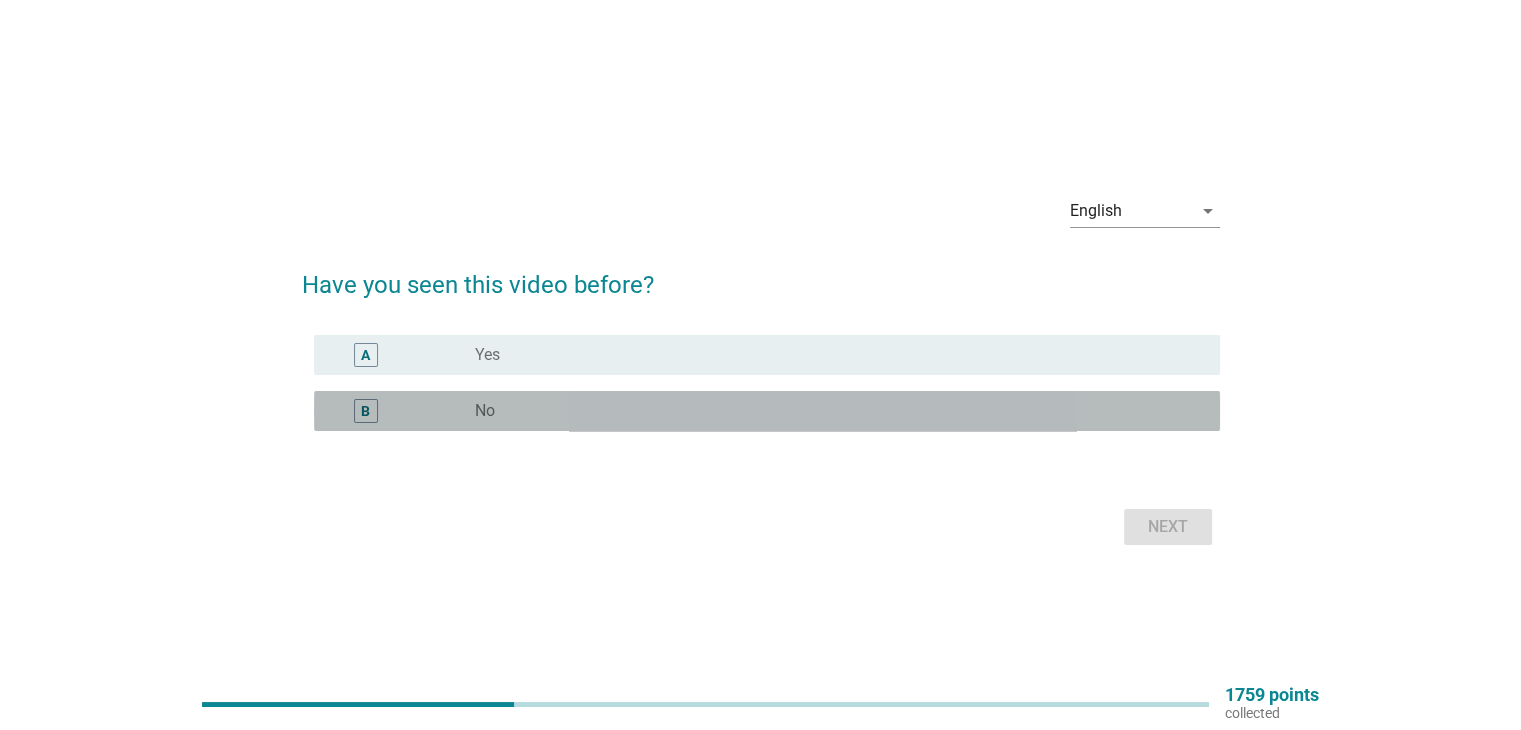 click on "B     radio_button_unchecked No" at bounding box center [767, 411] 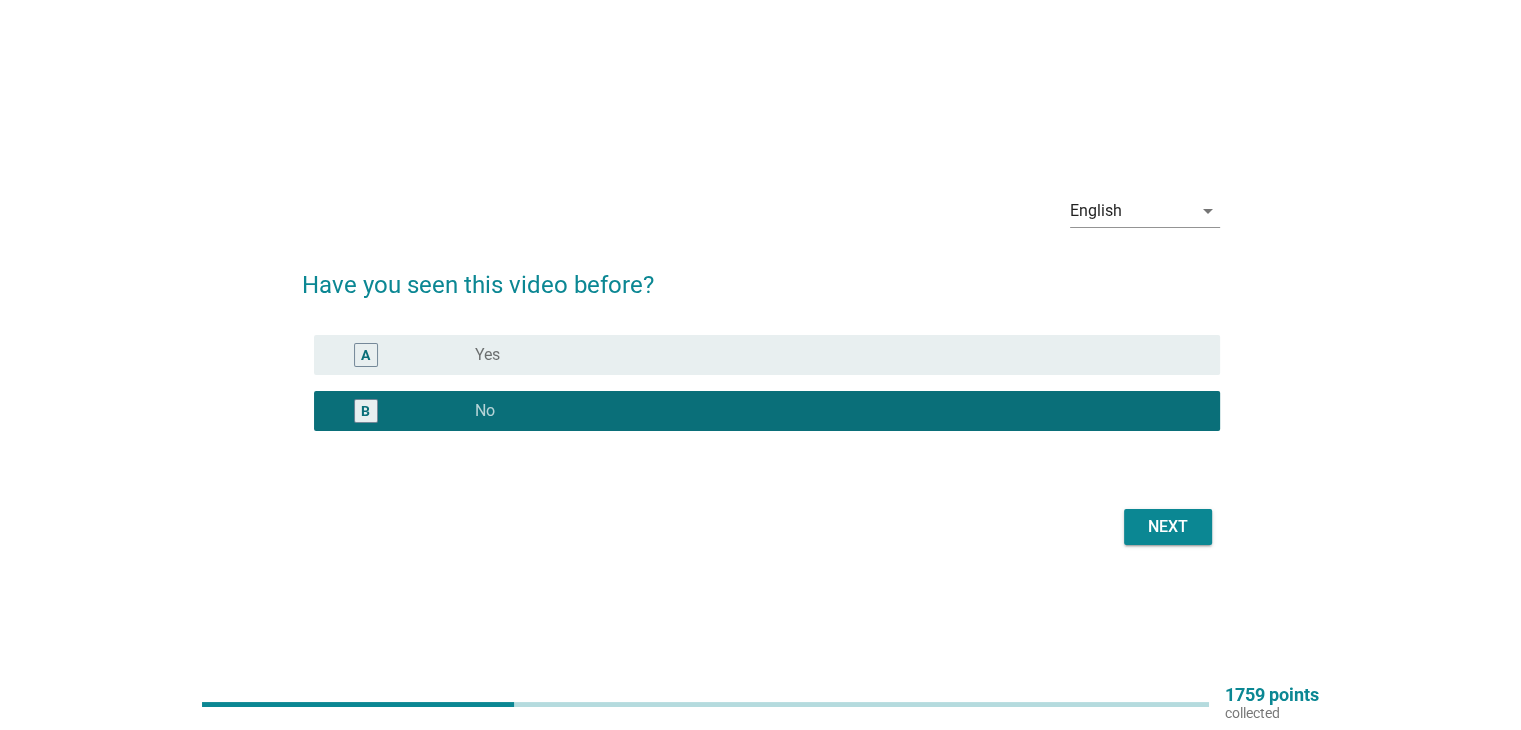click on "Next" at bounding box center [1168, 527] 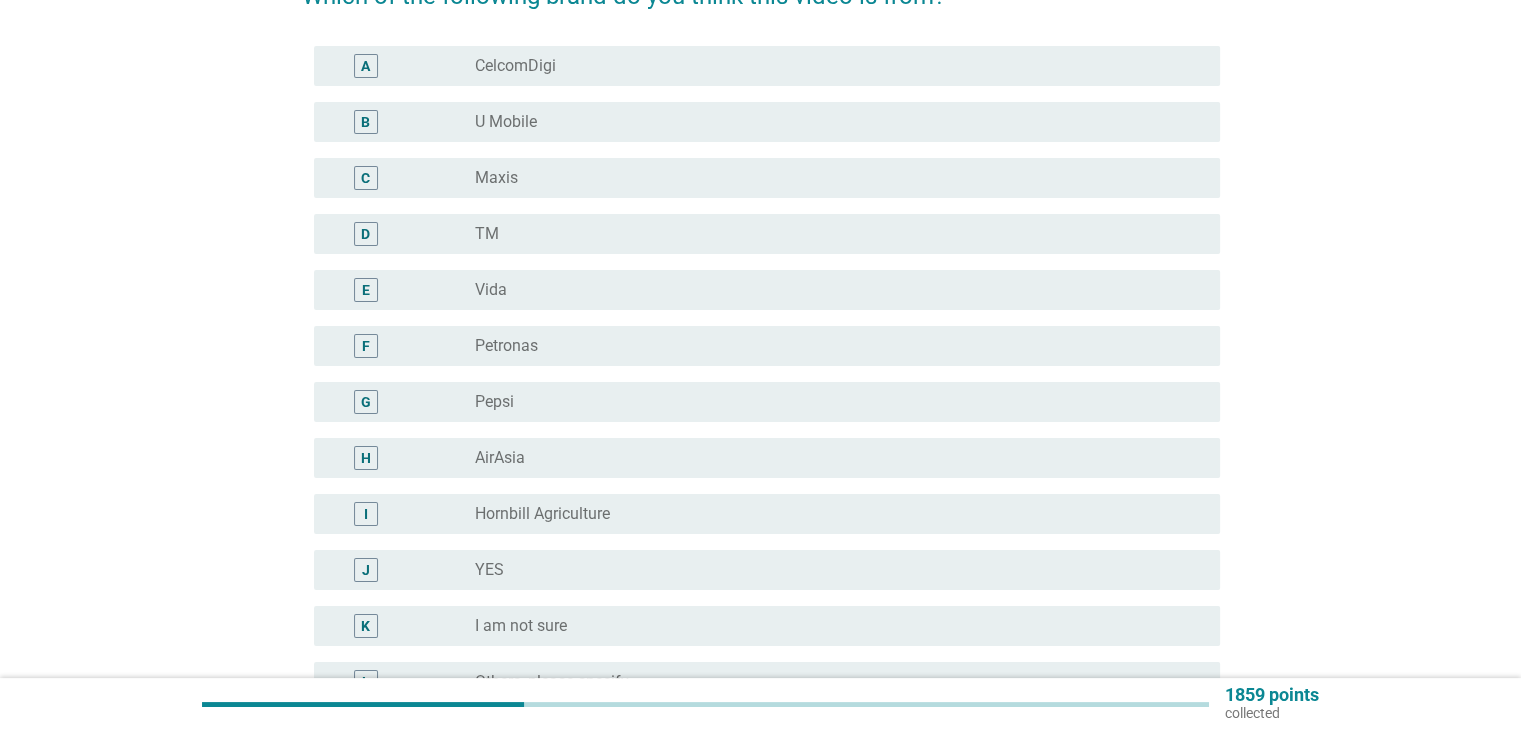 scroll, scrollTop: 300, scrollLeft: 0, axis: vertical 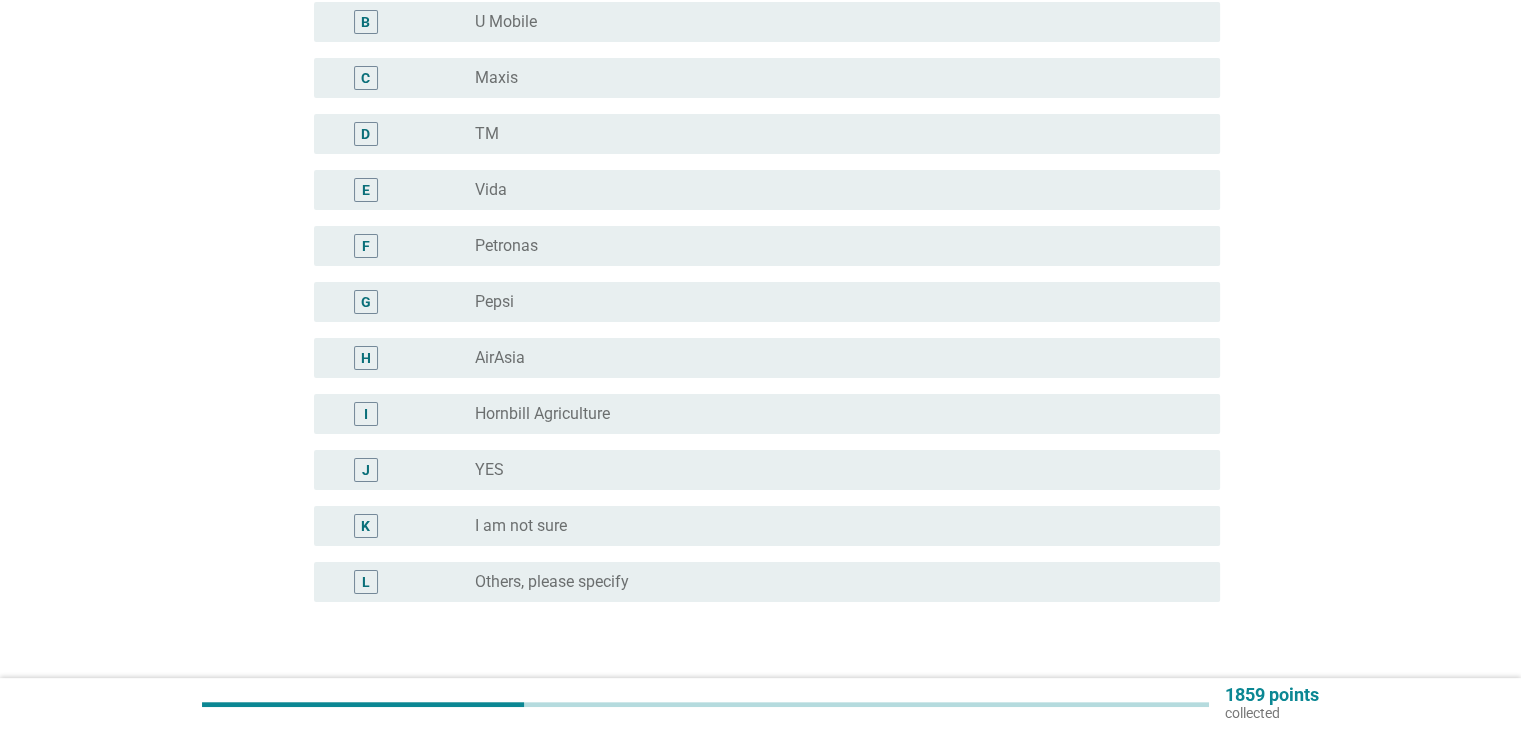 click on "I am not sure" at bounding box center [521, 526] 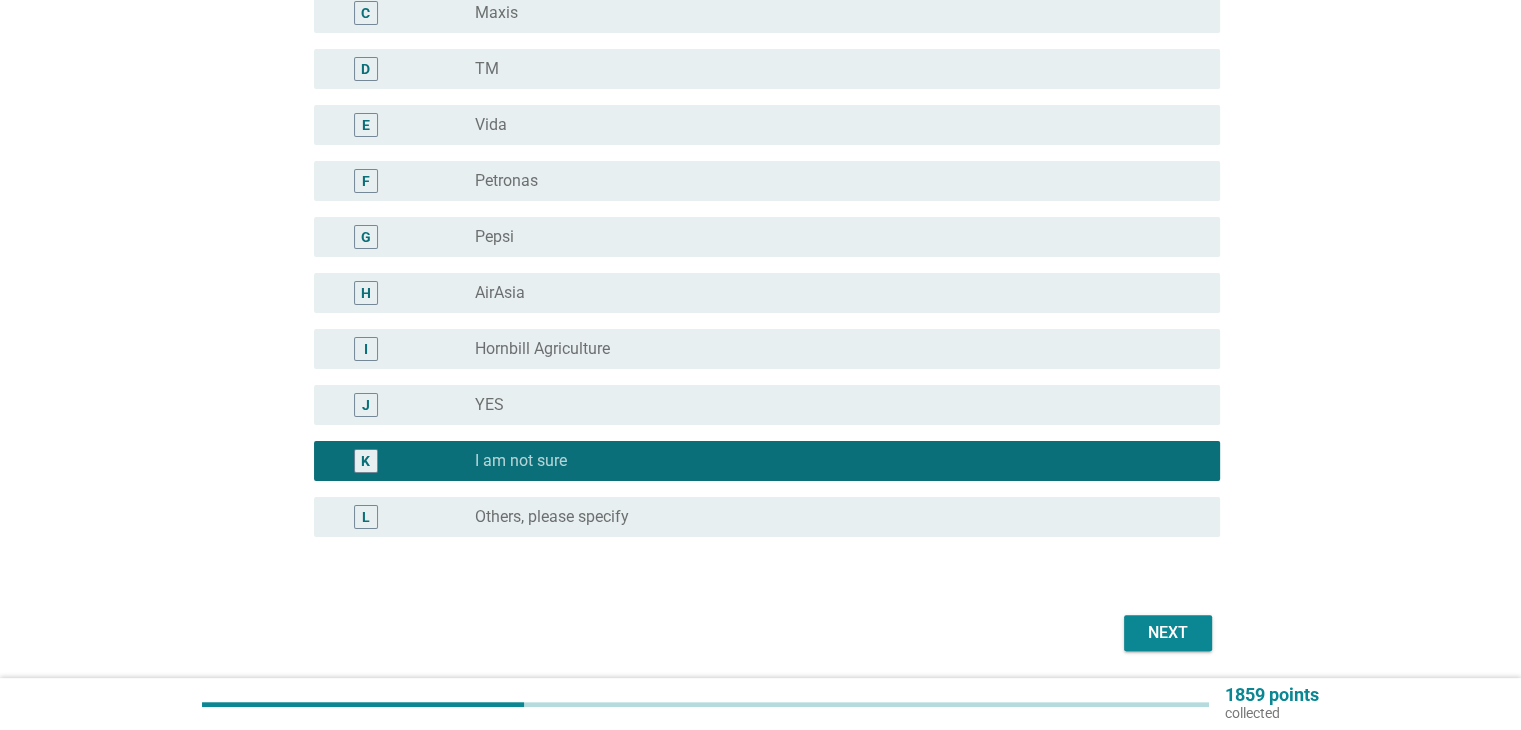 scroll, scrollTop: 400, scrollLeft: 0, axis: vertical 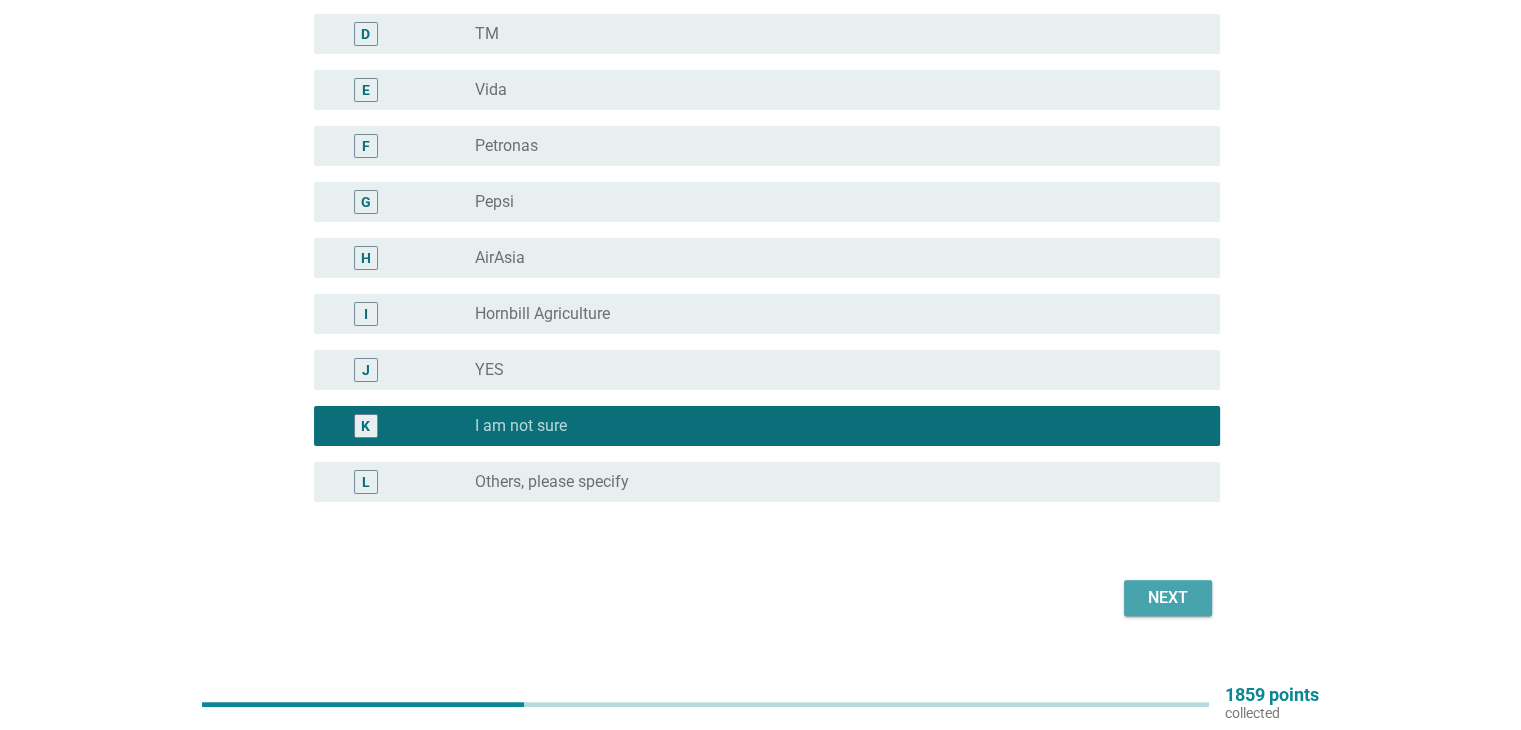 click on "Next" at bounding box center [1168, 598] 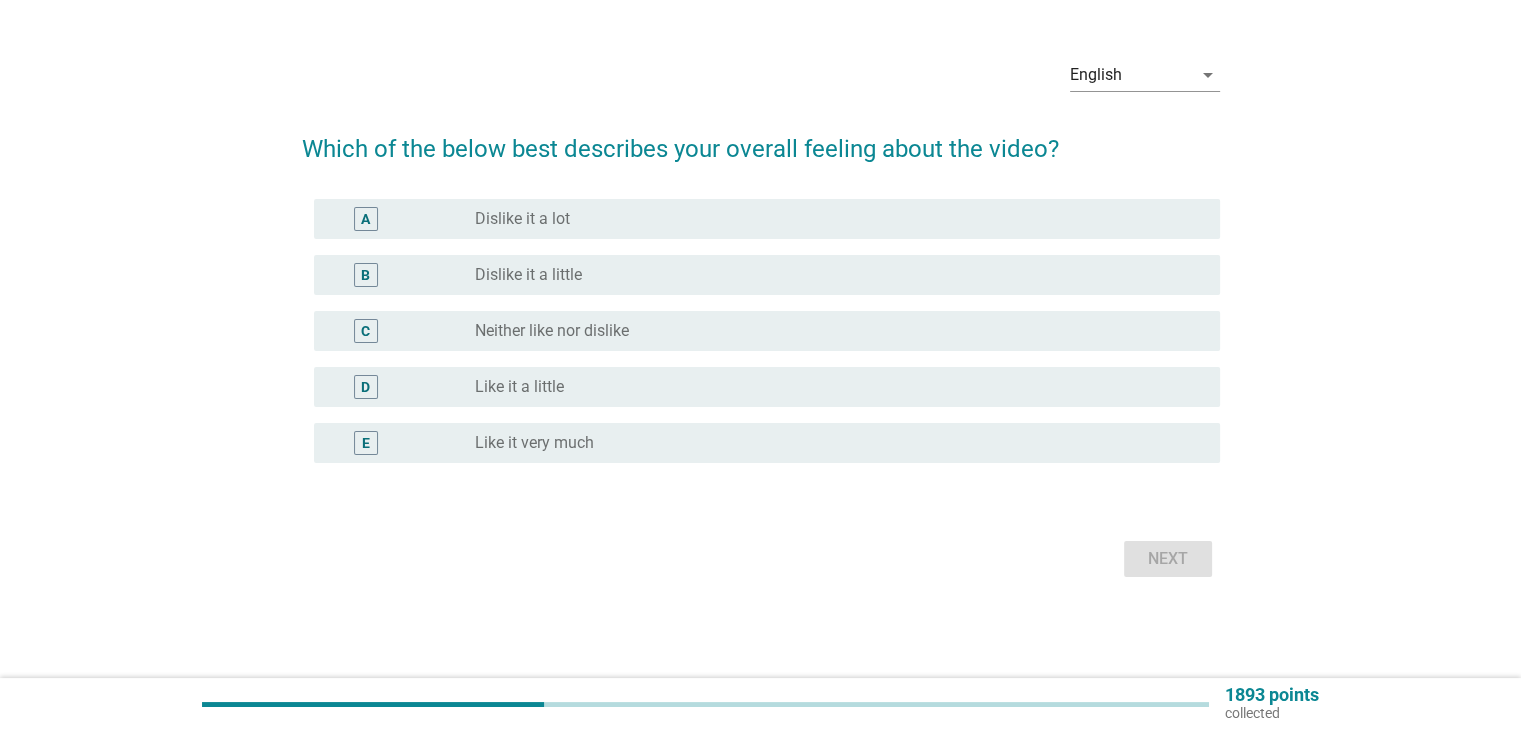 scroll, scrollTop: 0, scrollLeft: 0, axis: both 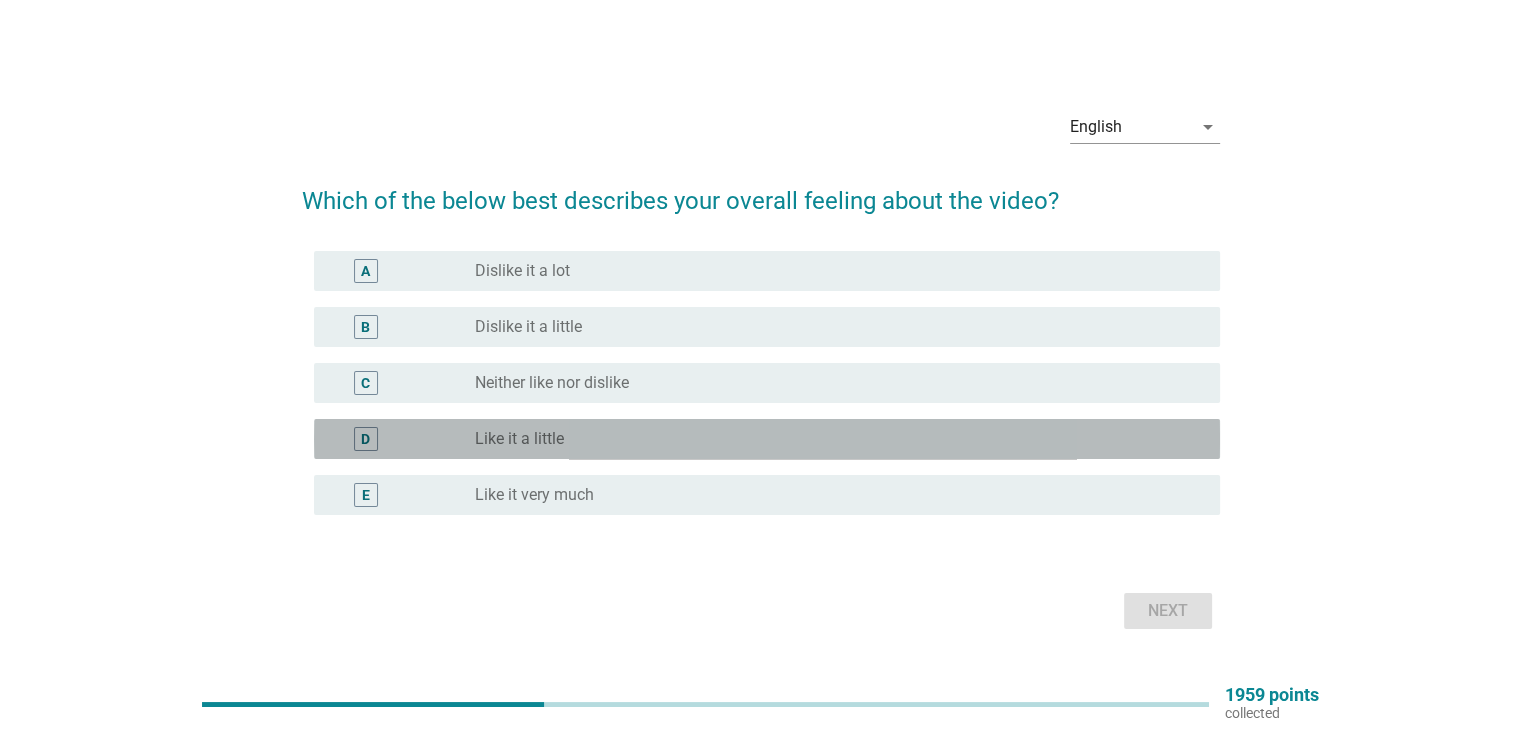 click on "Like it a little" at bounding box center (519, 439) 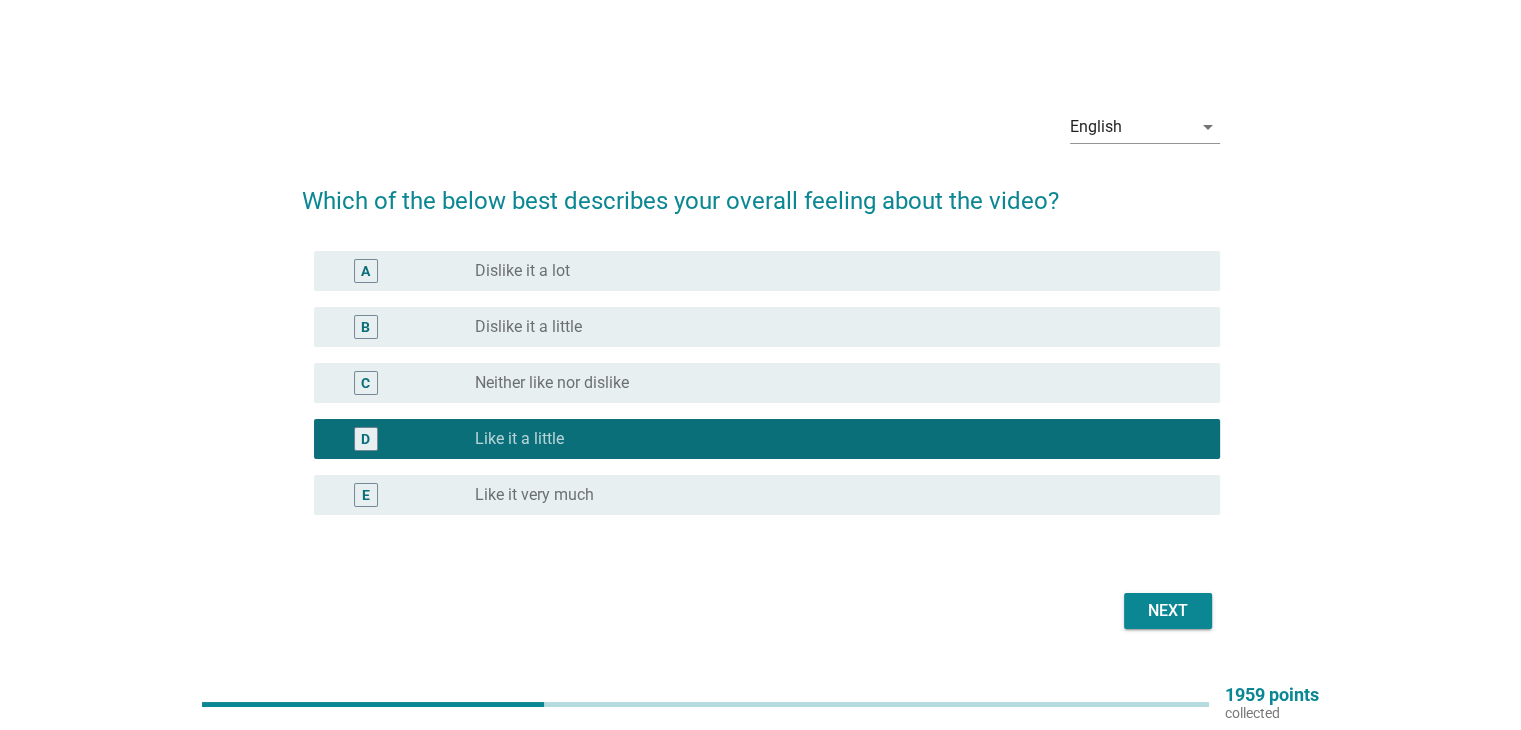 click on "Next" at bounding box center [1168, 611] 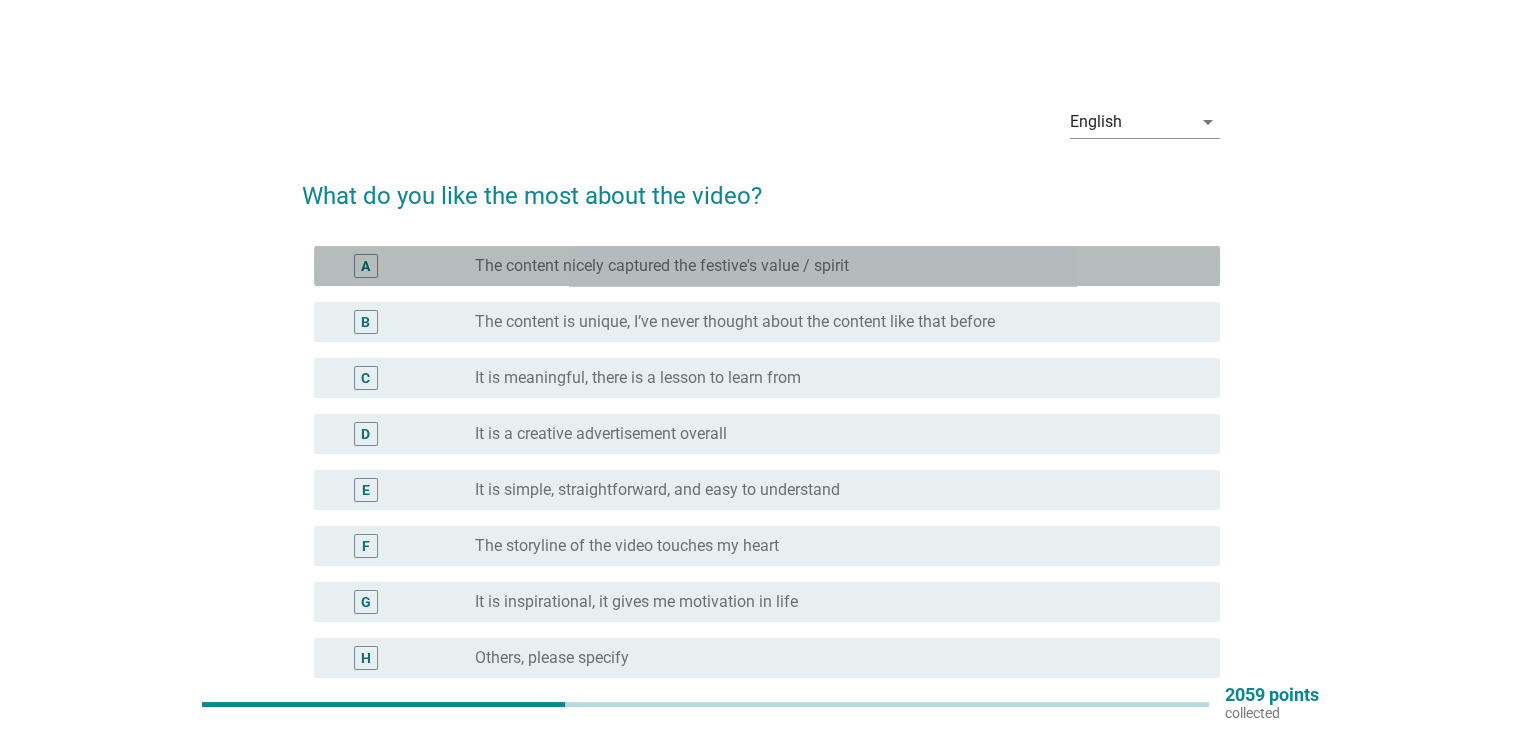 click on "The content nicely captured the festive's value / spirit" at bounding box center (662, 266) 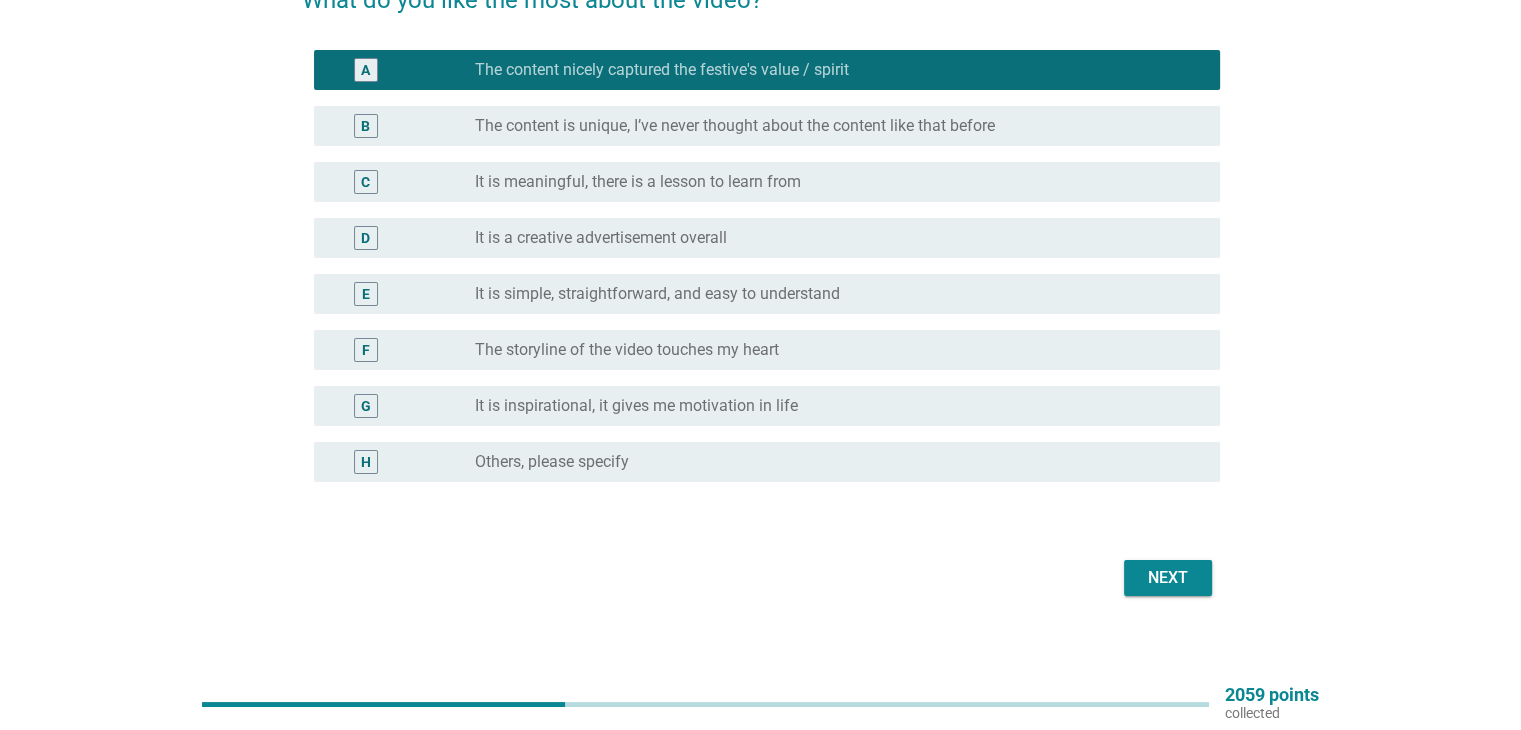 scroll, scrollTop: 200, scrollLeft: 0, axis: vertical 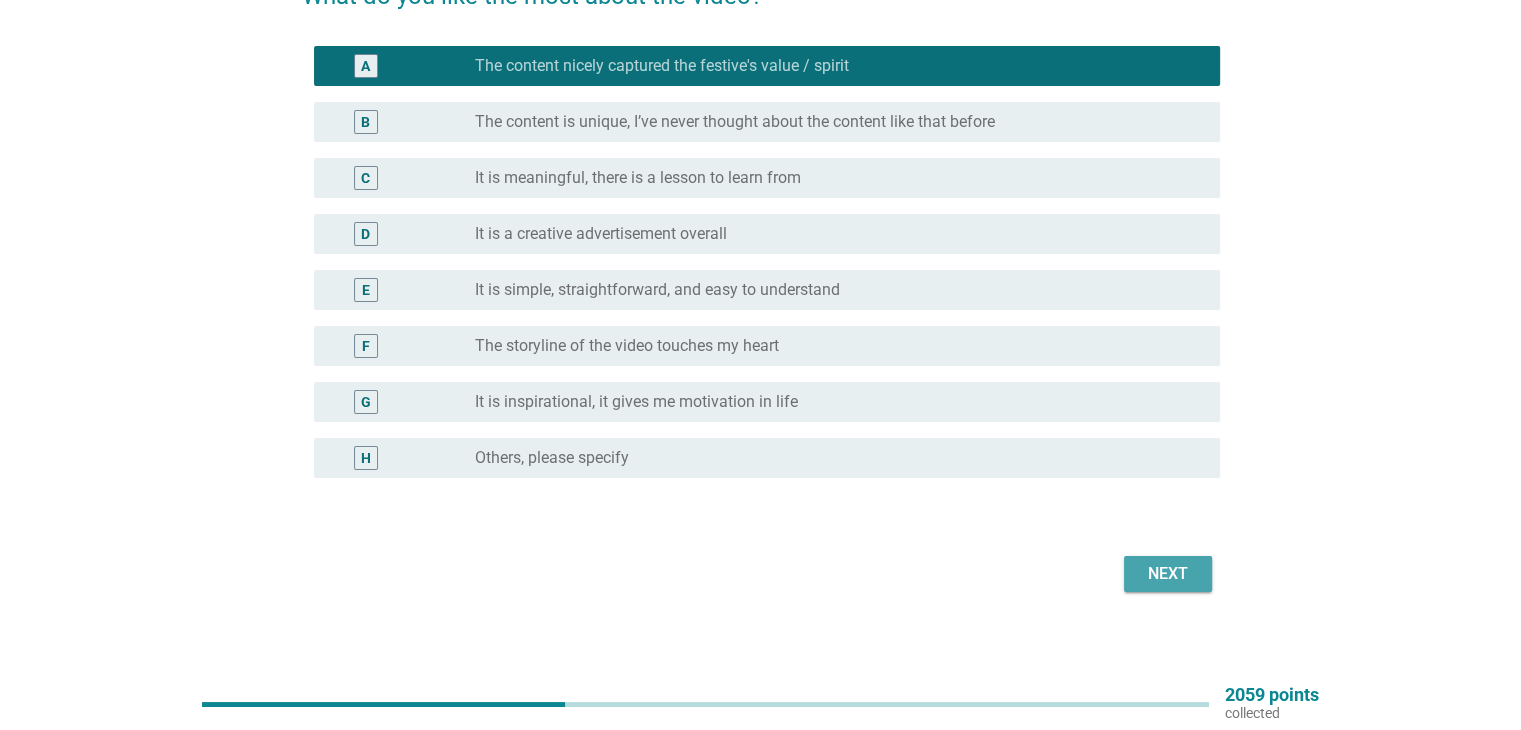 click on "Next" at bounding box center (1168, 574) 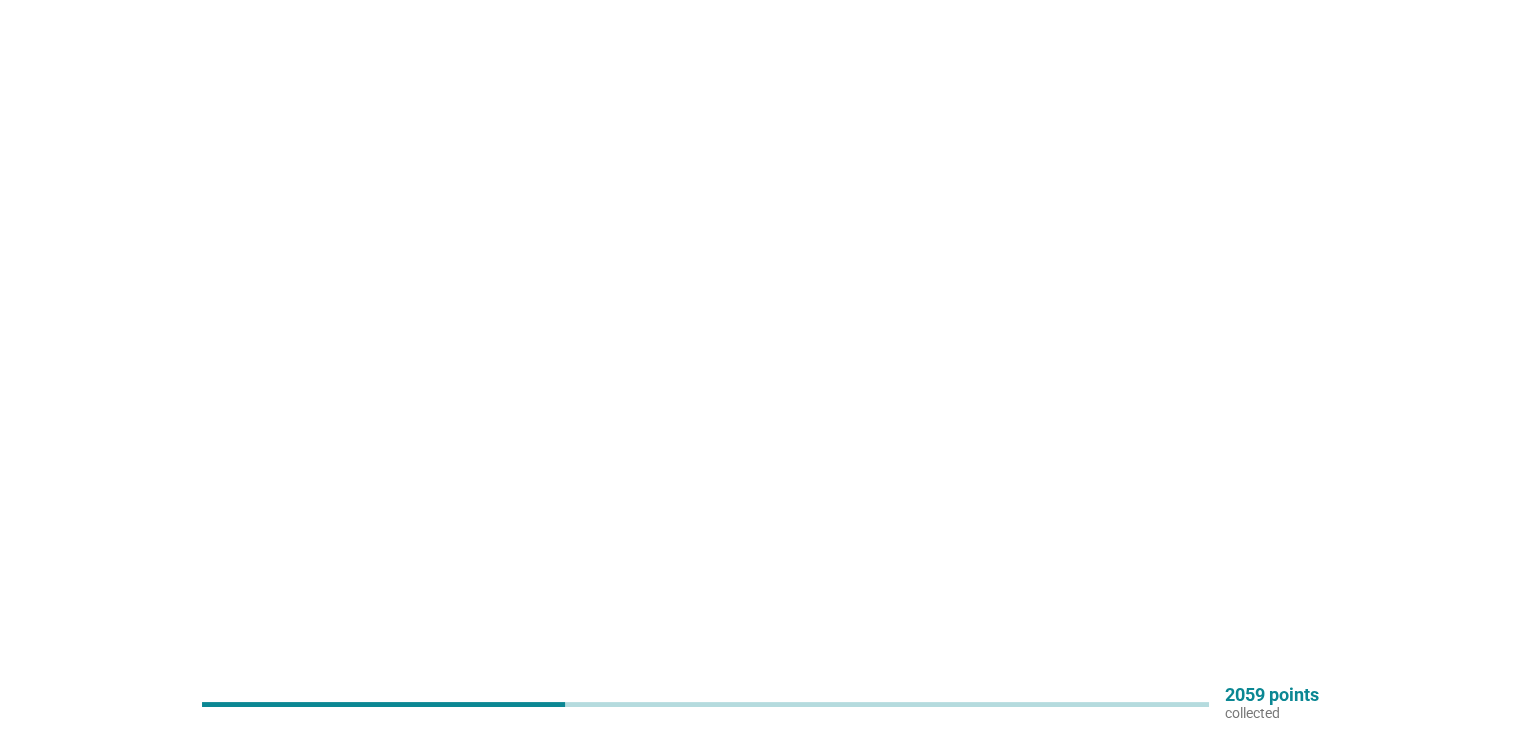 scroll, scrollTop: 0, scrollLeft: 0, axis: both 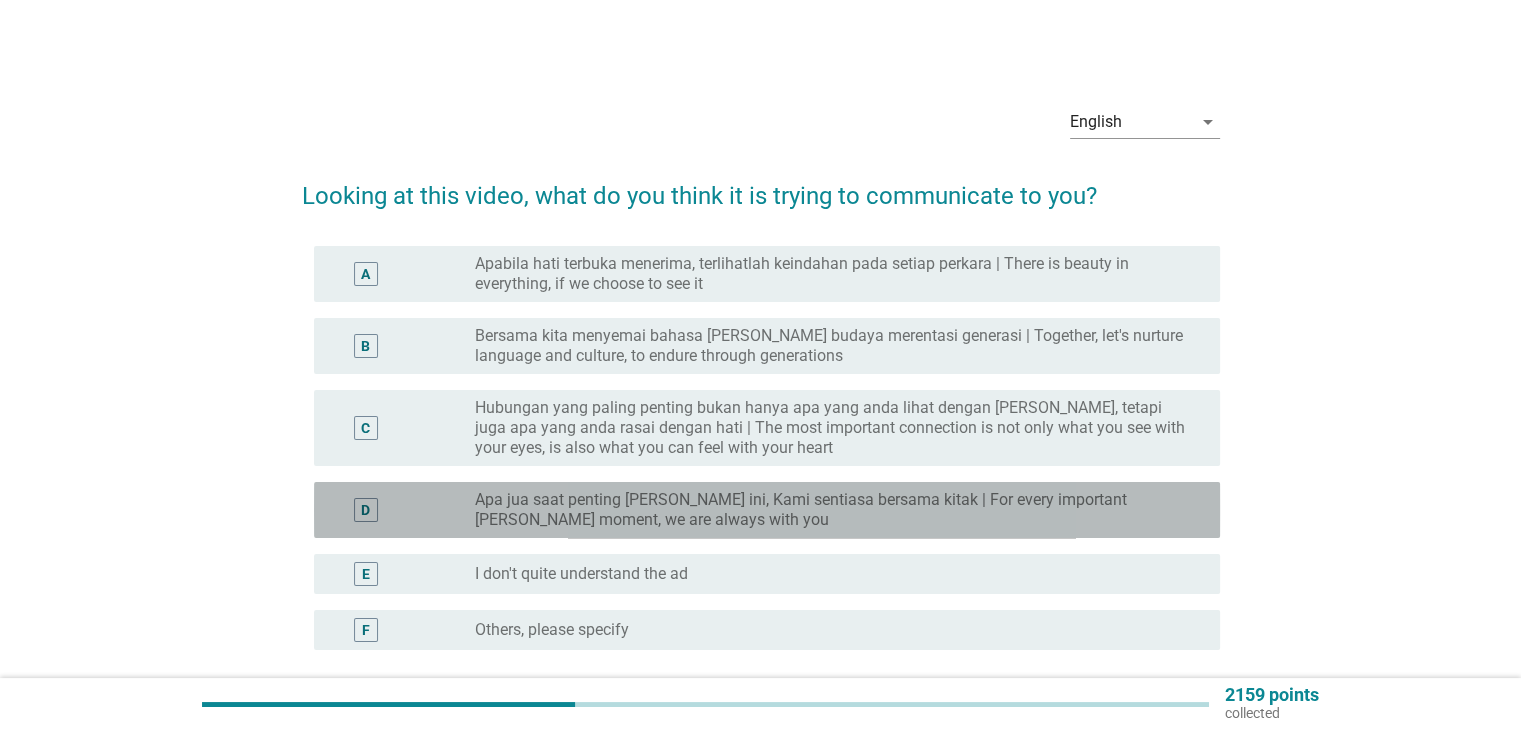 click on "Apa jua saat penting [PERSON_NAME] ini, Kami sentiasa bersama kitak | For every important [PERSON_NAME] moment, we are always with you" at bounding box center (831, 510) 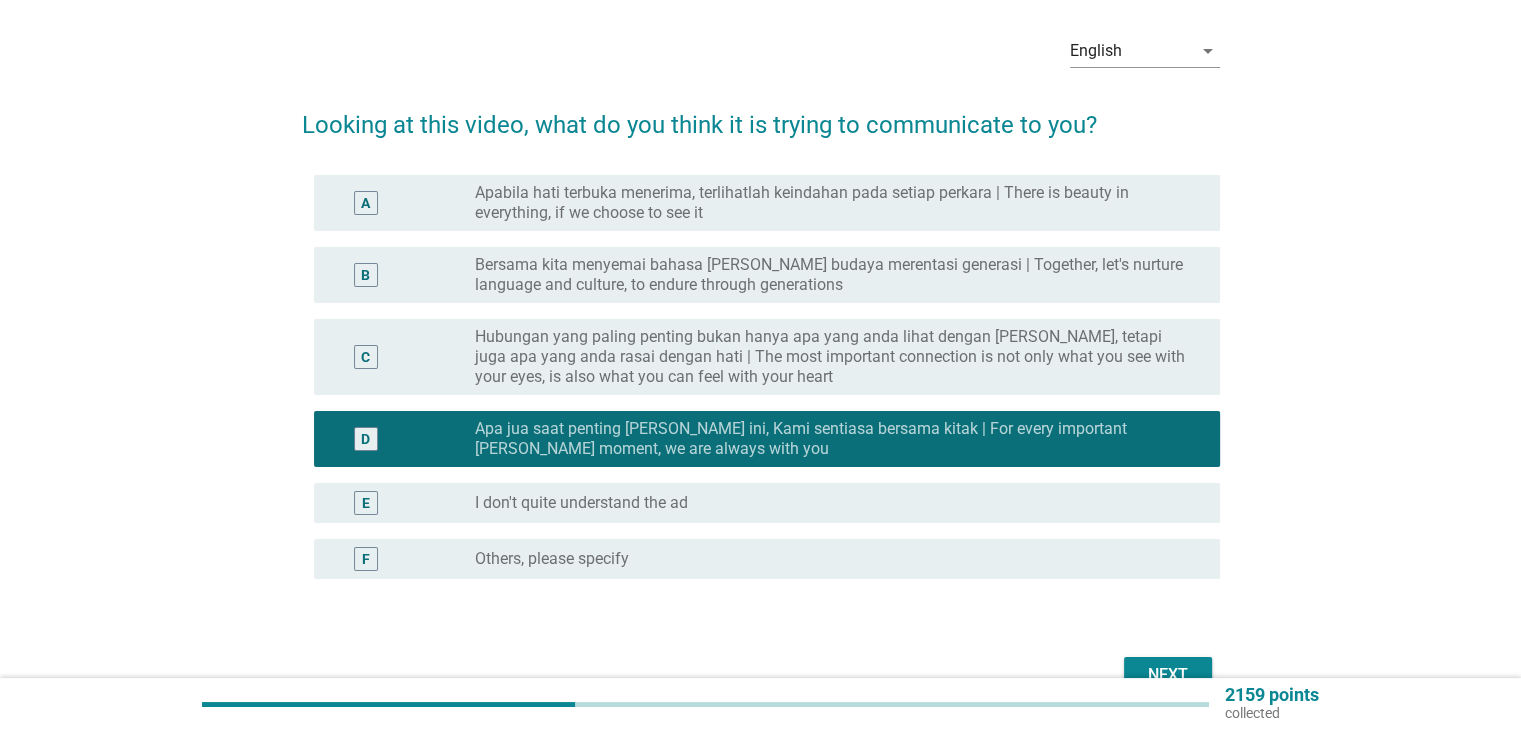 scroll, scrollTop: 100, scrollLeft: 0, axis: vertical 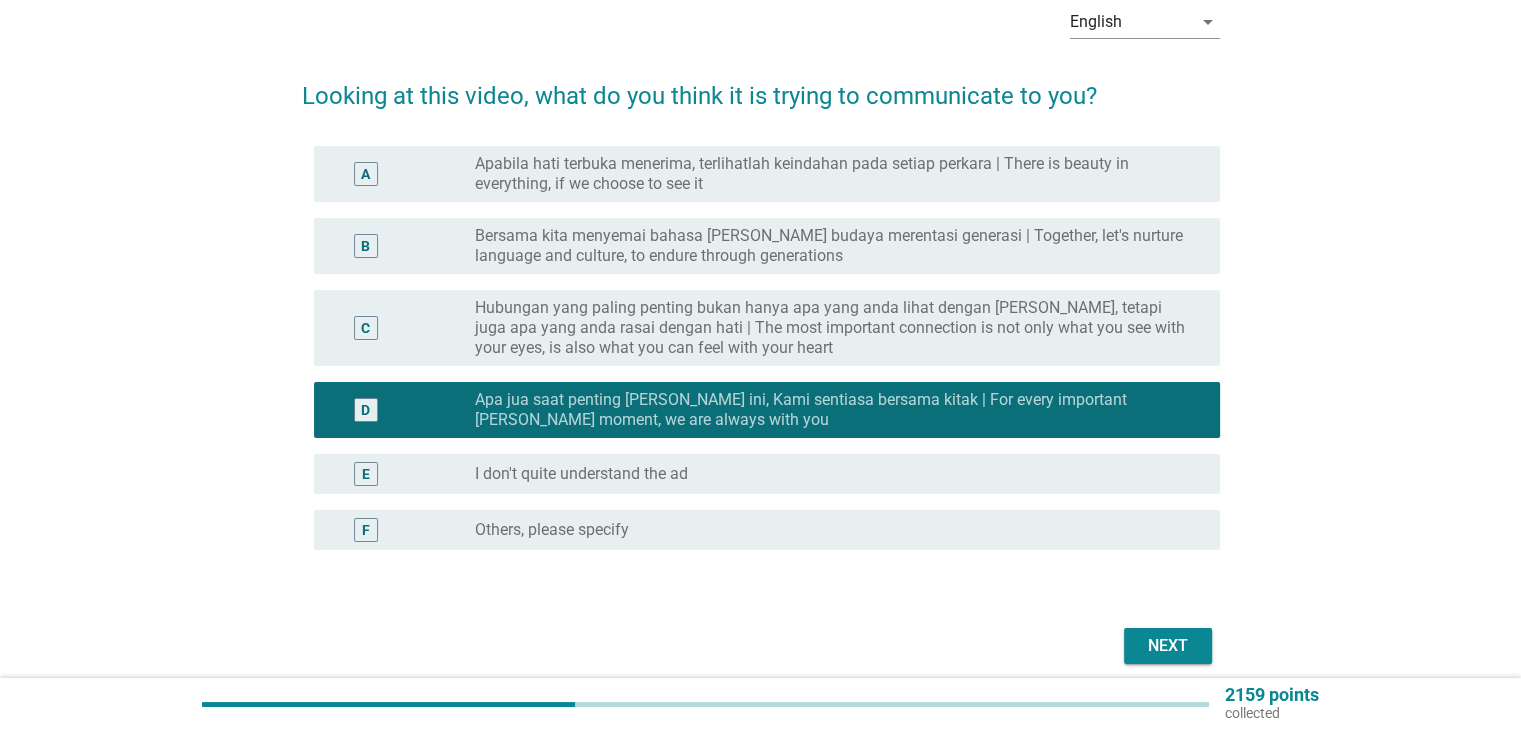 click on "Next" at bounding box center (1168, 646) 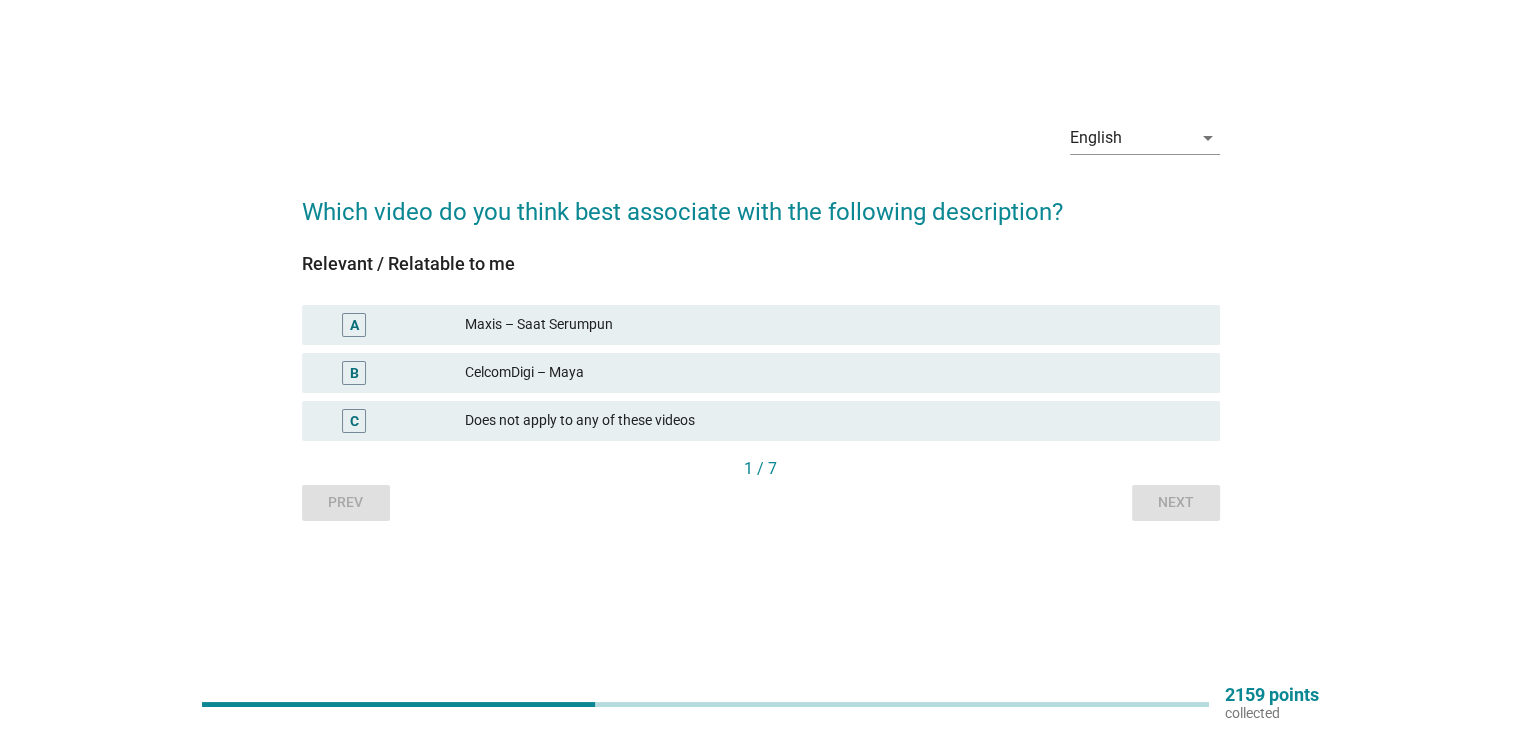 scroll, scrollTop: 0, scrollLeft: 0, axis: both 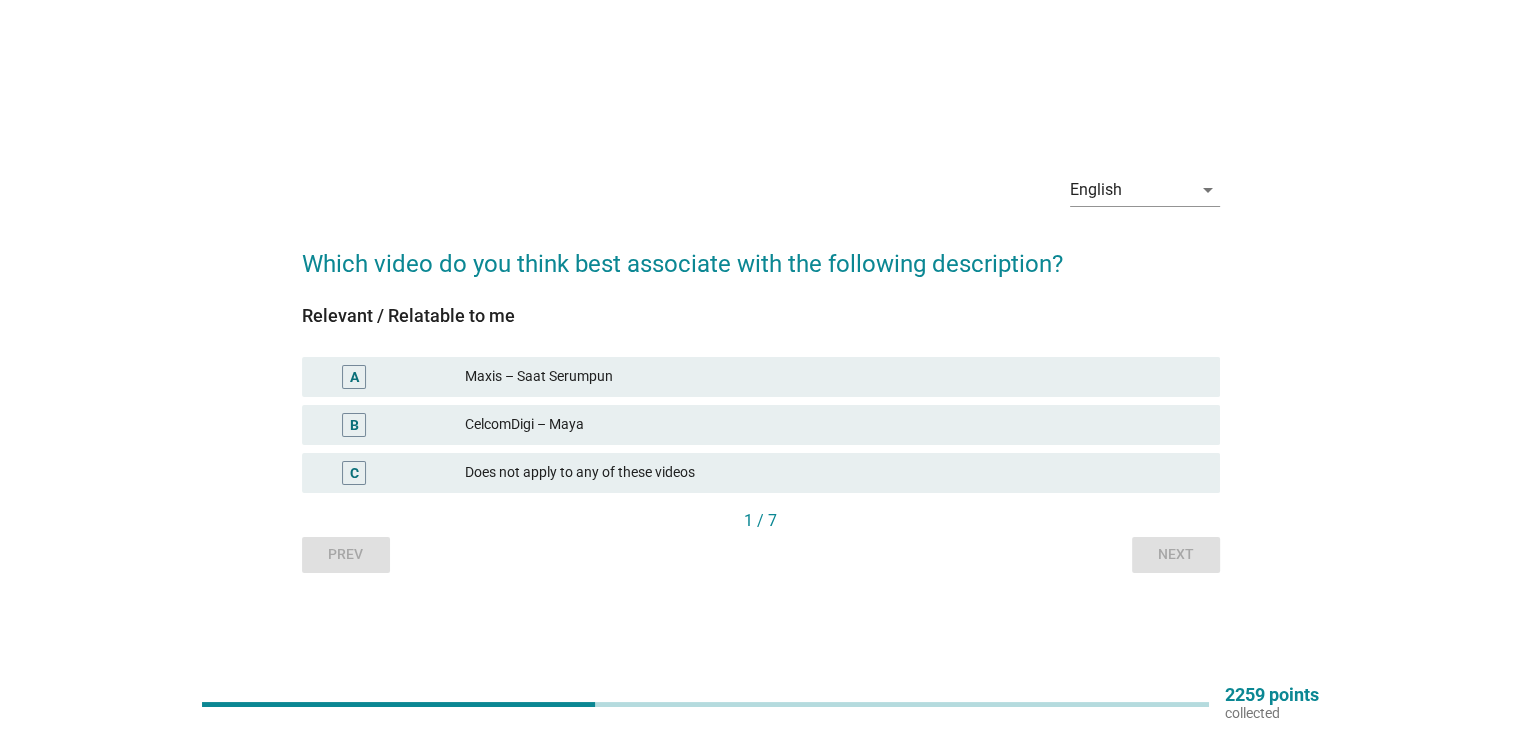 click on "B   CelcomDigi – Maya" at bounding box center (761, 425) 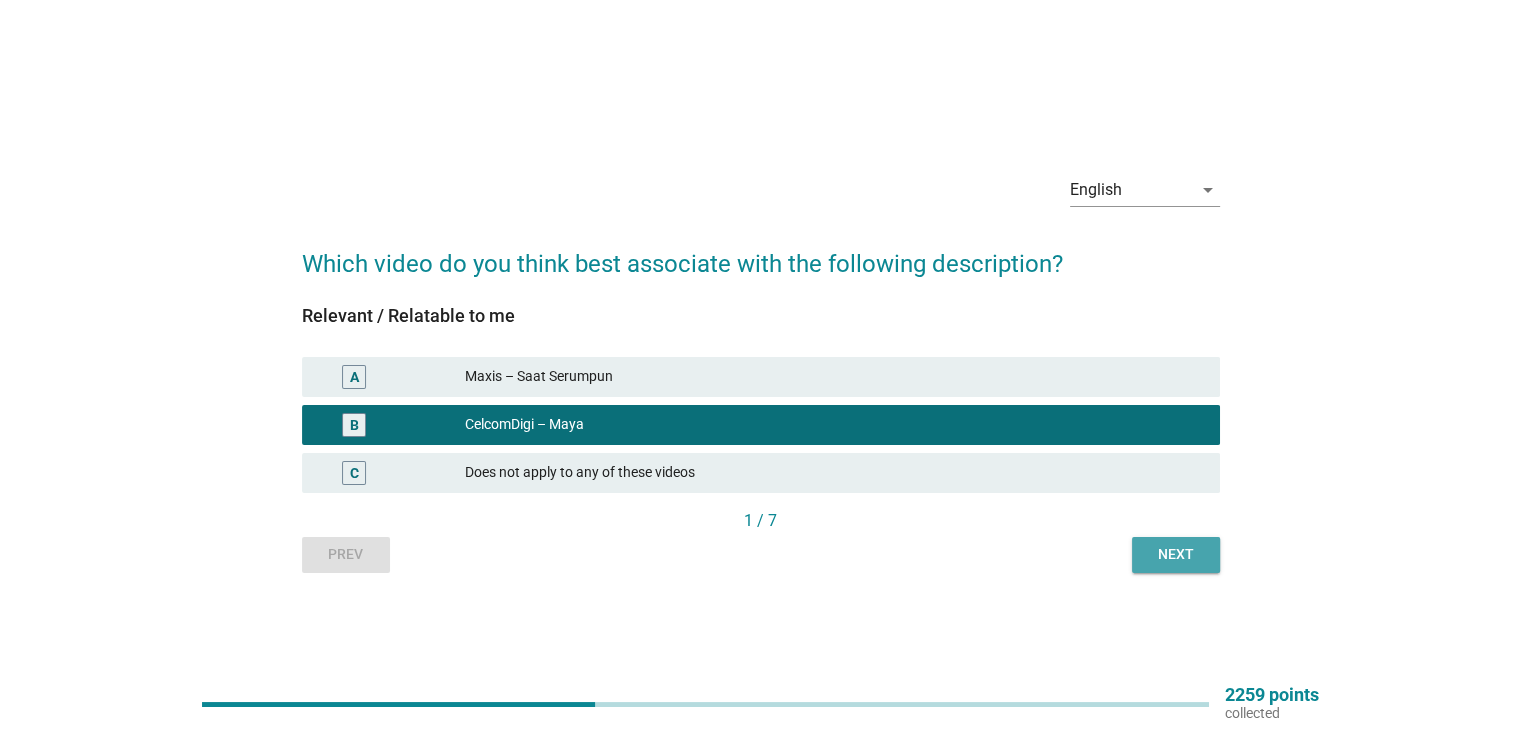click on "Next" at bounding box center (1176, 554) 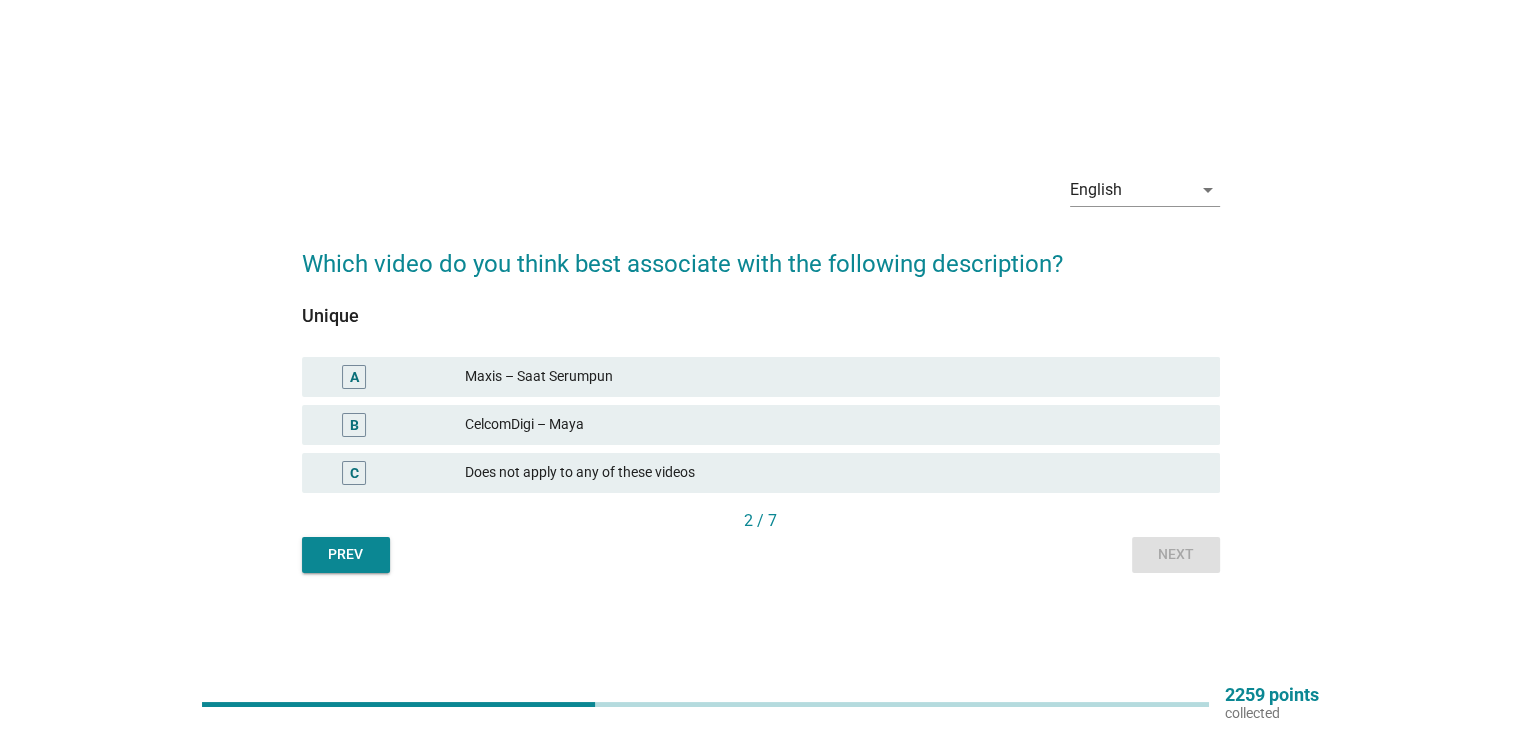 click on "CelcomDigi – Maya" at bounding box center [834, 425] 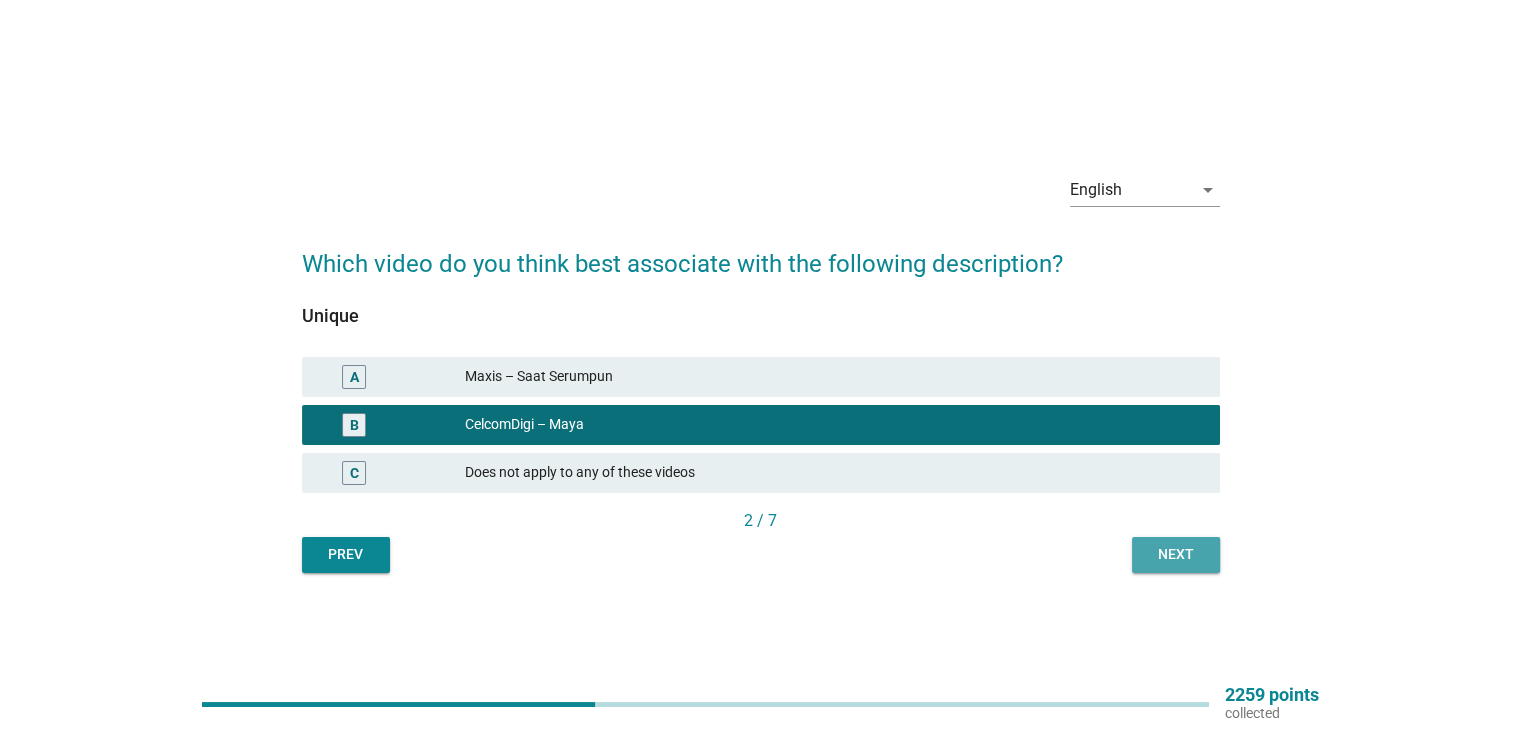 click on "Next" at bounding box center (1176, 554) 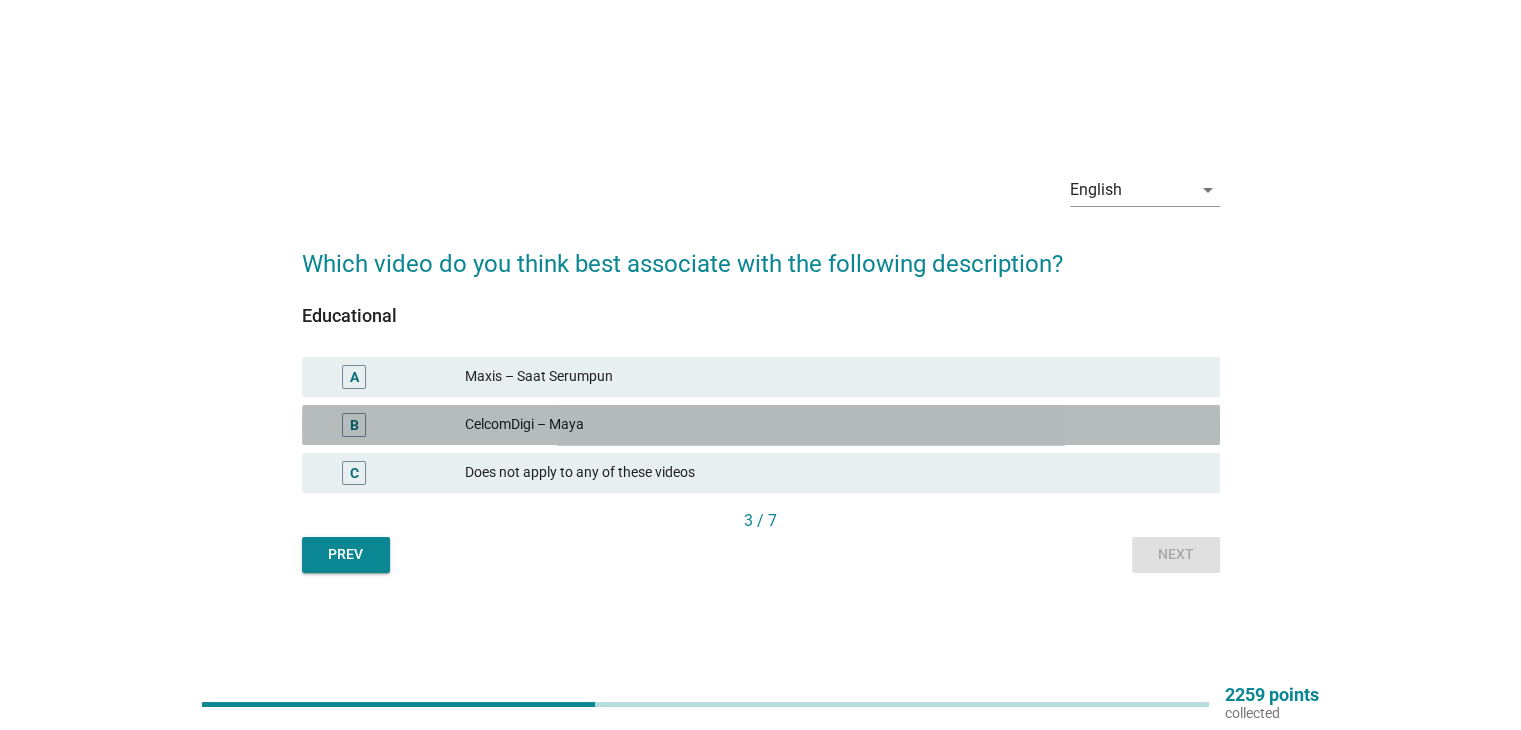 click on "CelcomDigi – Maya" at bounding box center [834, 425] 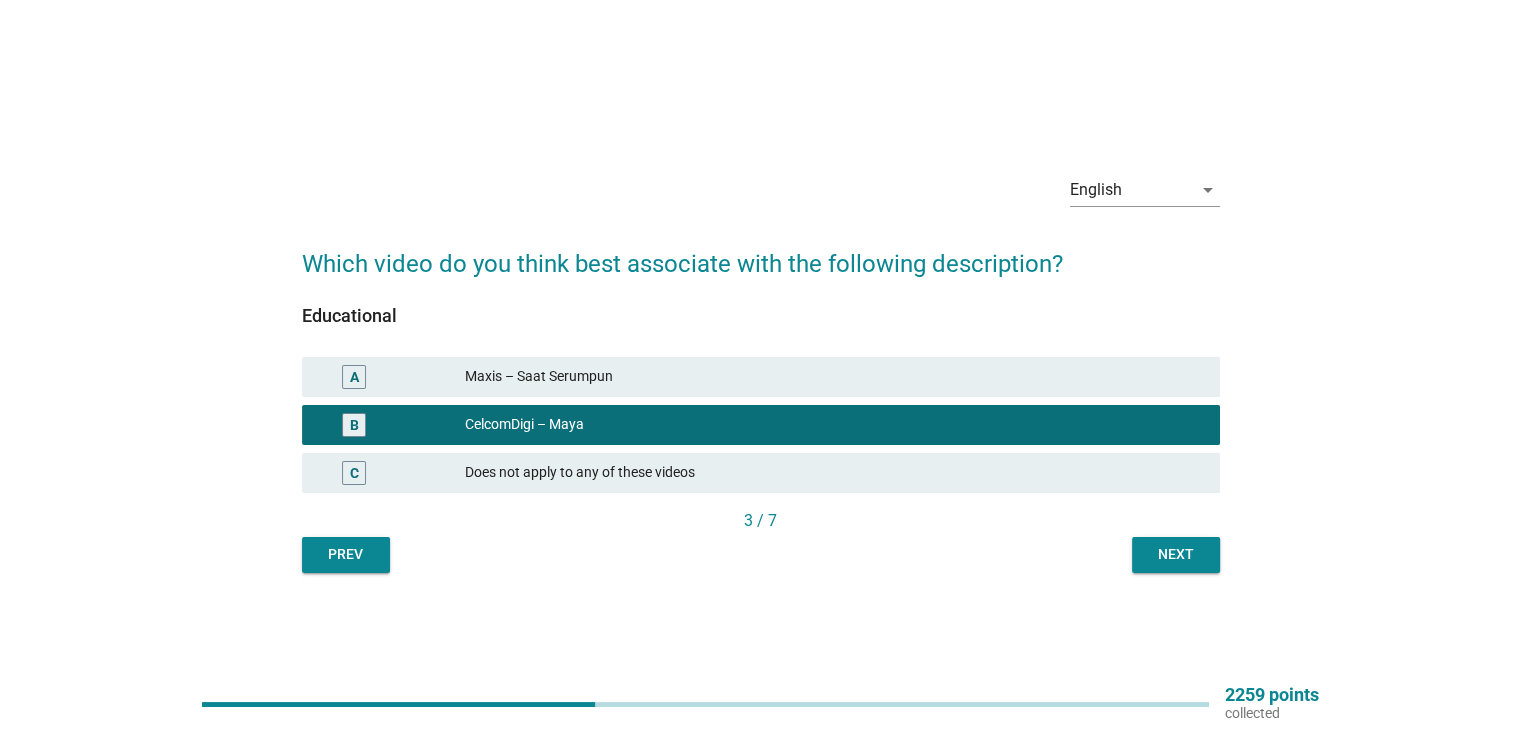 click on "Next" at bounding box center (1176, 554) 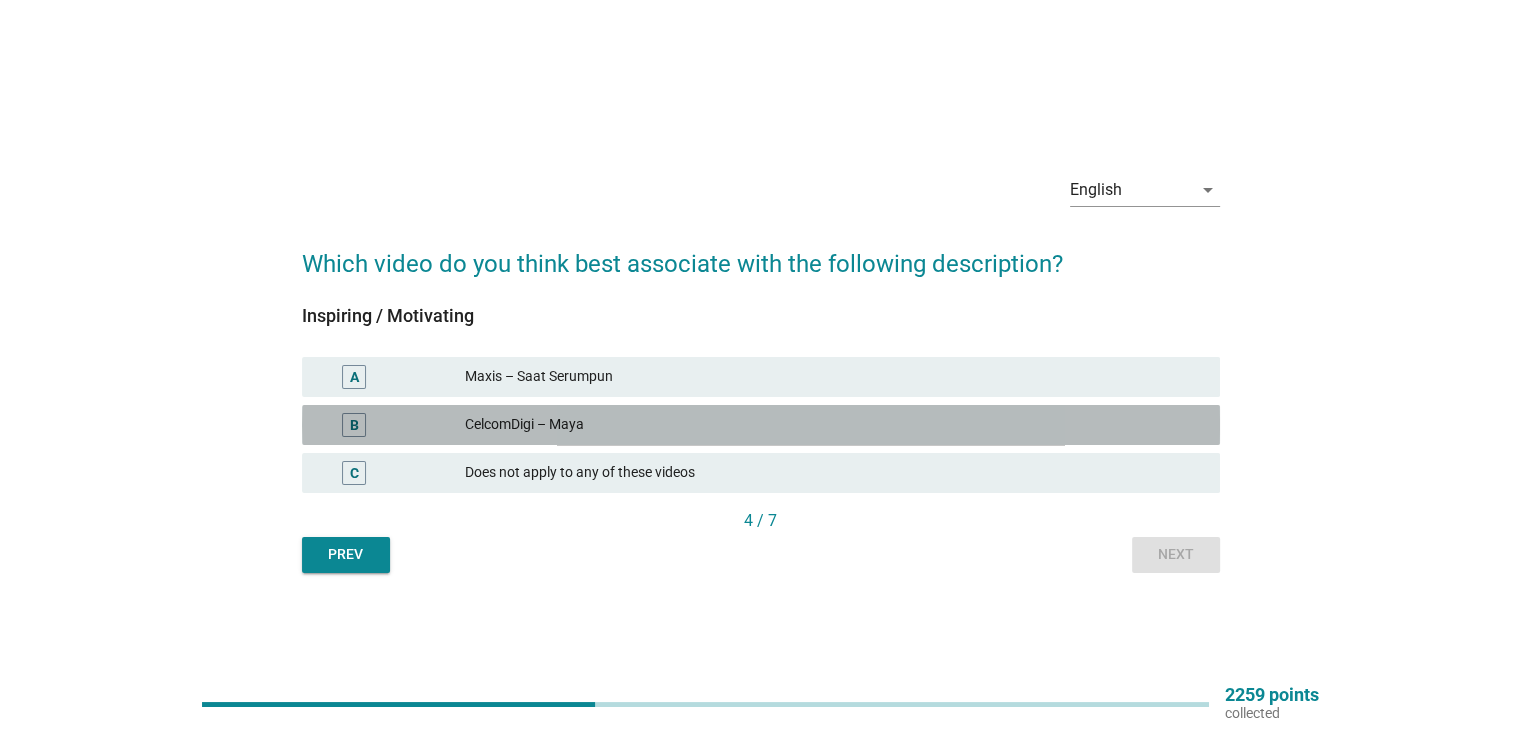 click on "CelcomDigi – Maya" at bounding box center (834, 425) 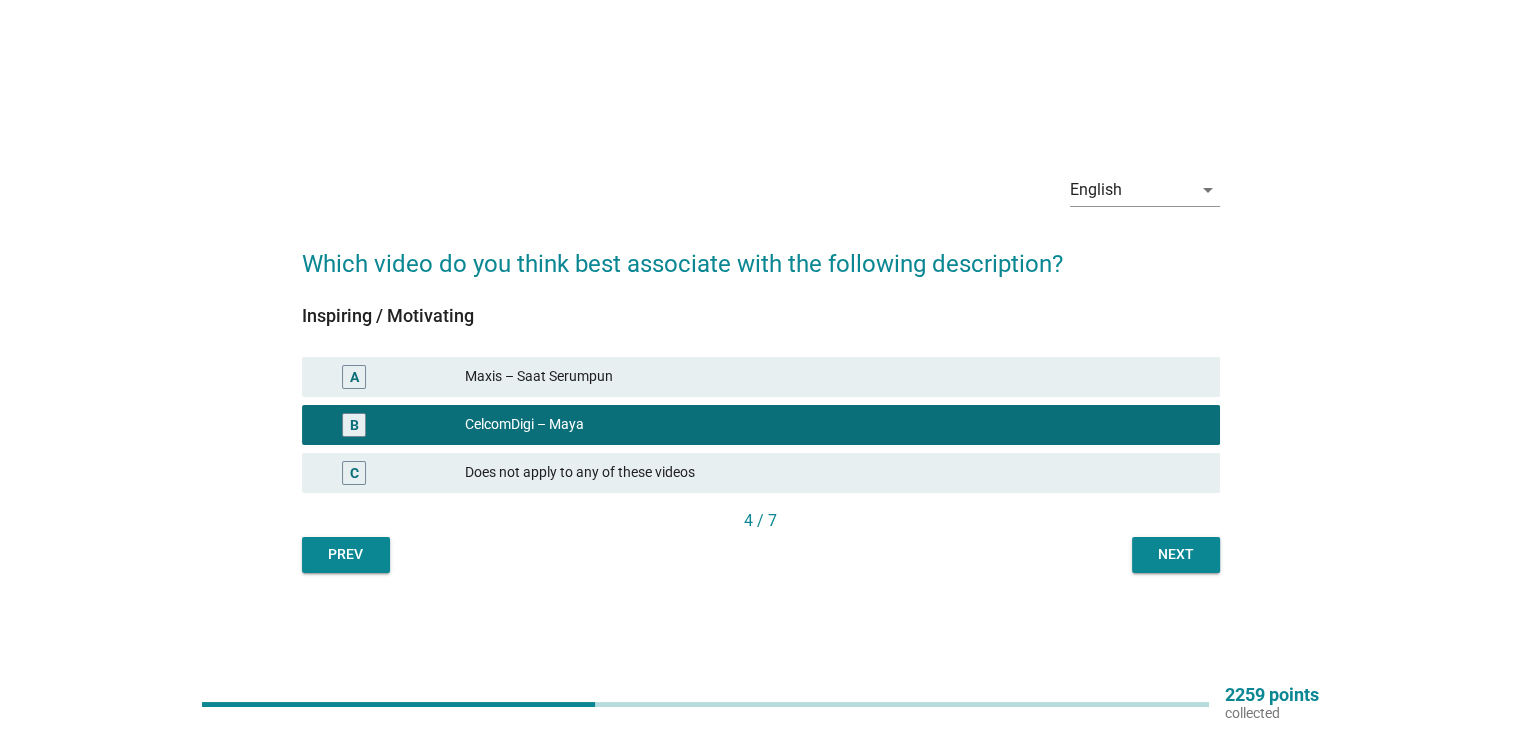 click on "Next" at bounding box center [1176, 554] 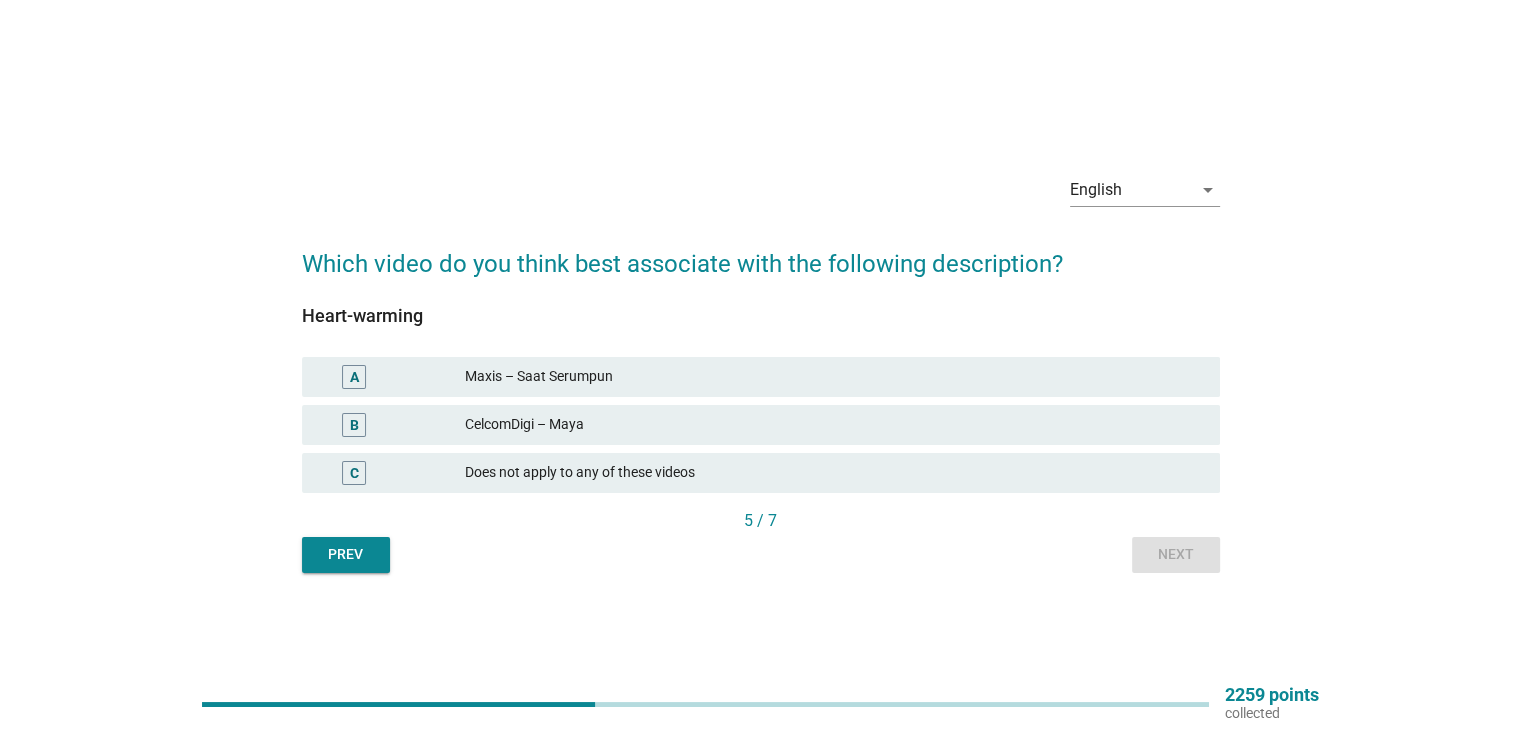 click on "B   CelcomDigi – Maya" at bounding box center [761, 425] 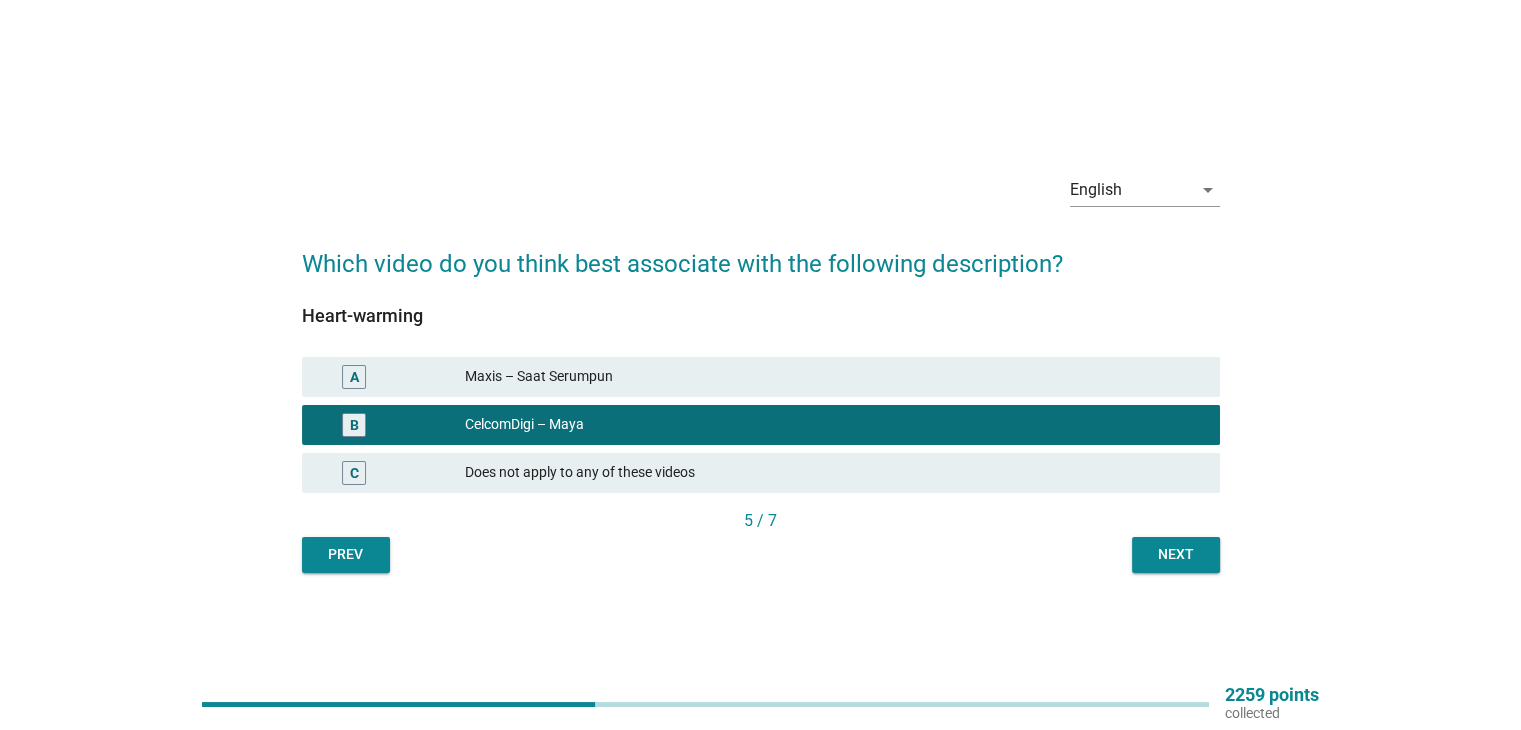 click on "Next" at bounding box center (1176, 554) 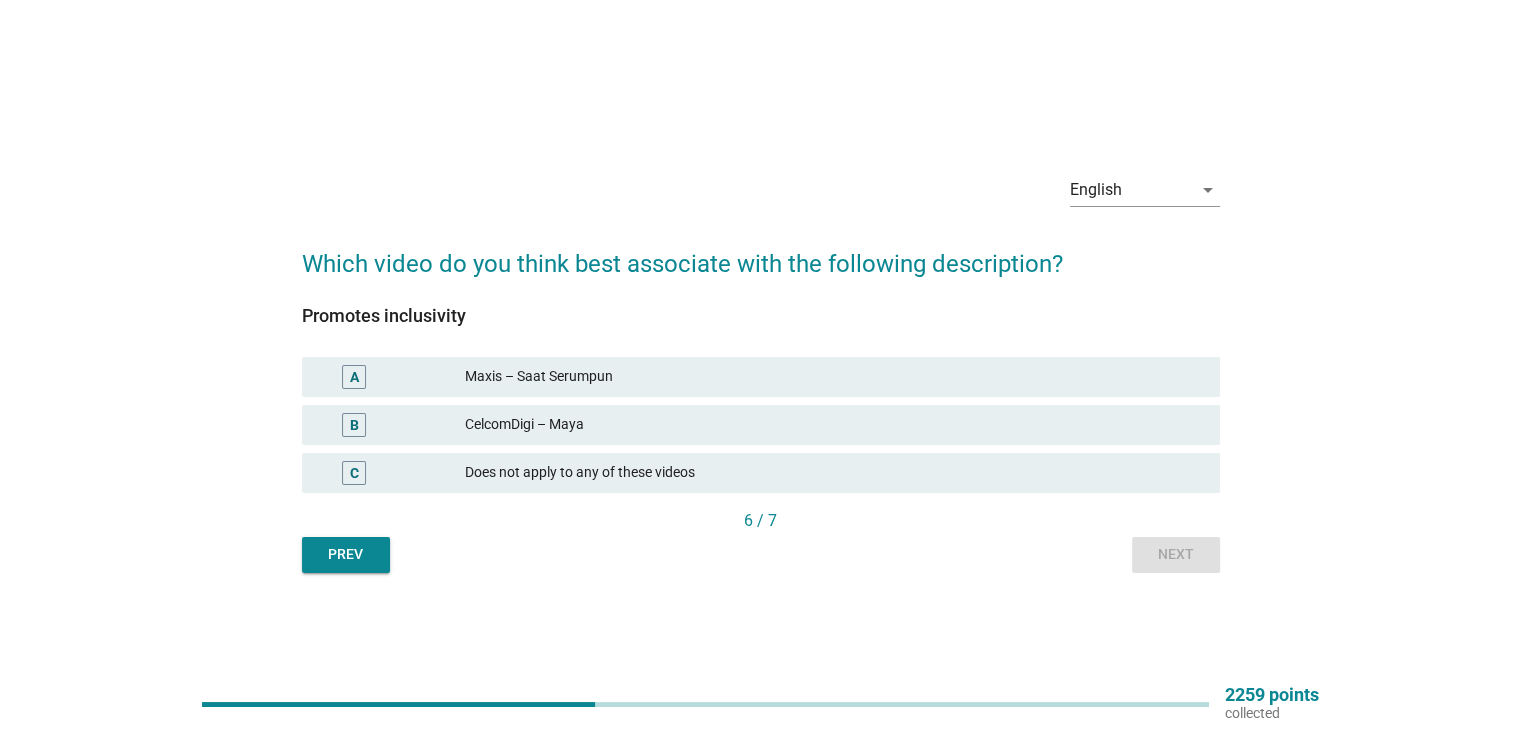 click on "CelcomDigi – Maya" at bounding box center [834, 425] 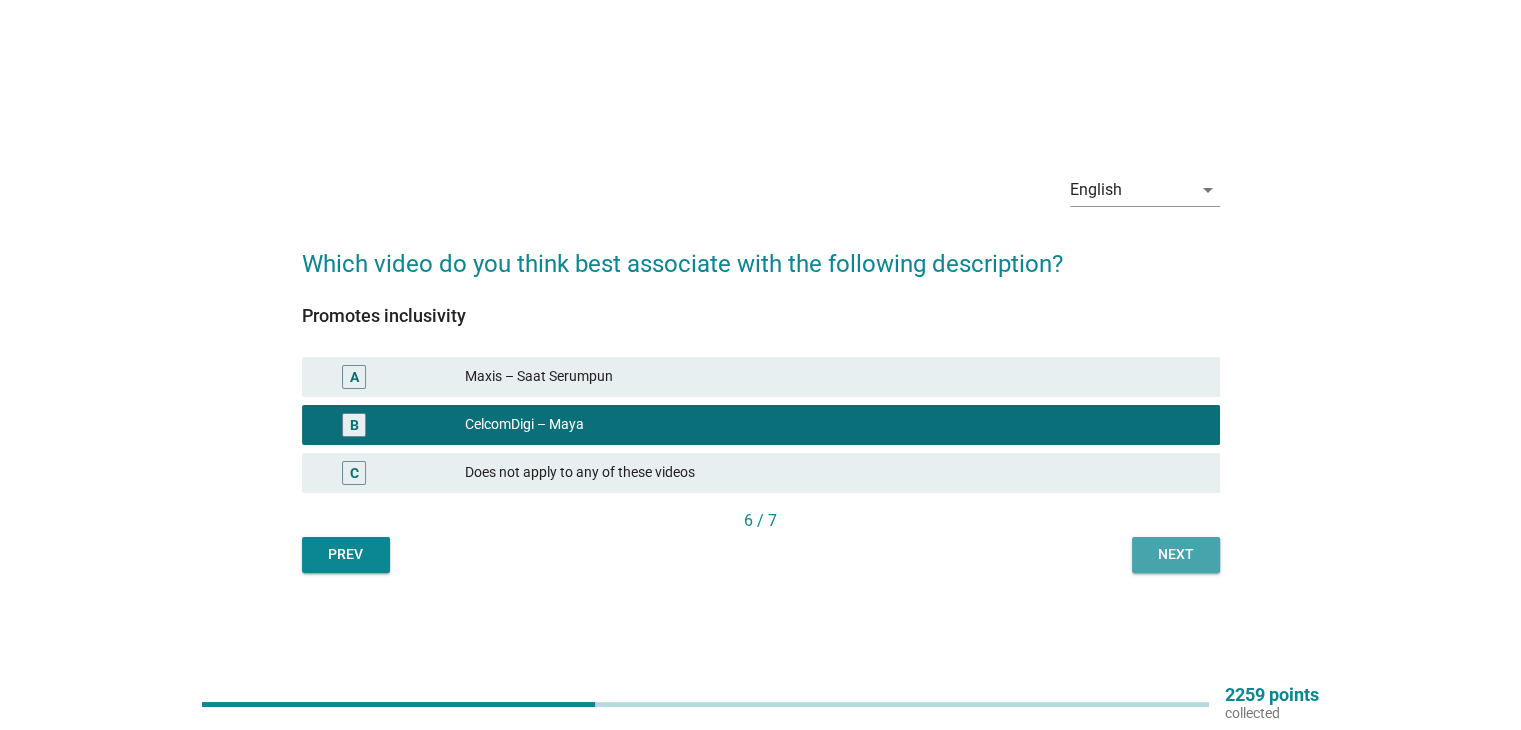 click on "Next" at bounding box center [1176, 554] 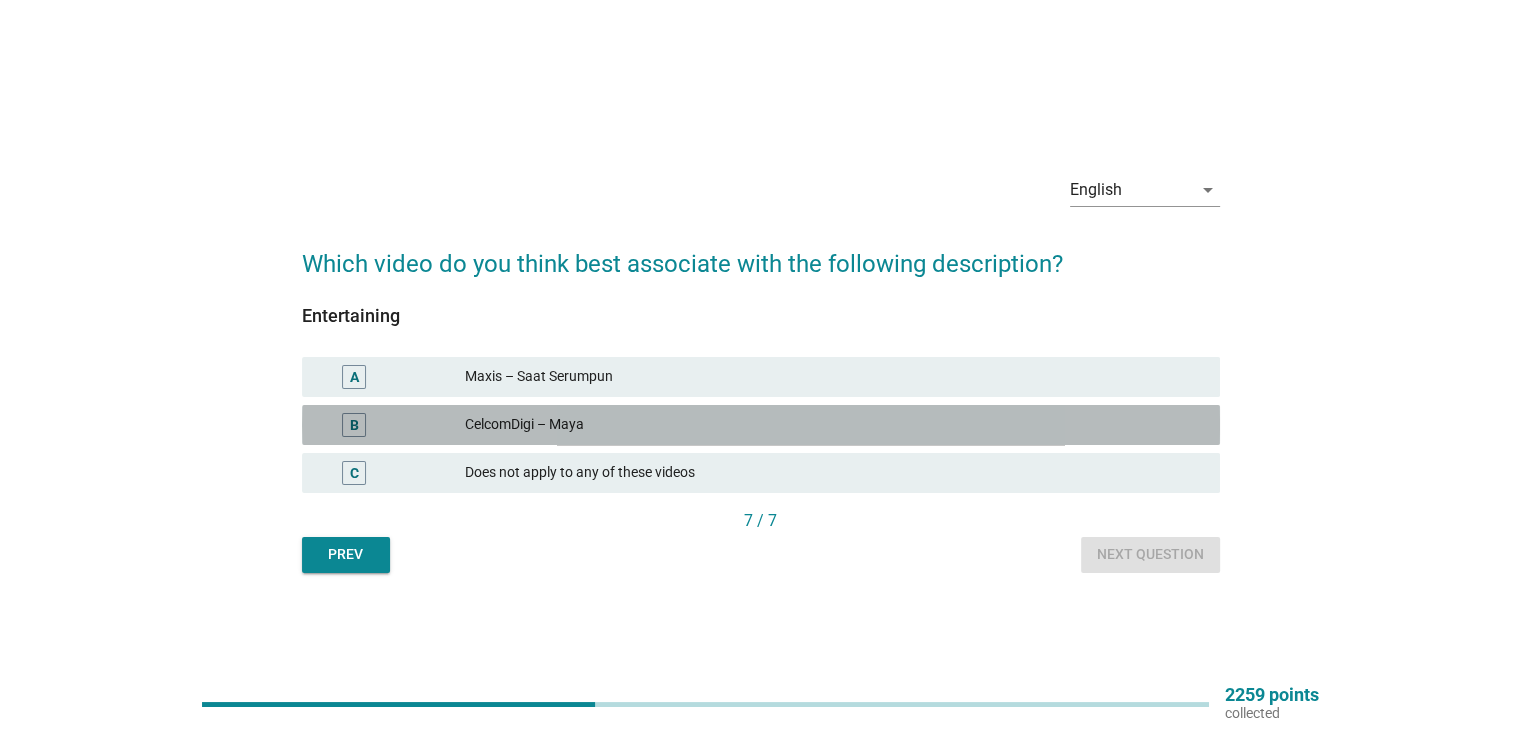 click on "CelcomDigi – Maya" at bounding box center (834, 425) 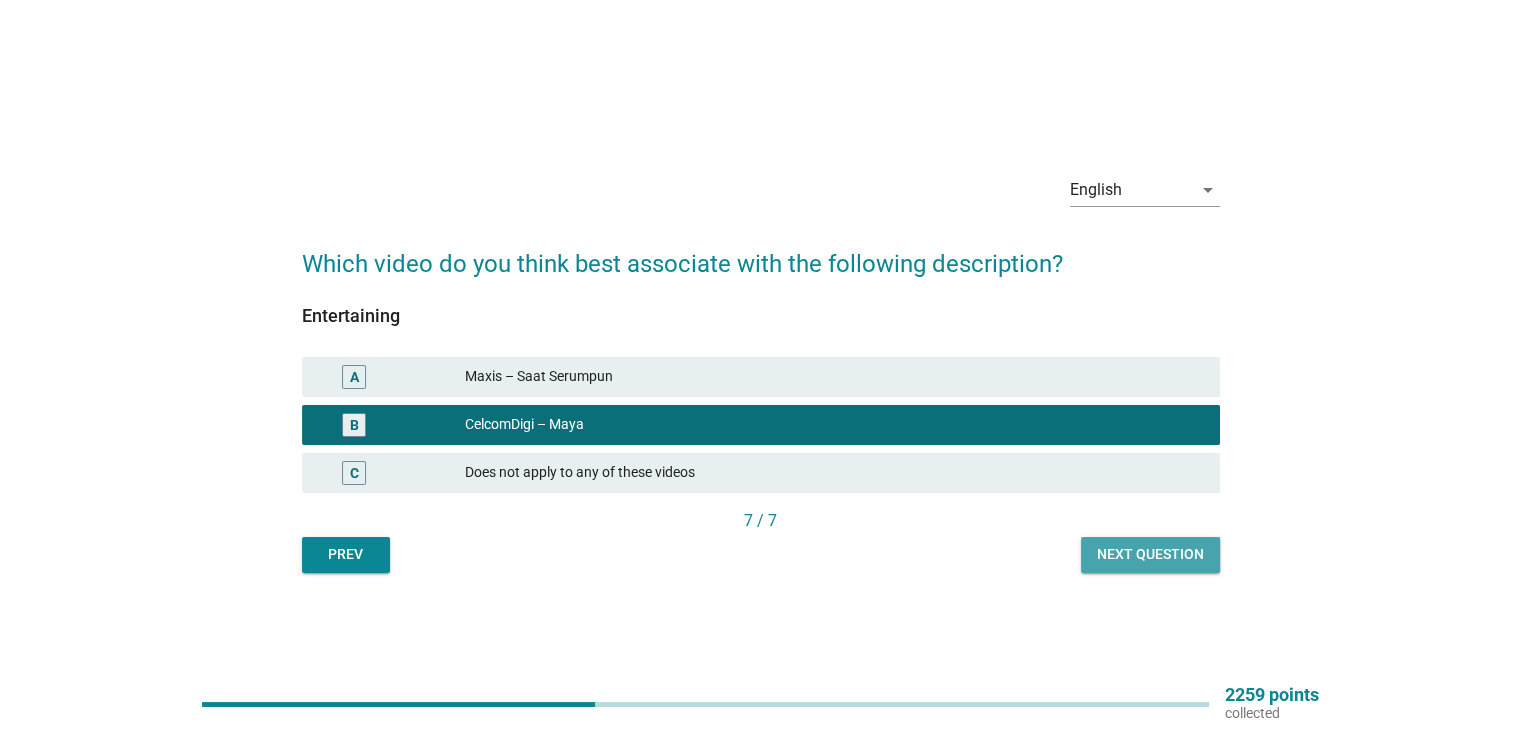 click on "Next question" at bounding box center [1150, 554] 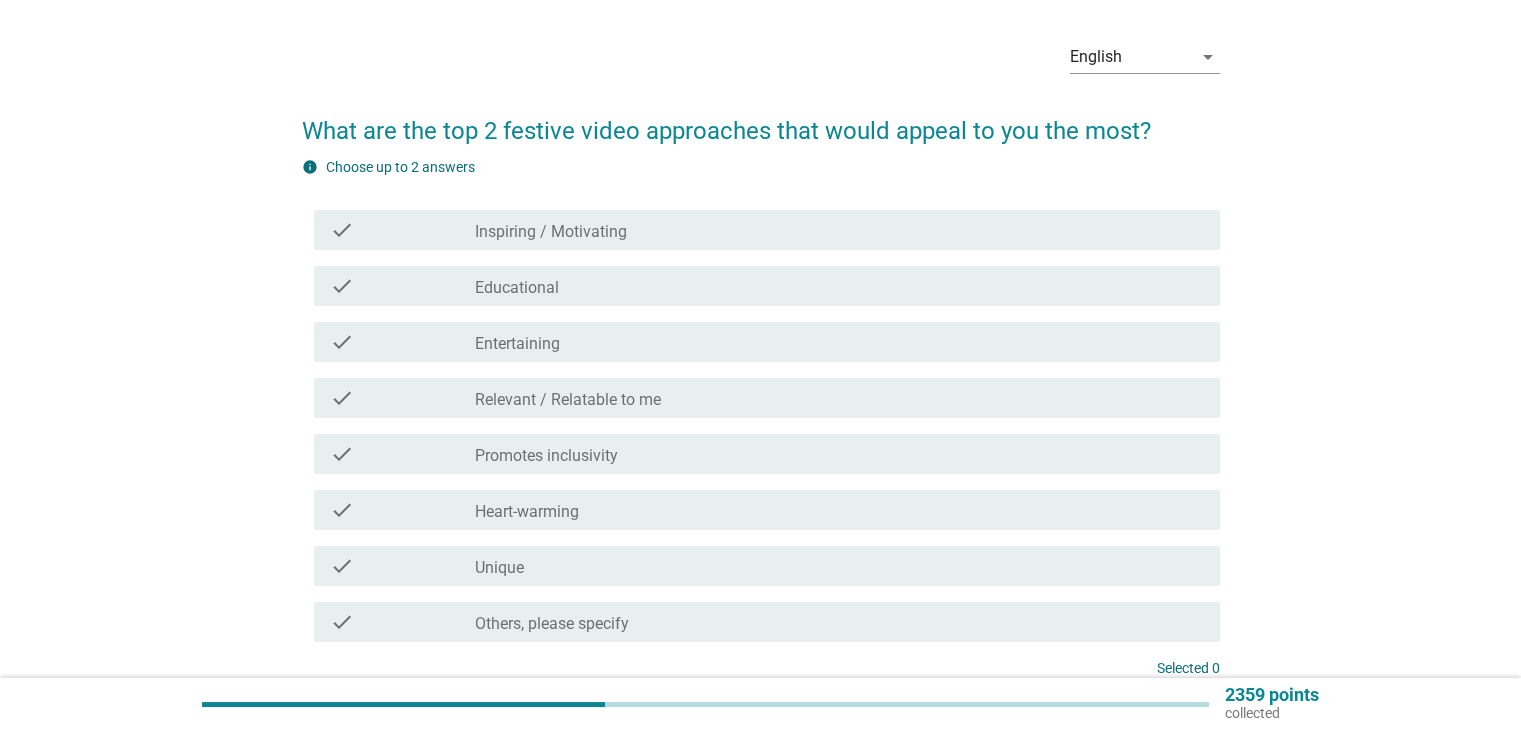 scroll, scrollTop: 100, scrollLeft: 0, axis: vertical 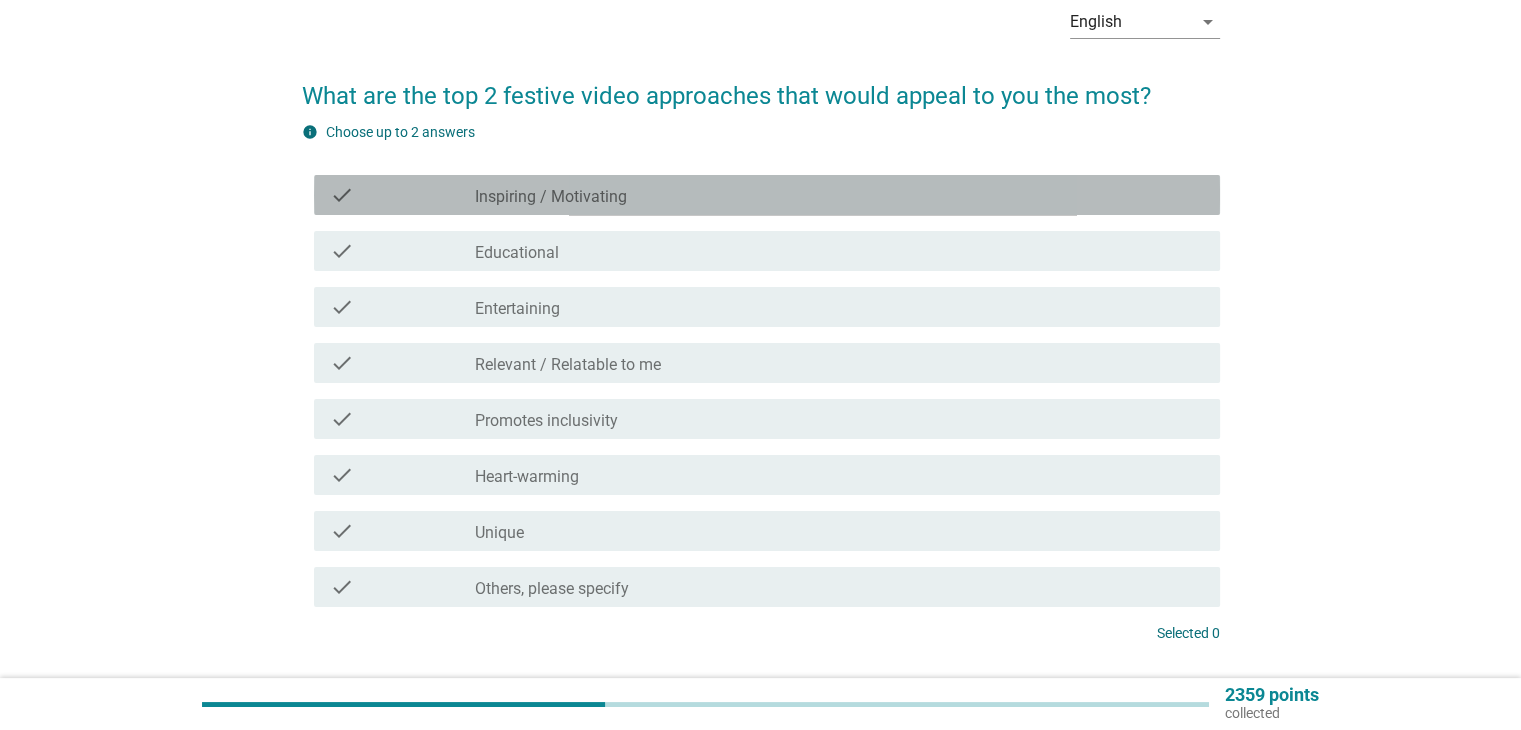 click on "check     check_box_outline_blank Inspiring / Motivating" at bounding box center [767, 195] 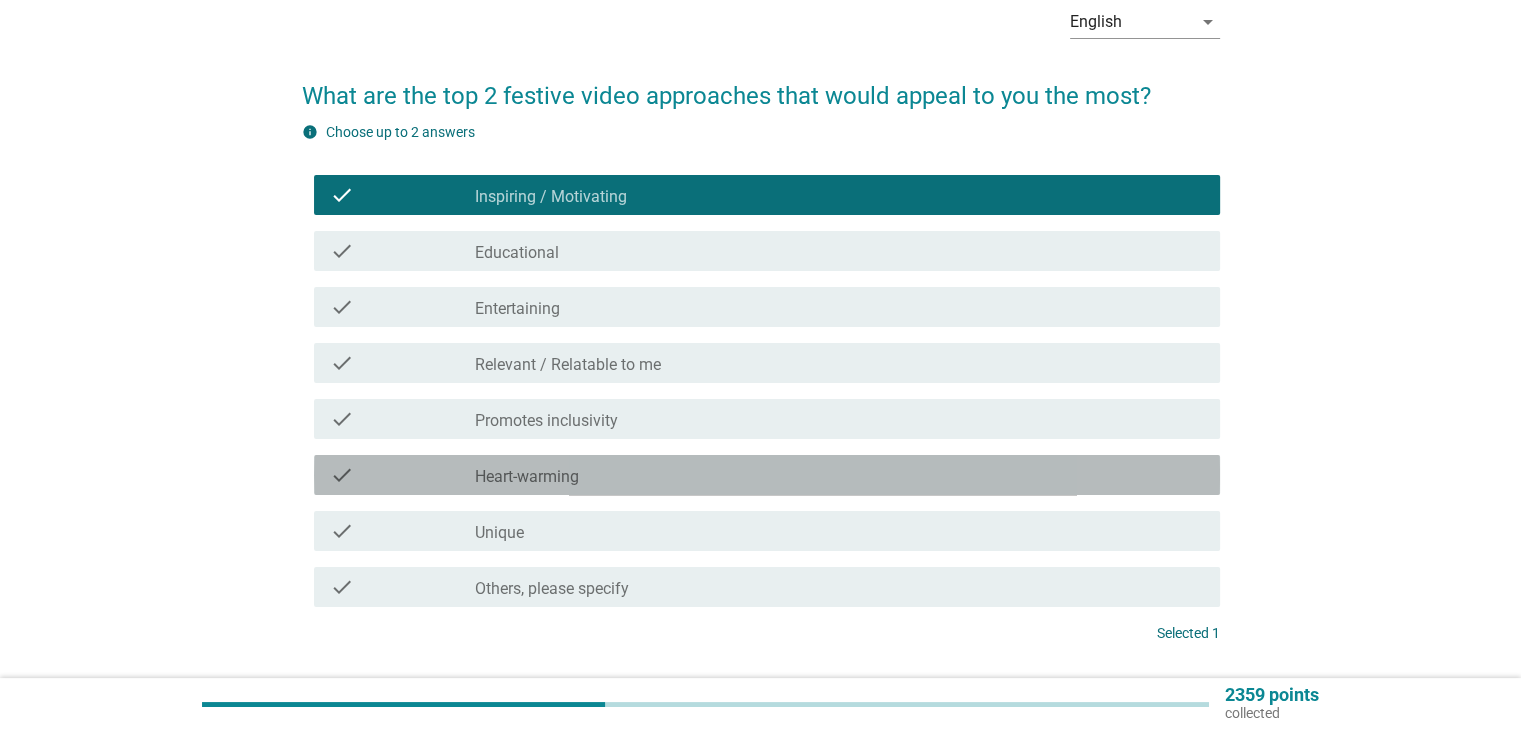 click on "check_box_outline_blank Heart-warming" at bounding box center [839, 475] 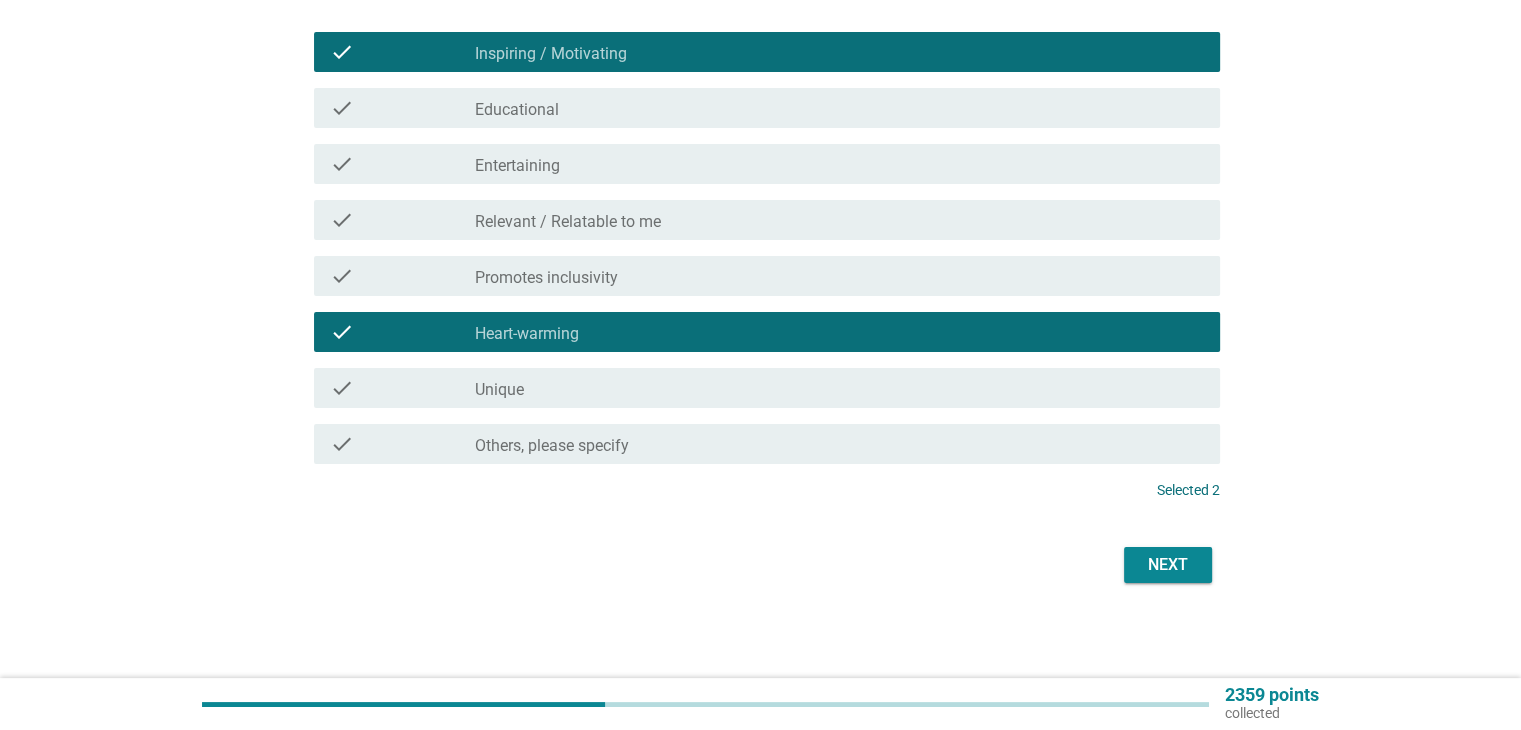 scroll, scrollTop: 244, scrollLeft: 0, axis: vertical 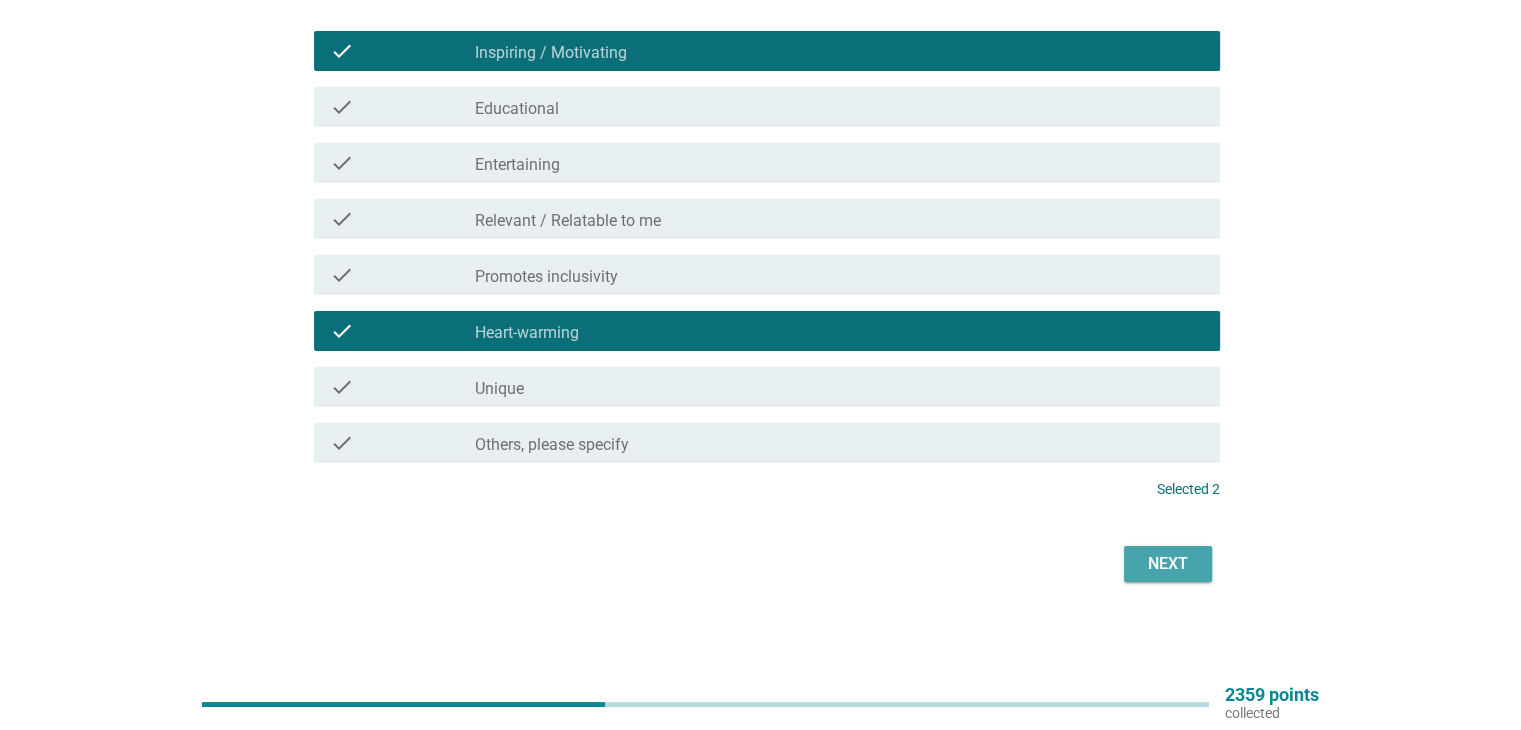 click on "Next" at bounding box center [1168, 564] 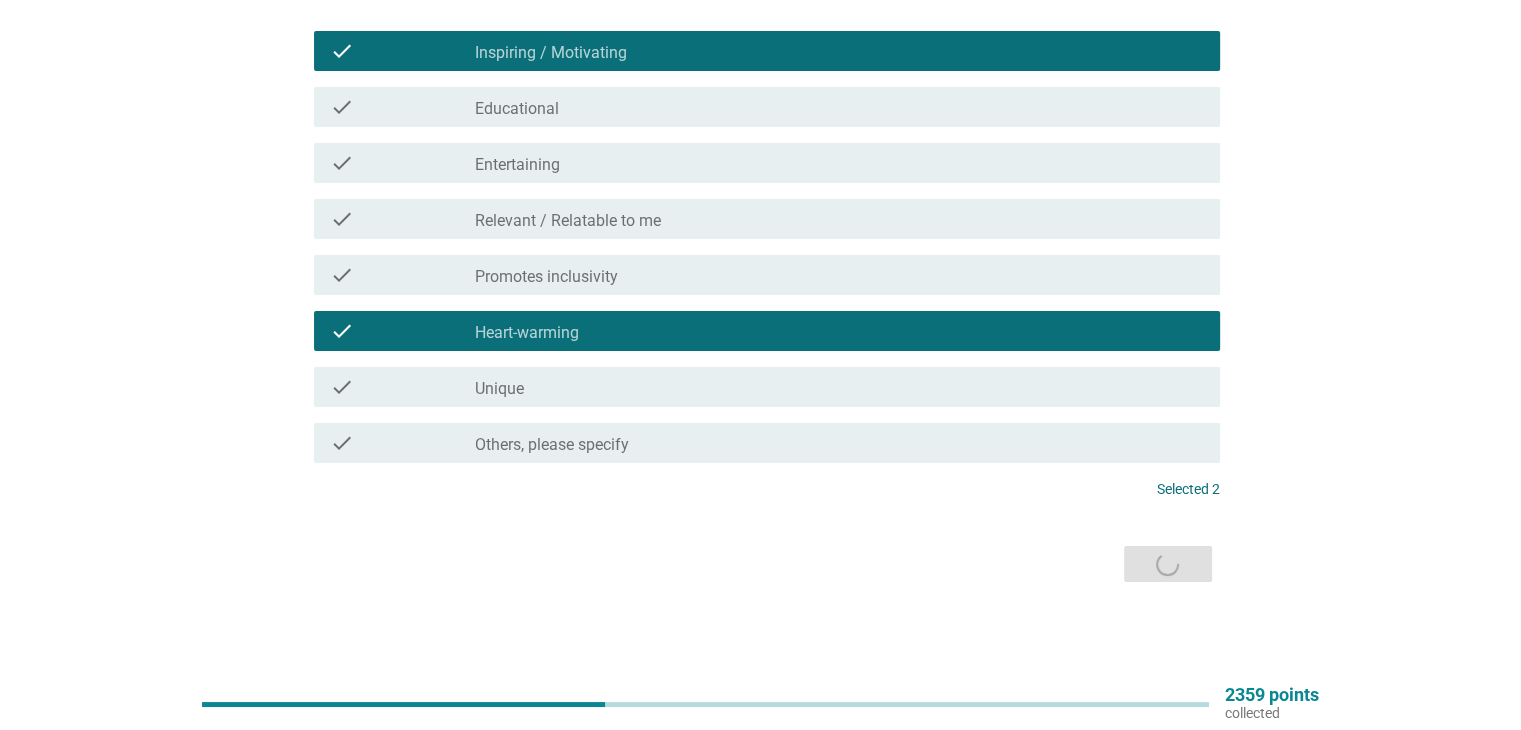 scroll, scrollTop: 0, scrollLeft: 0, axis: both 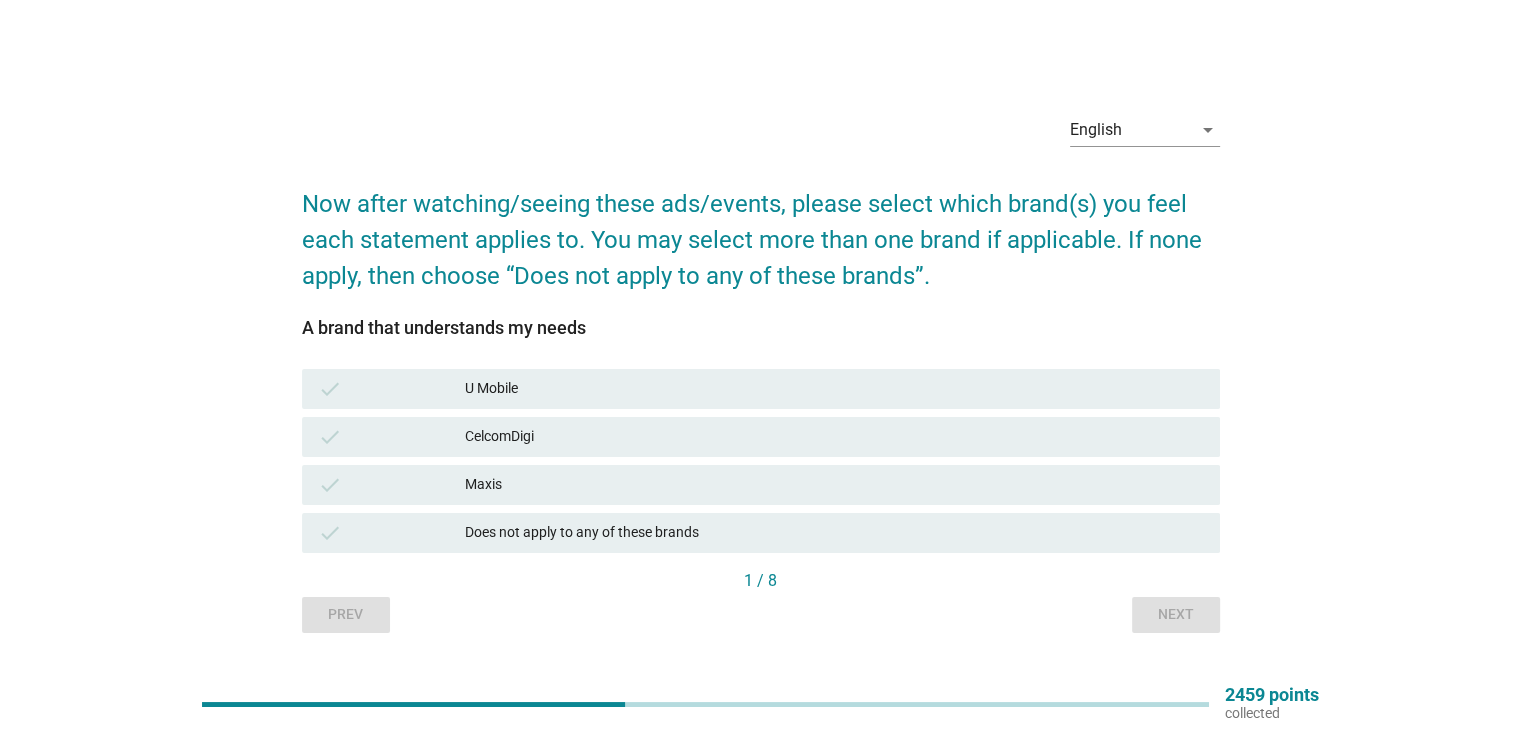 click on "CelcomDigi" at bounding box center (834, 437) 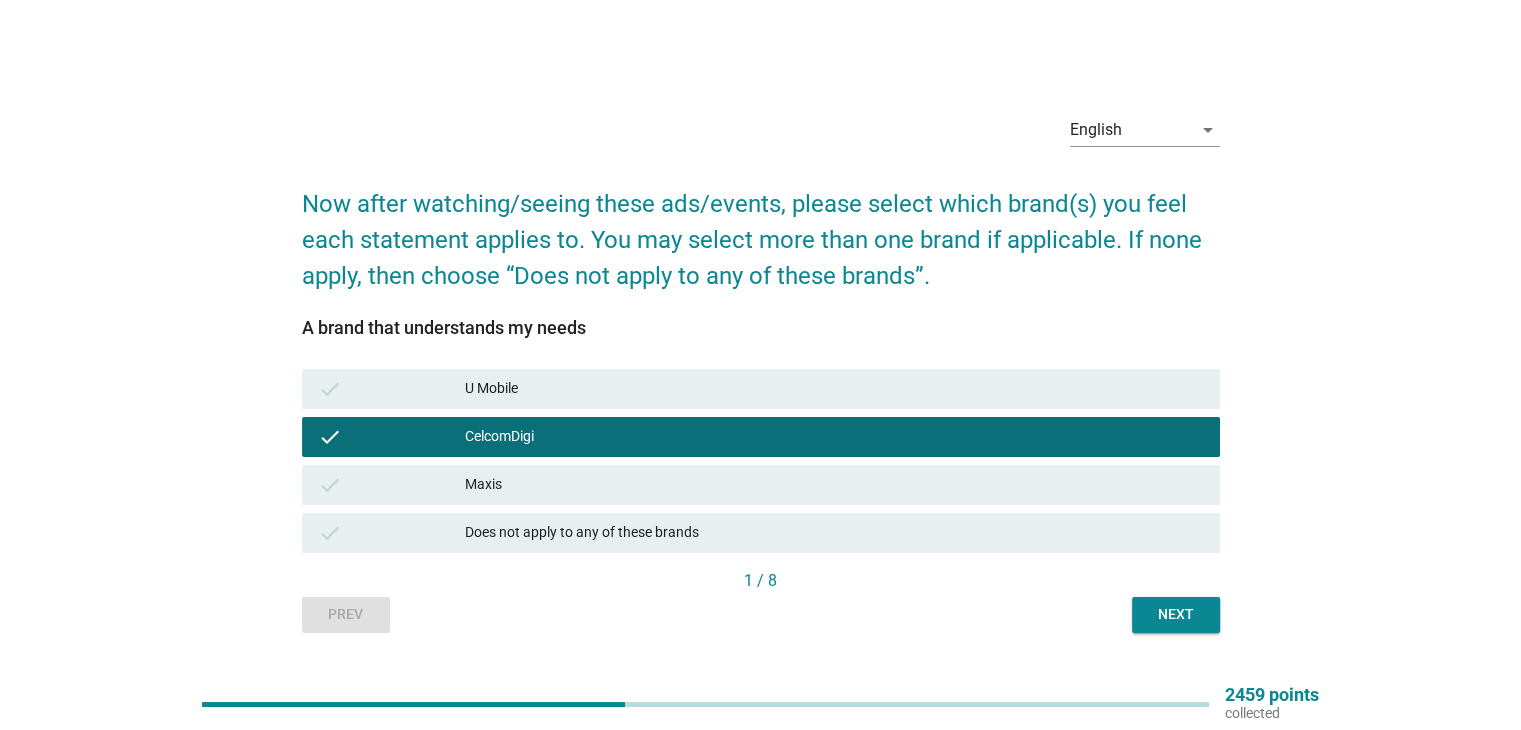 click on "Next" at bounding box center (1176, 614) 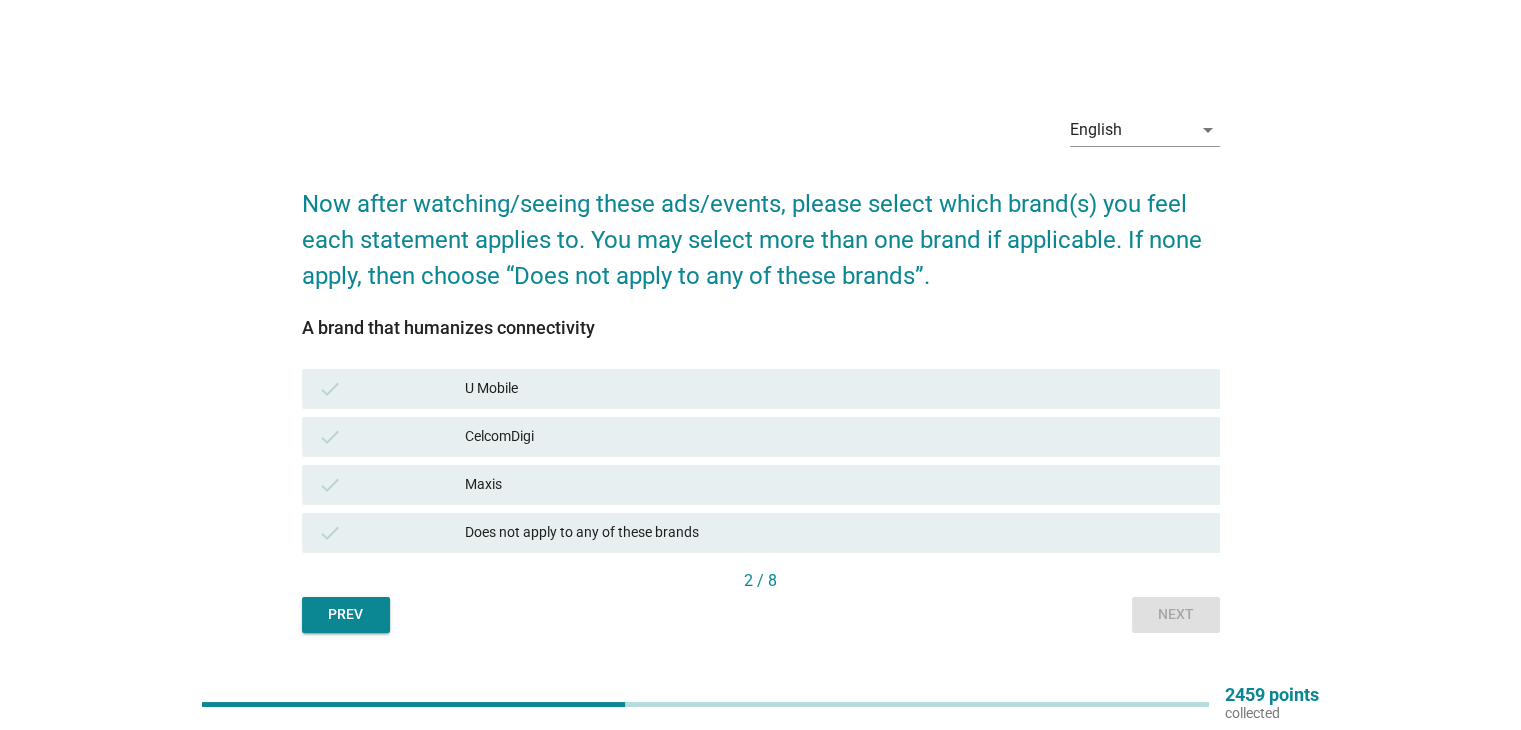 click on "CelcomDigi" at bounding box center (834, 437) 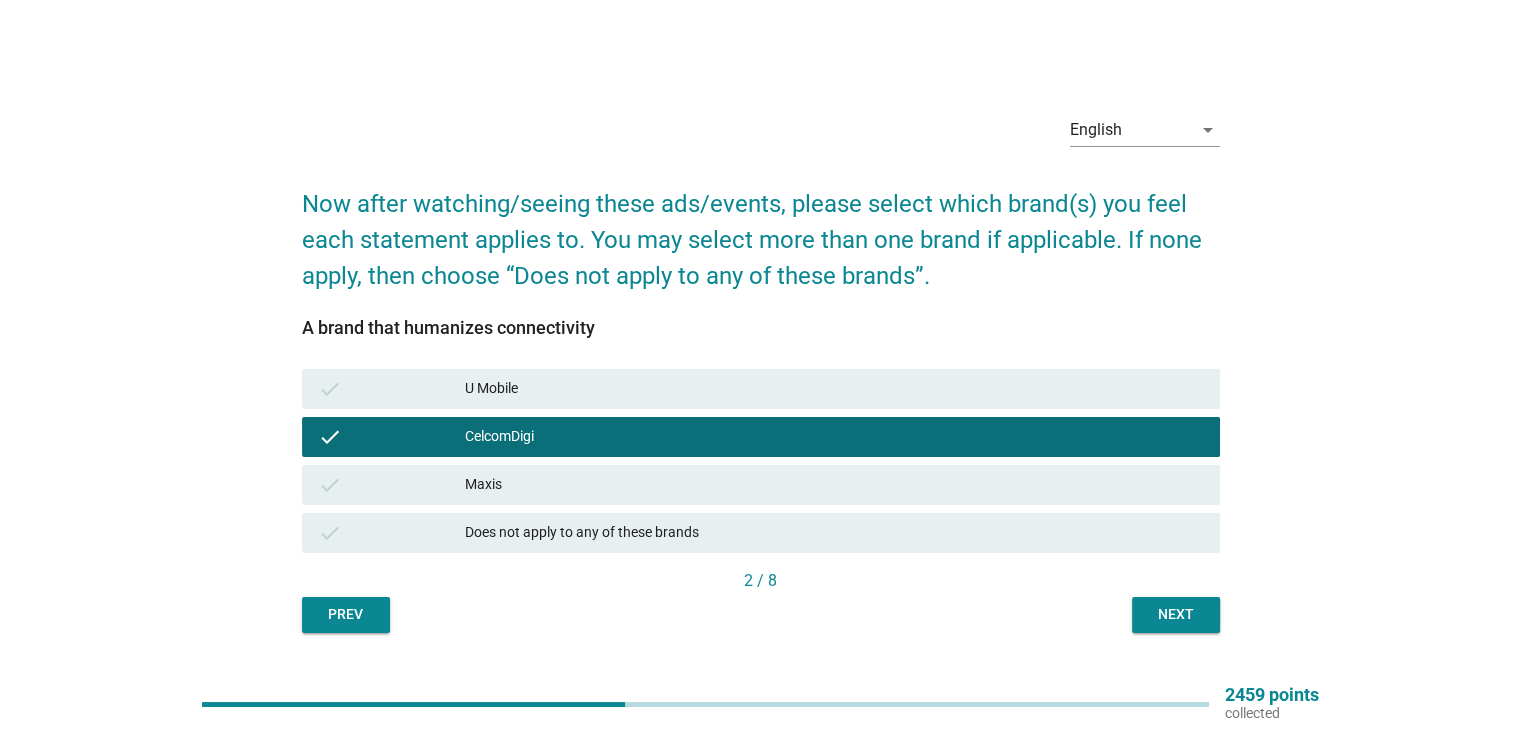click on "Next" at bounding box center [1176, 614] 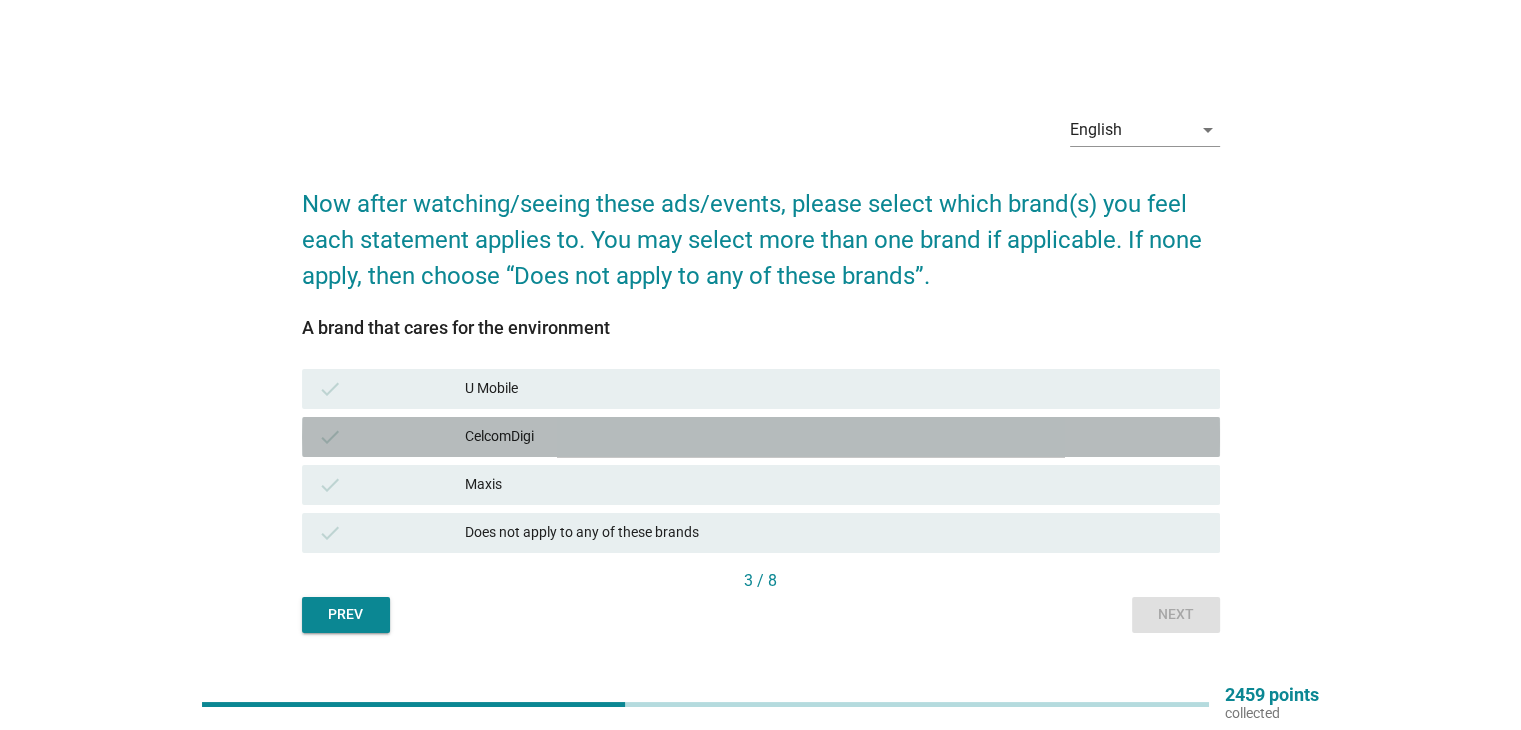 drag, startPoint x: 555, startPoint y: 427, endPoint x: 943, endPoint y: 528, distance: 400.93018 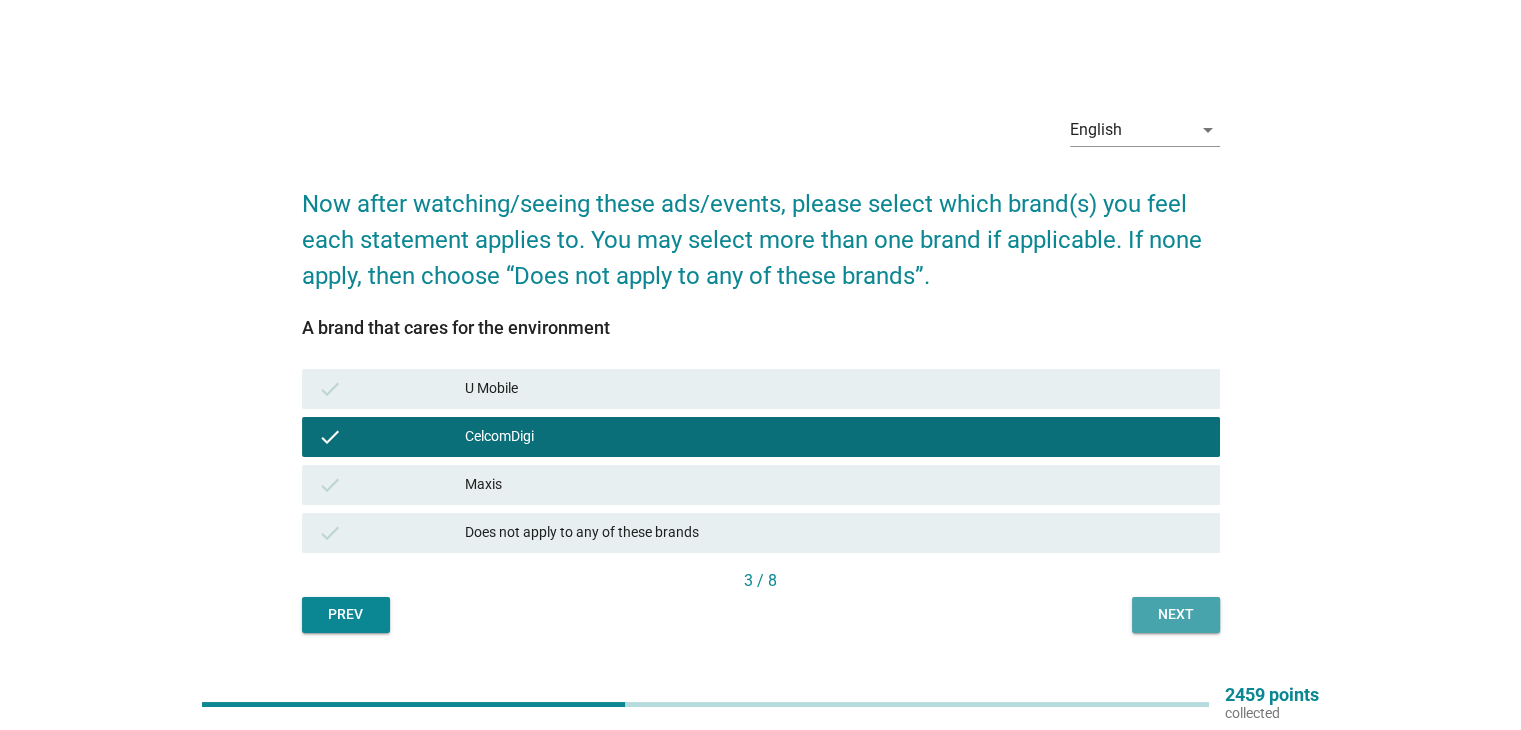 click on "Next" at bounding box center [1176, 615] 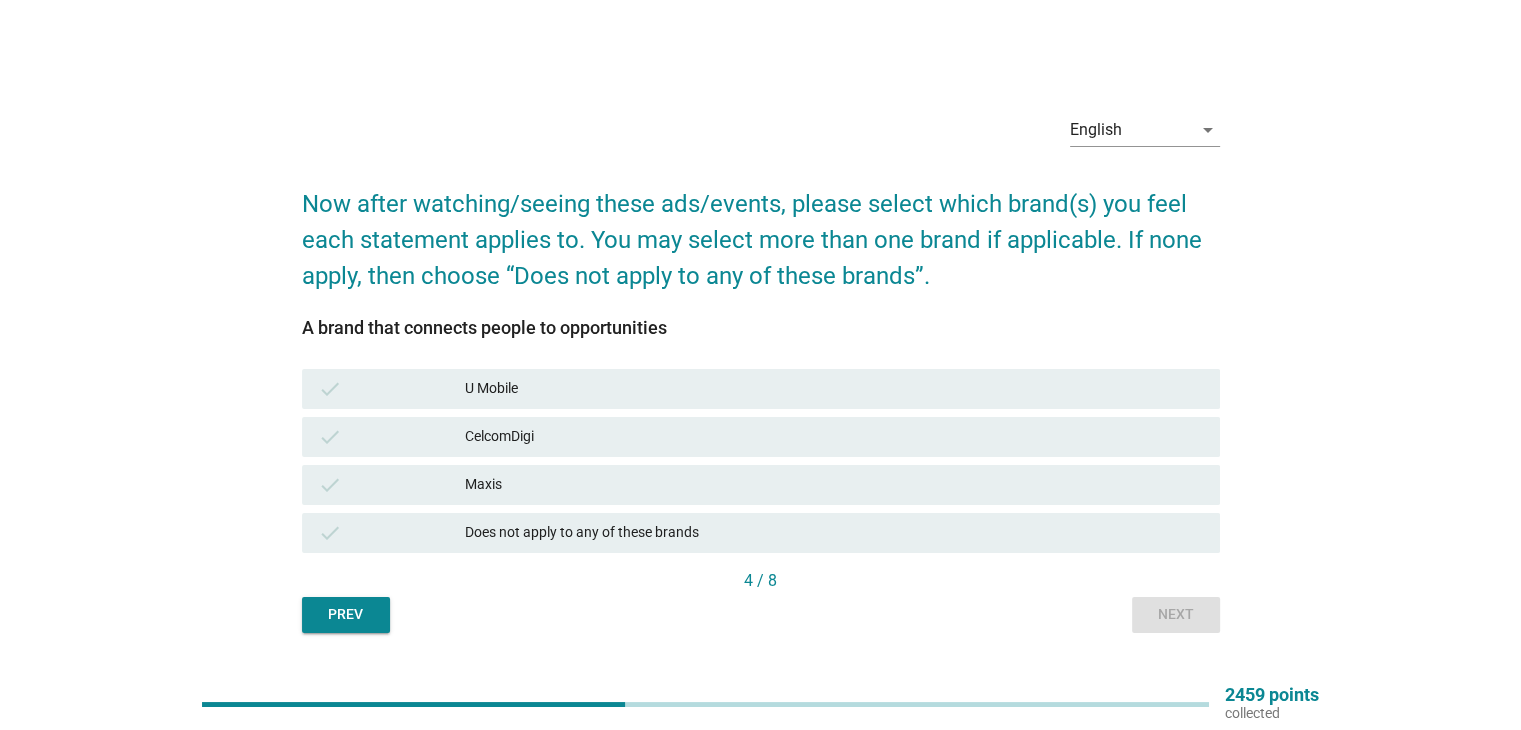 click on "CelcomDigi" at bounding box center (834, 437) 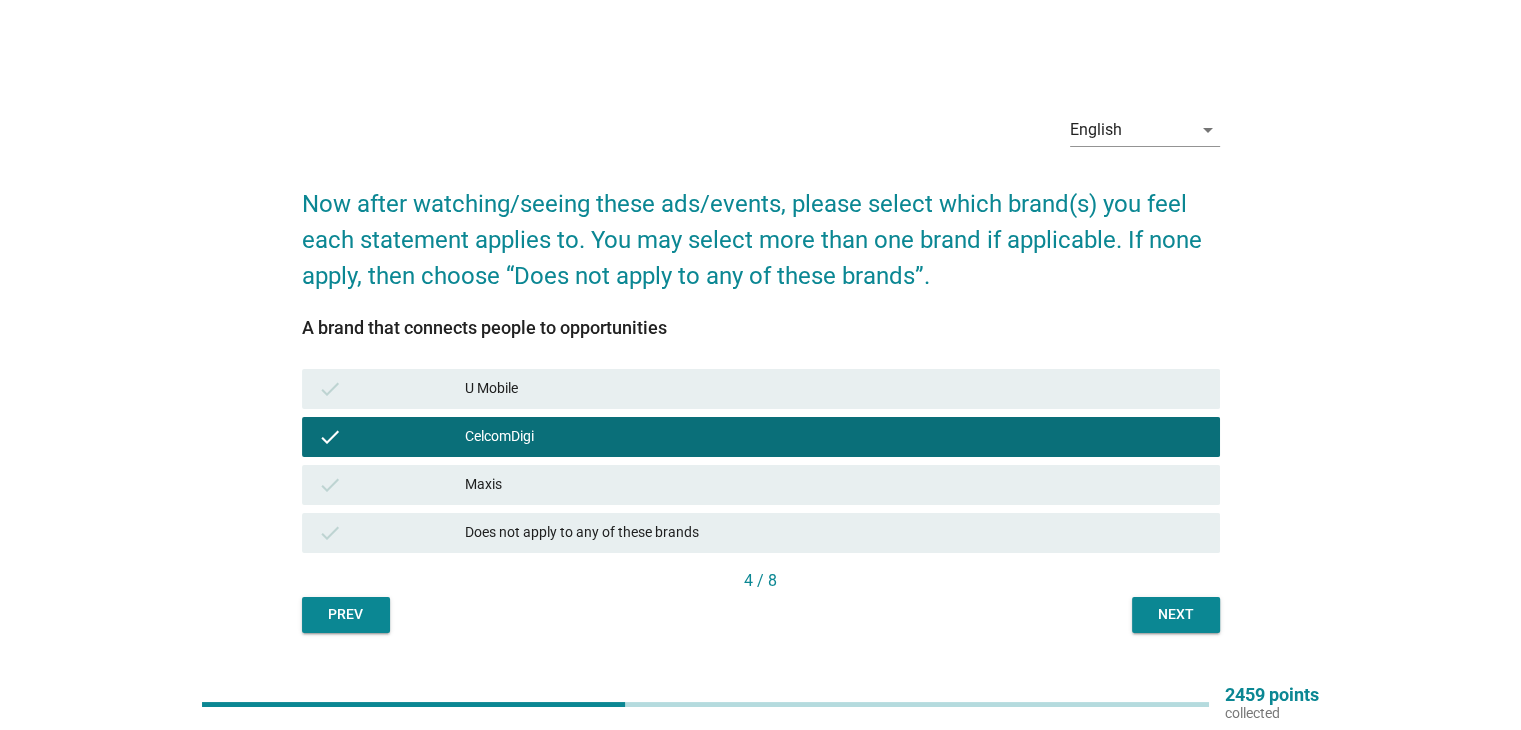 click on "Next" at bounding box center [1176, 614] 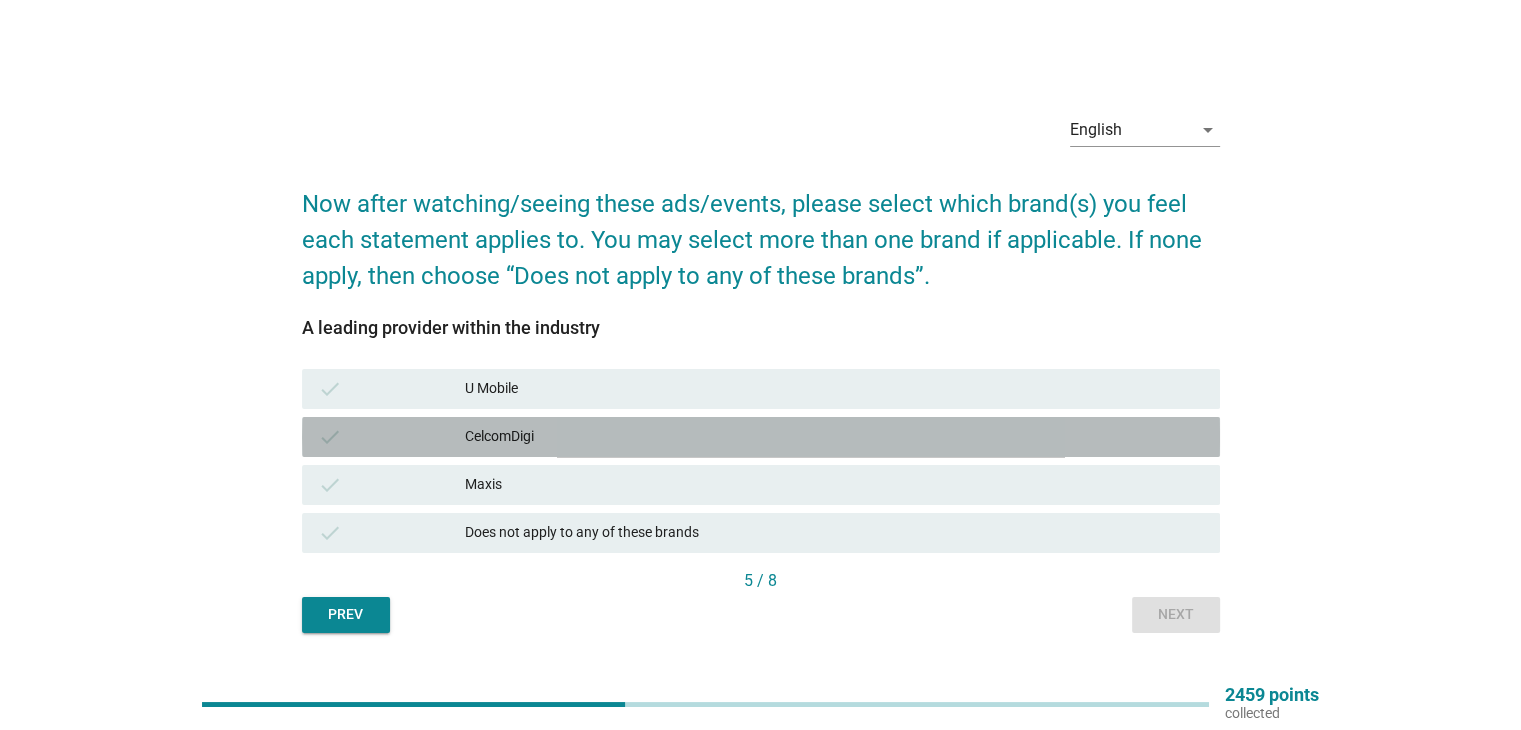 drag, startPoint x: 704, startPoint y: 424, endPoint x: 1106, endPoint y: 525, distance: 414.49365 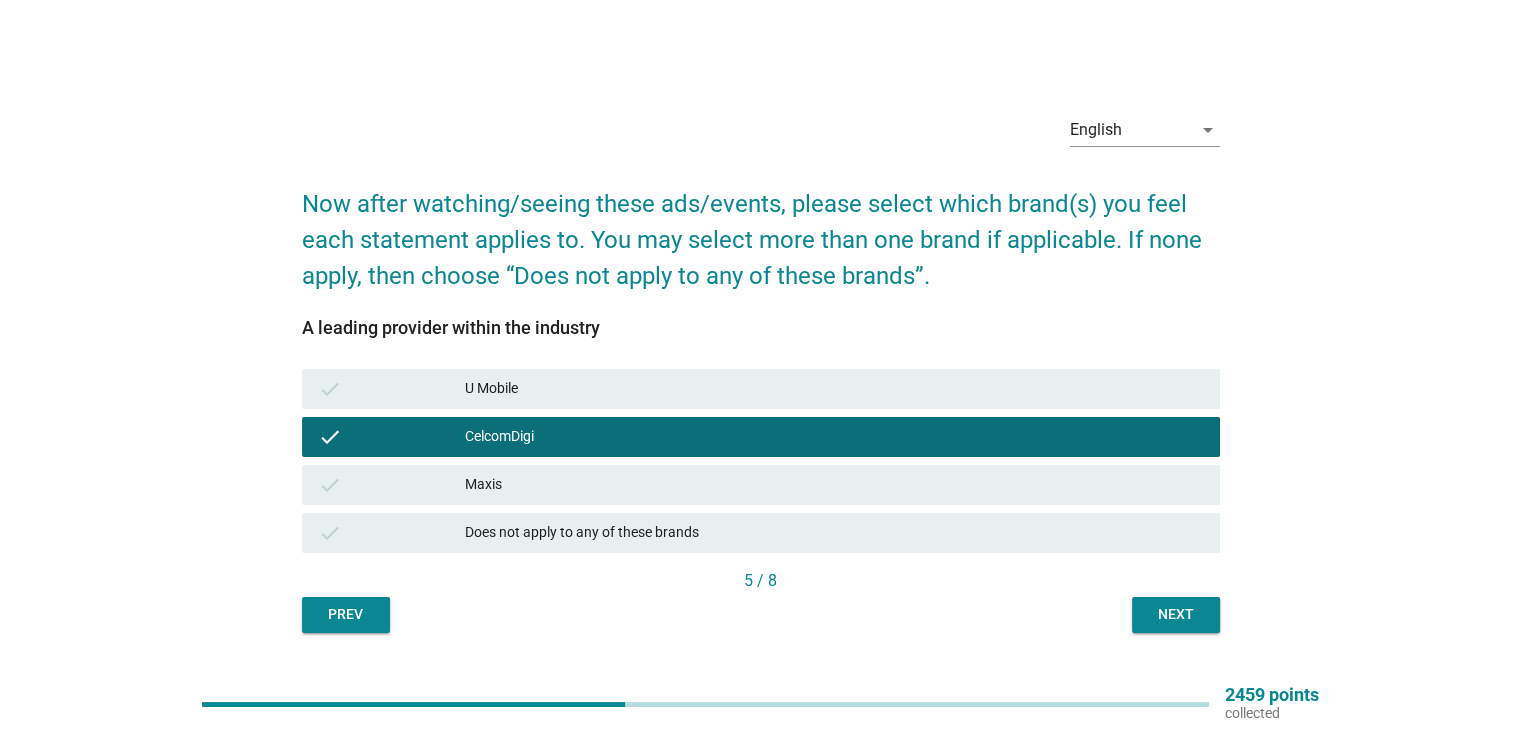 click on "Next" at bounding box center (1176, 614) 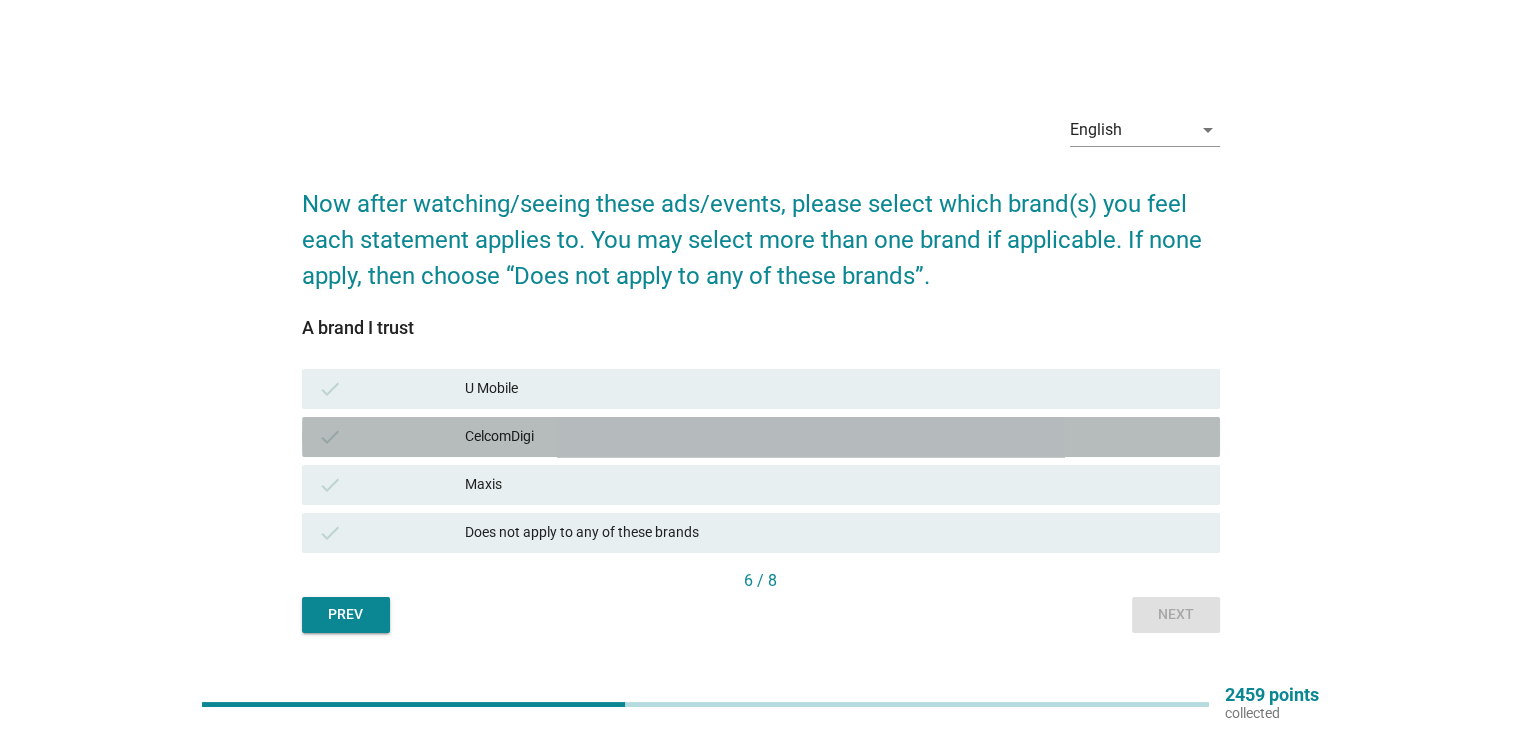 click on "CelcomDigi" at bounding box center (834, 437) 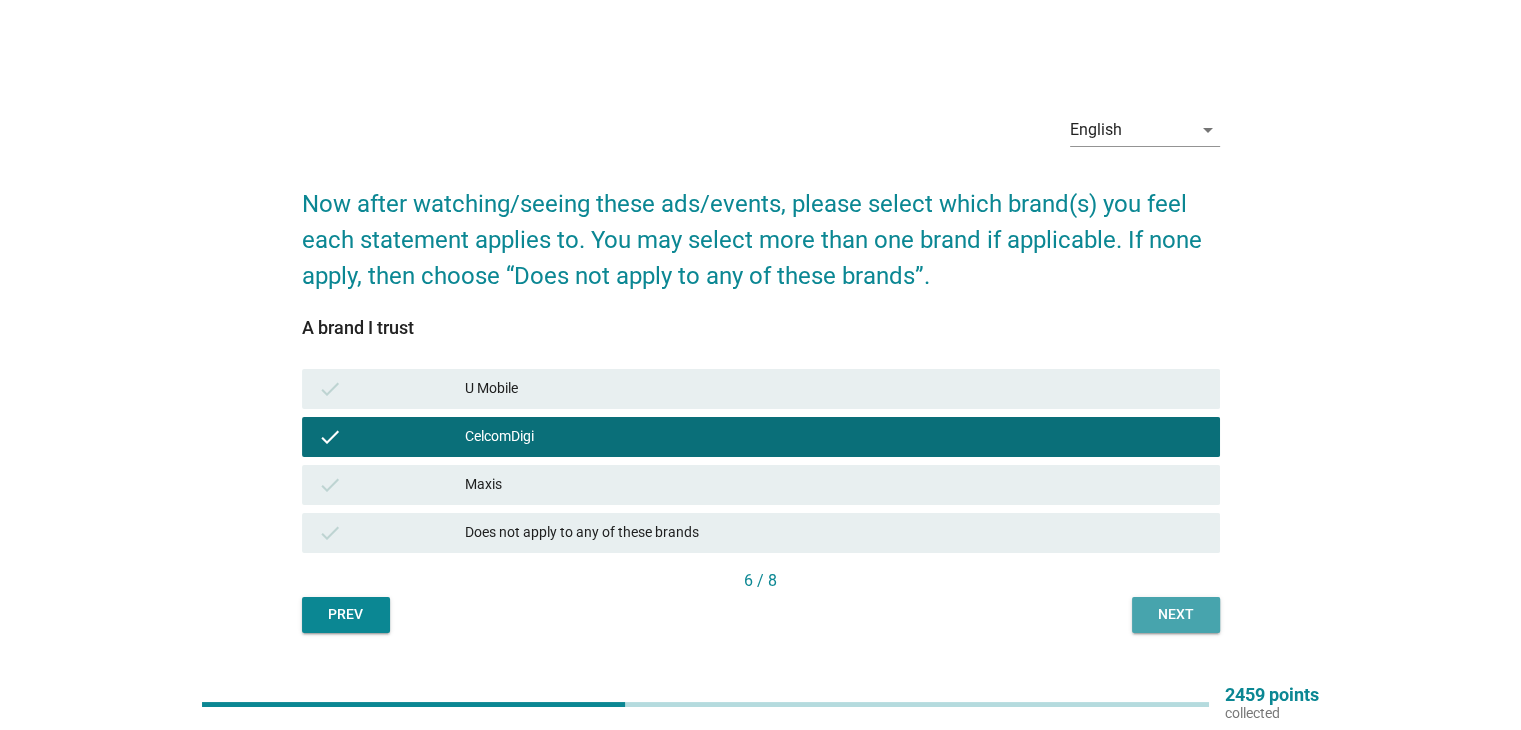 click on "Next" at bounding box center [1176, 614] 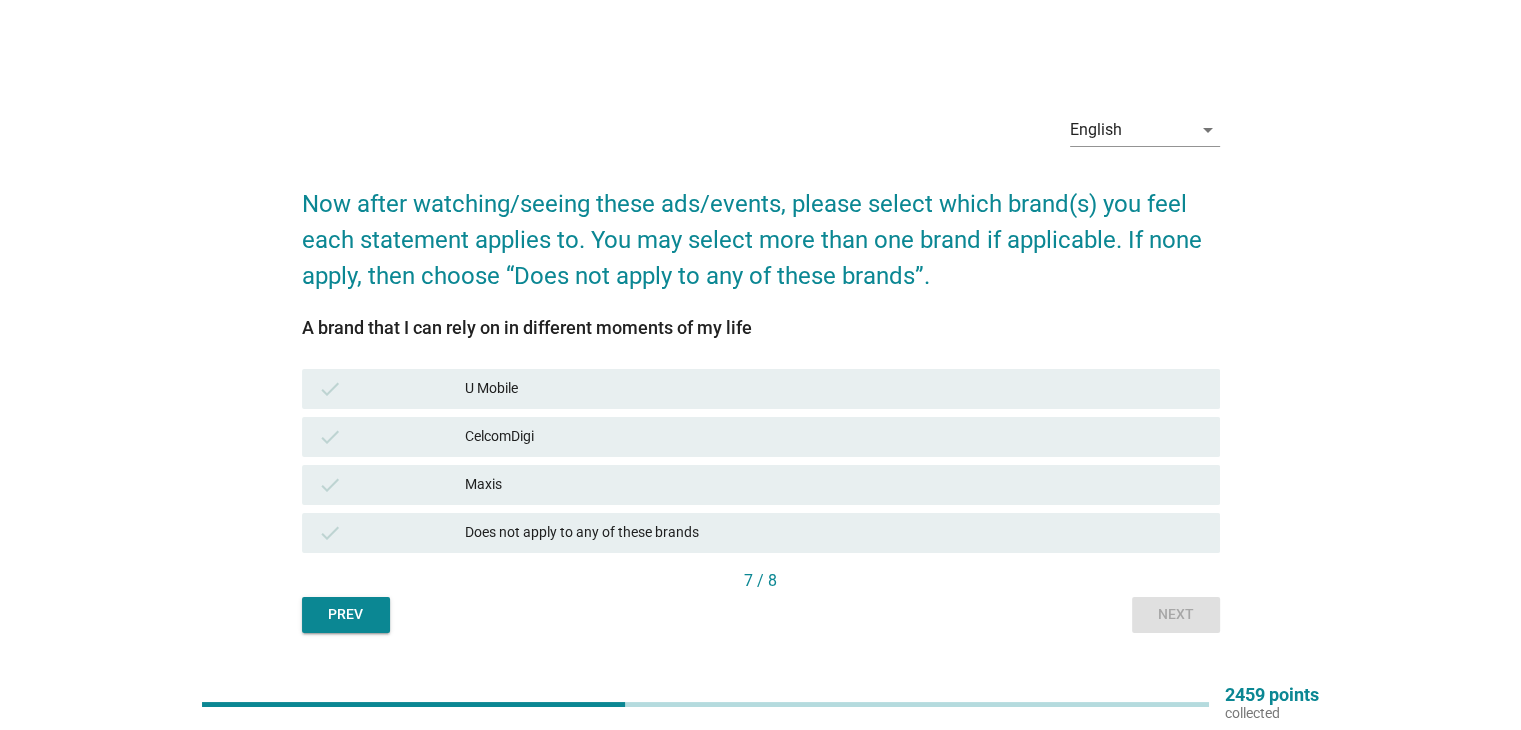 click on "CelcomDigi" at bounding box center [834, 437] 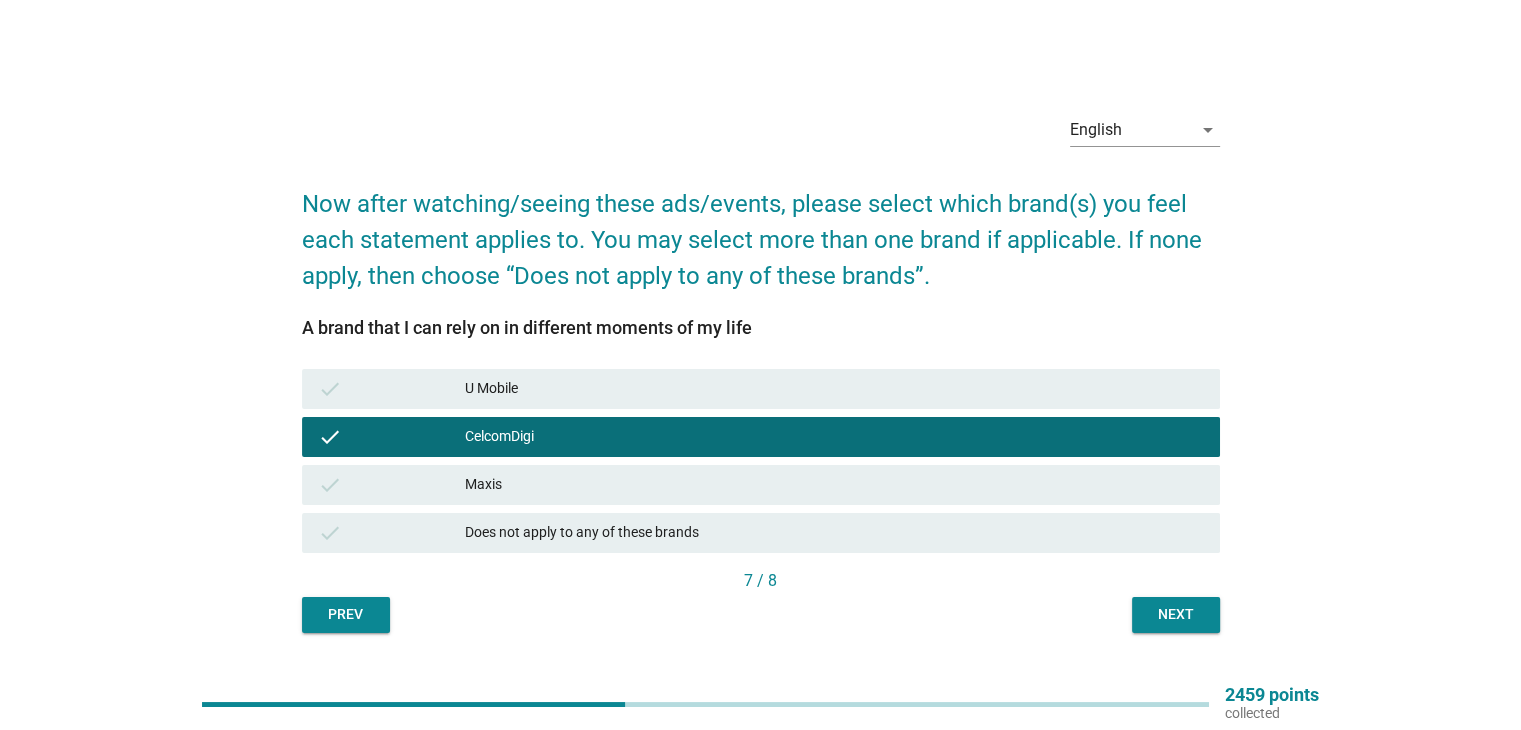 click on "Next" at bounding box center (1176, 614) 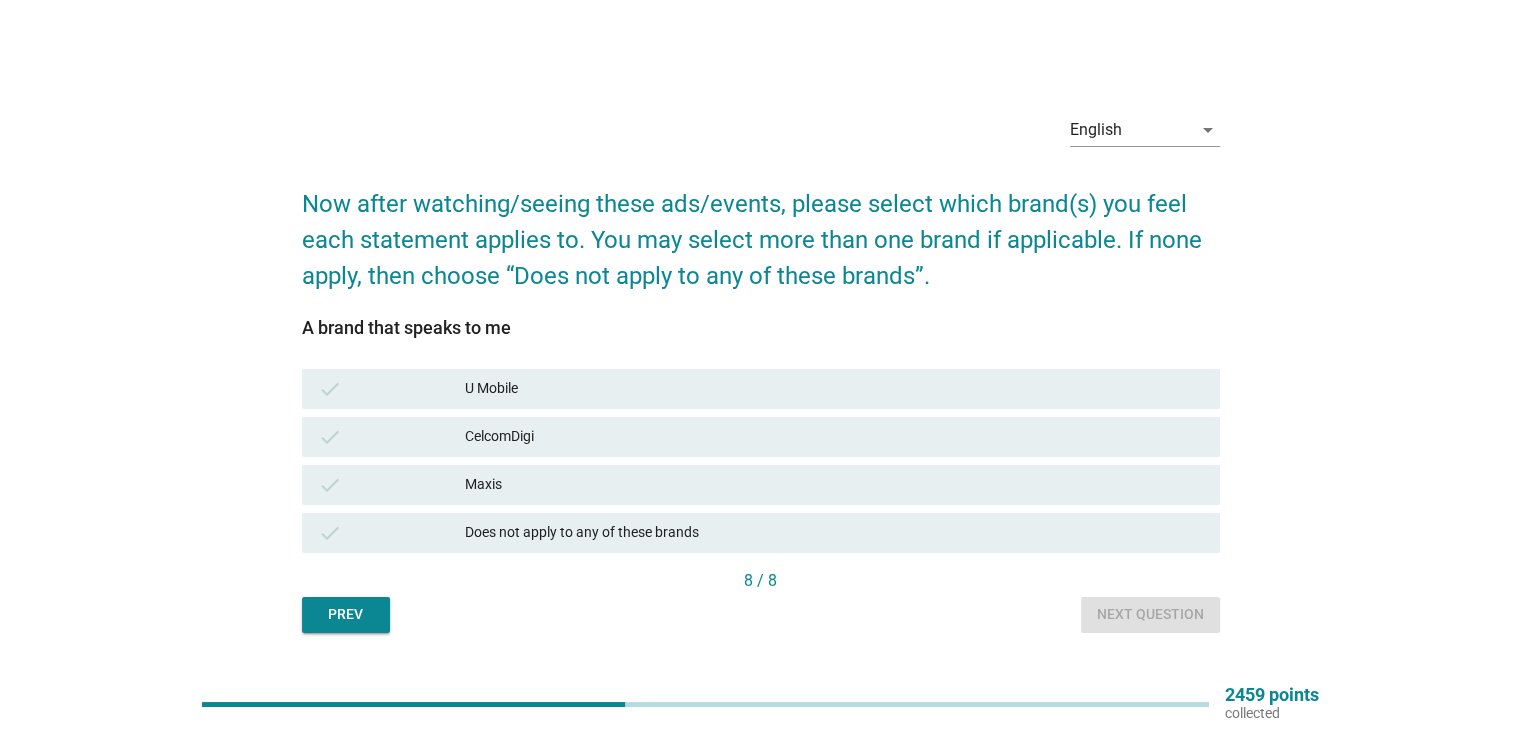 click on "CelcomDigi" at bounding box center (834, 437) 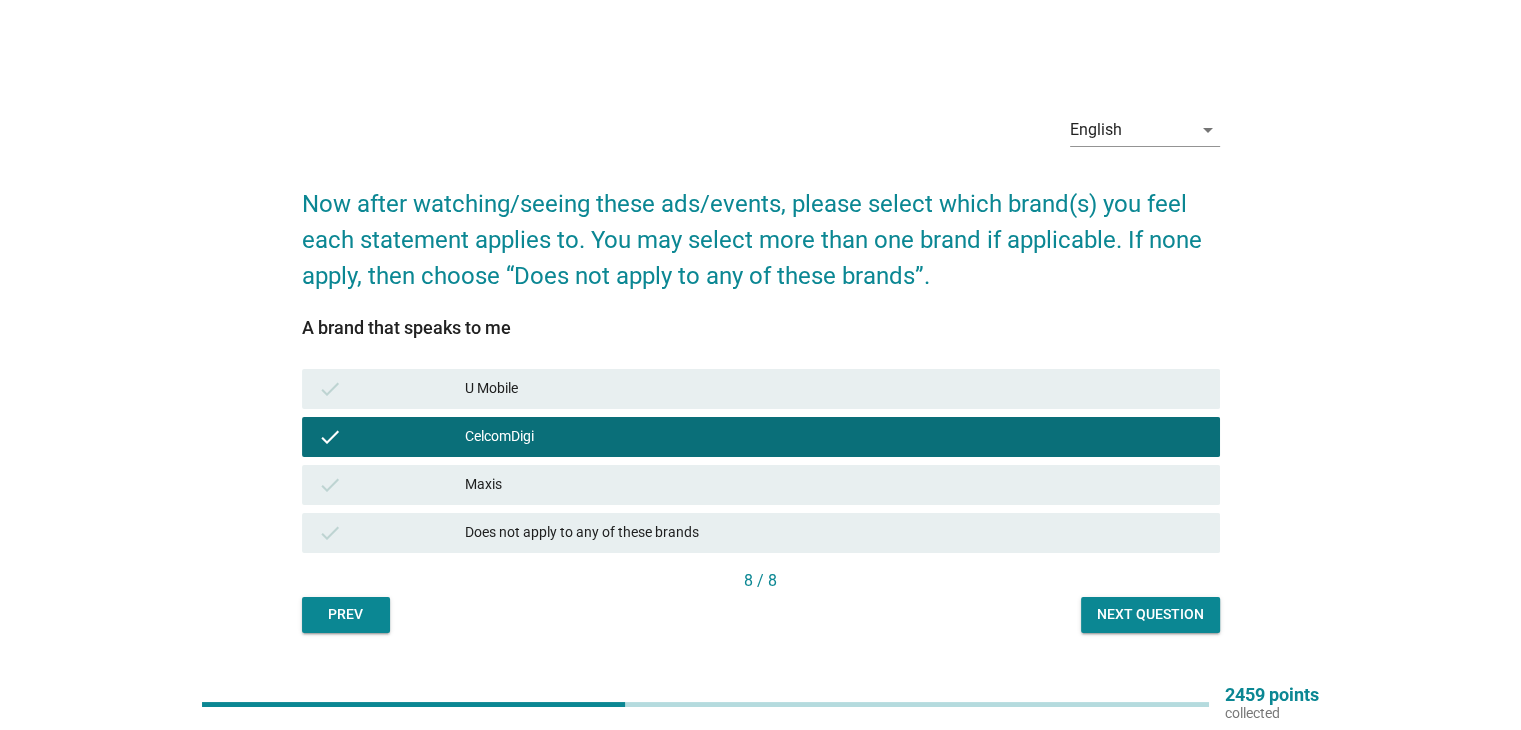 click on "Next question" at bounding box center [1150, 615] 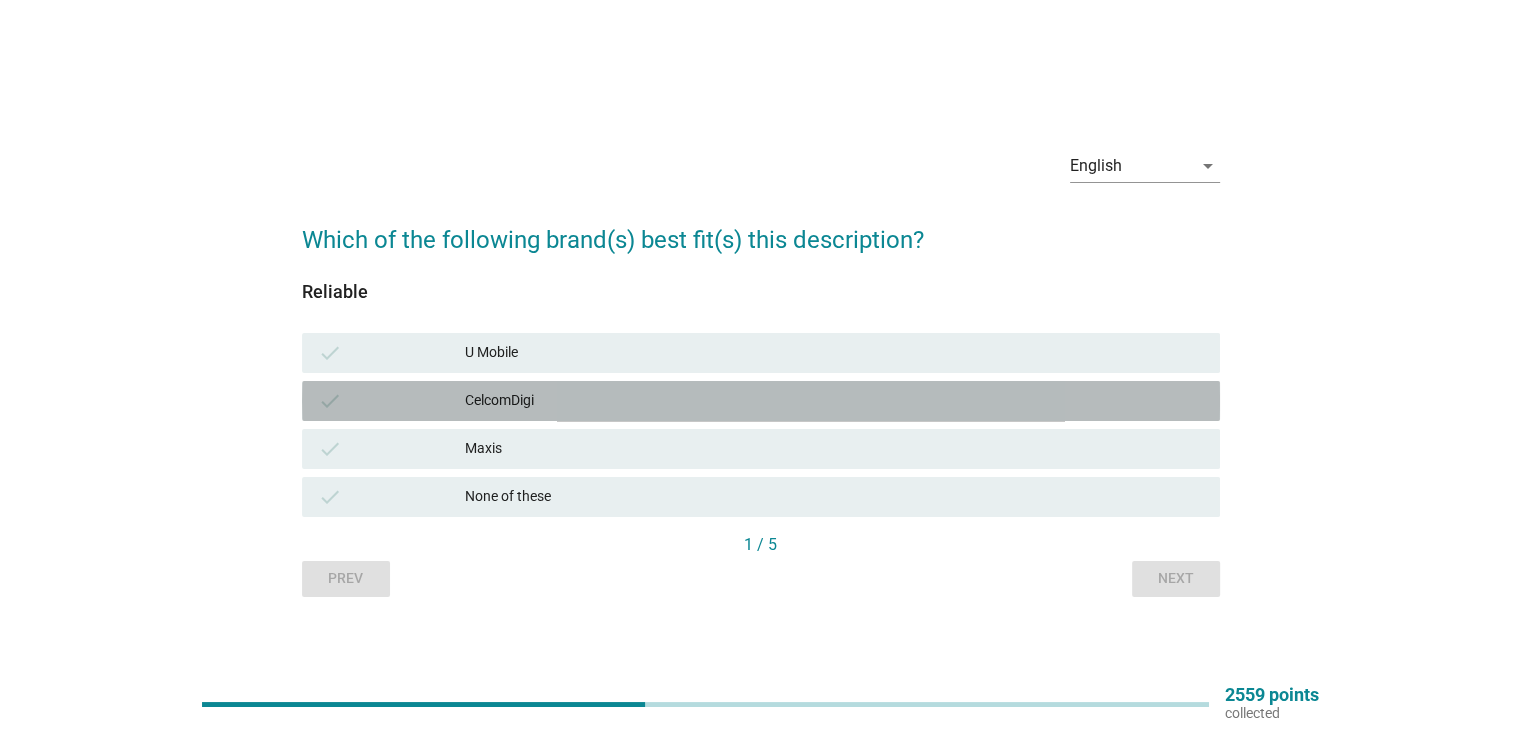 click on "CelcomDigi" at bounding box center [834, 401] 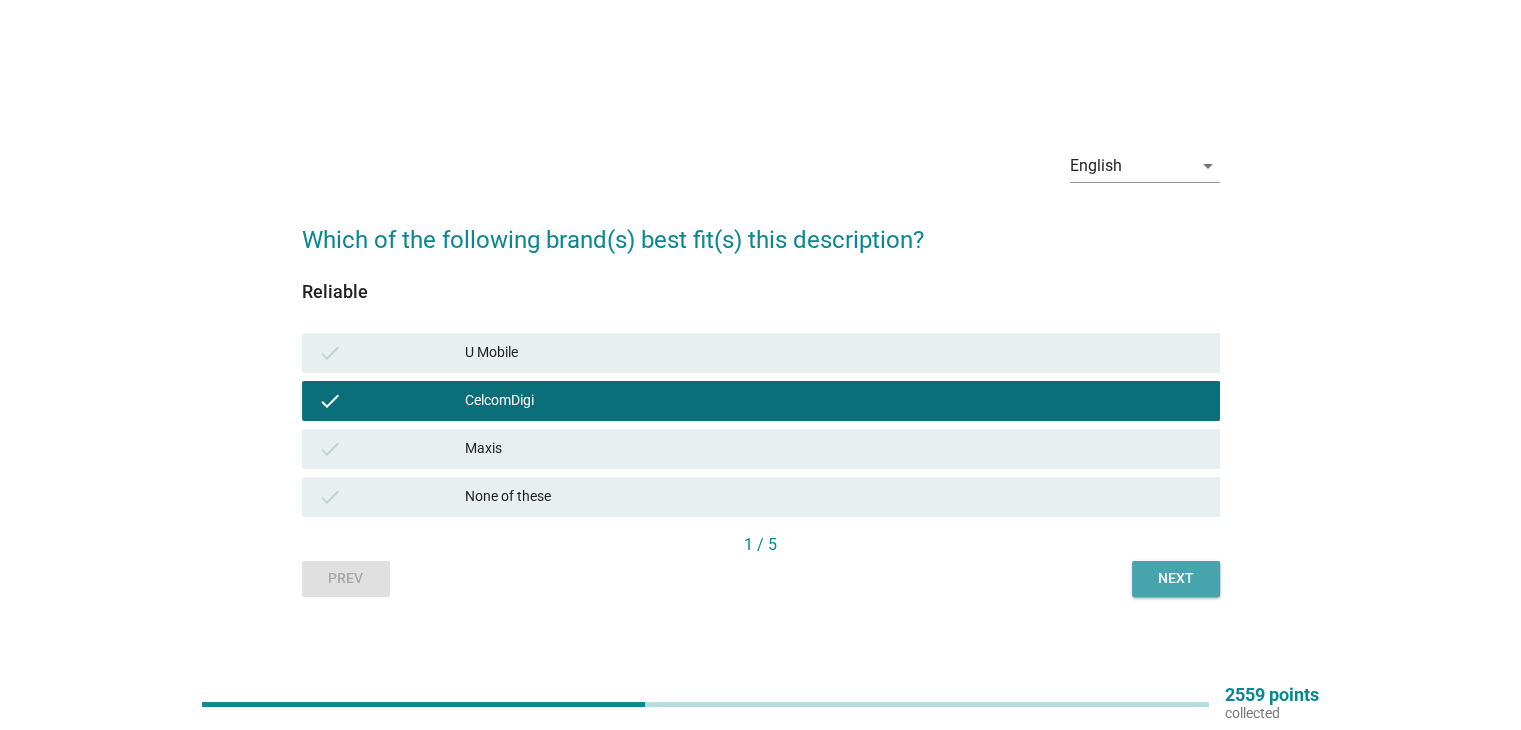 click on "Next" at bounding box center [1176, 579] 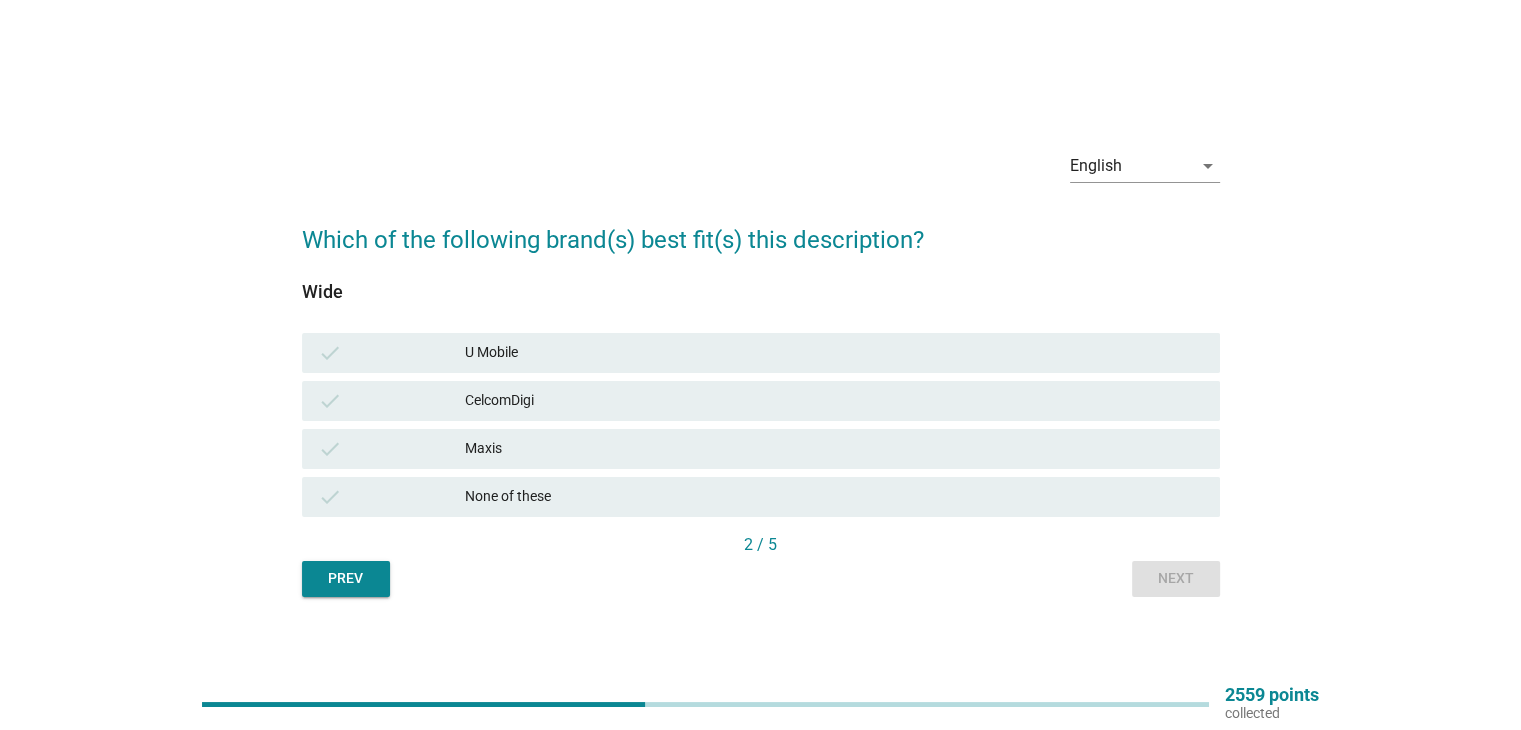 click on "CelcomDigi" at bounding box center [834, 401] 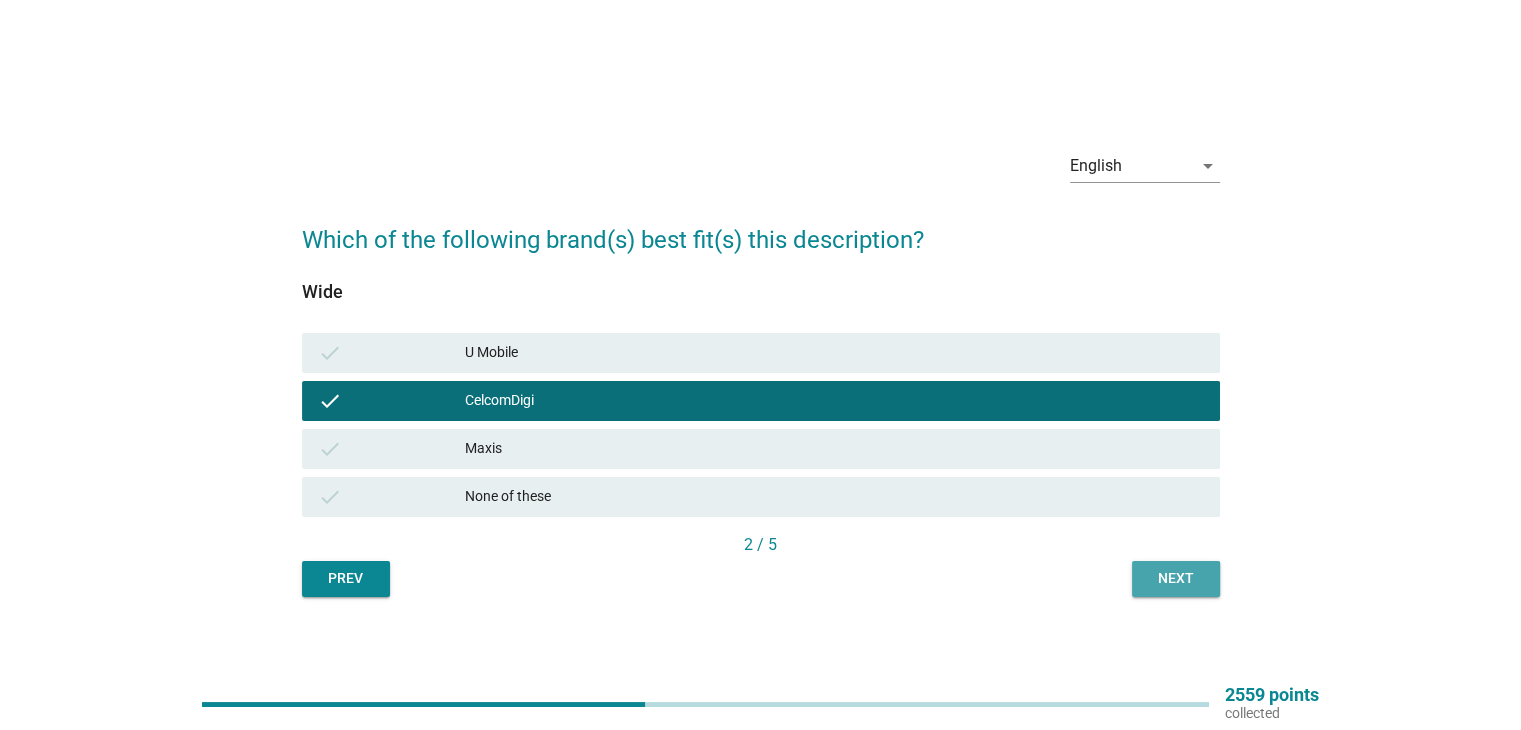 click on "Next" at bounding box center [1176, 578] 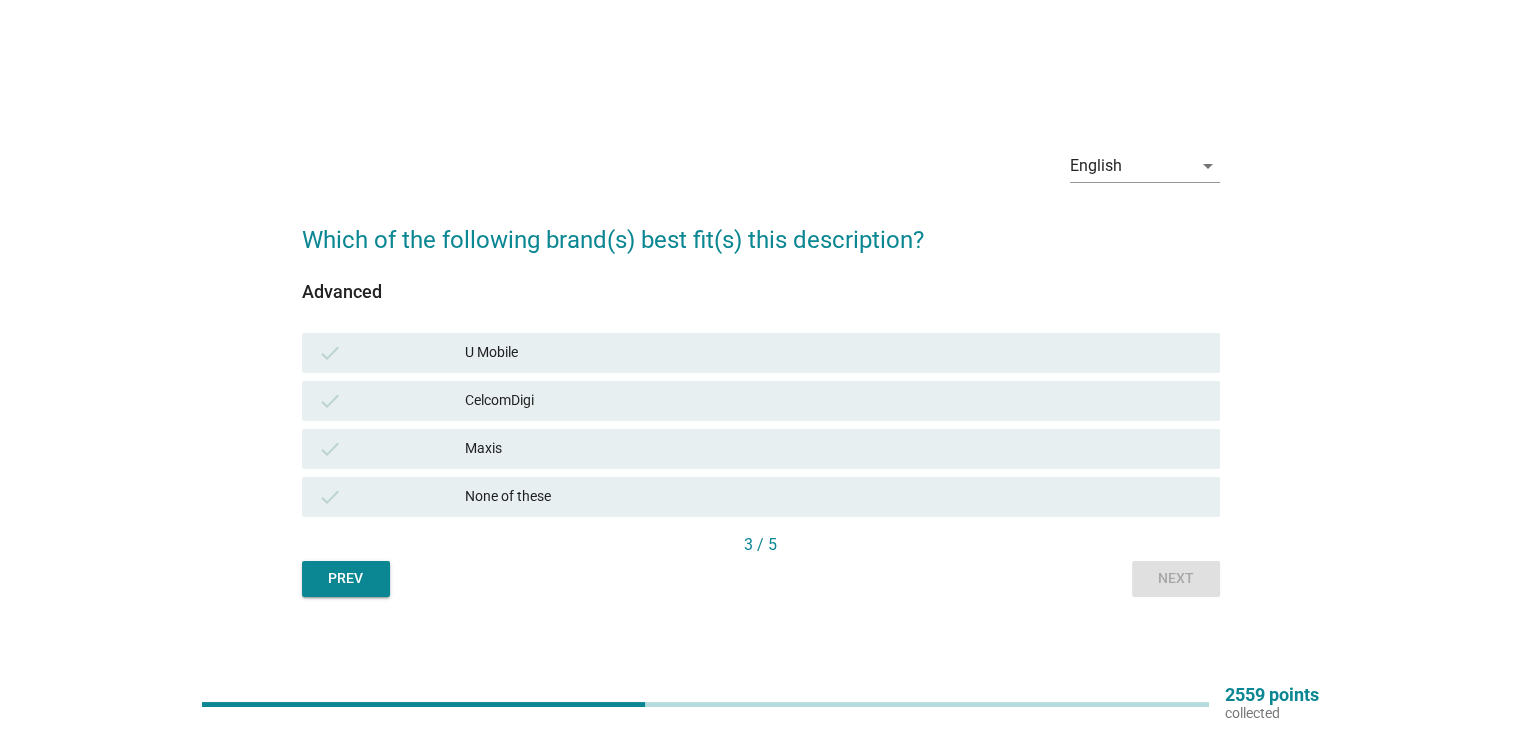click on "CelcomDigi" at bounding box center (834, 401) 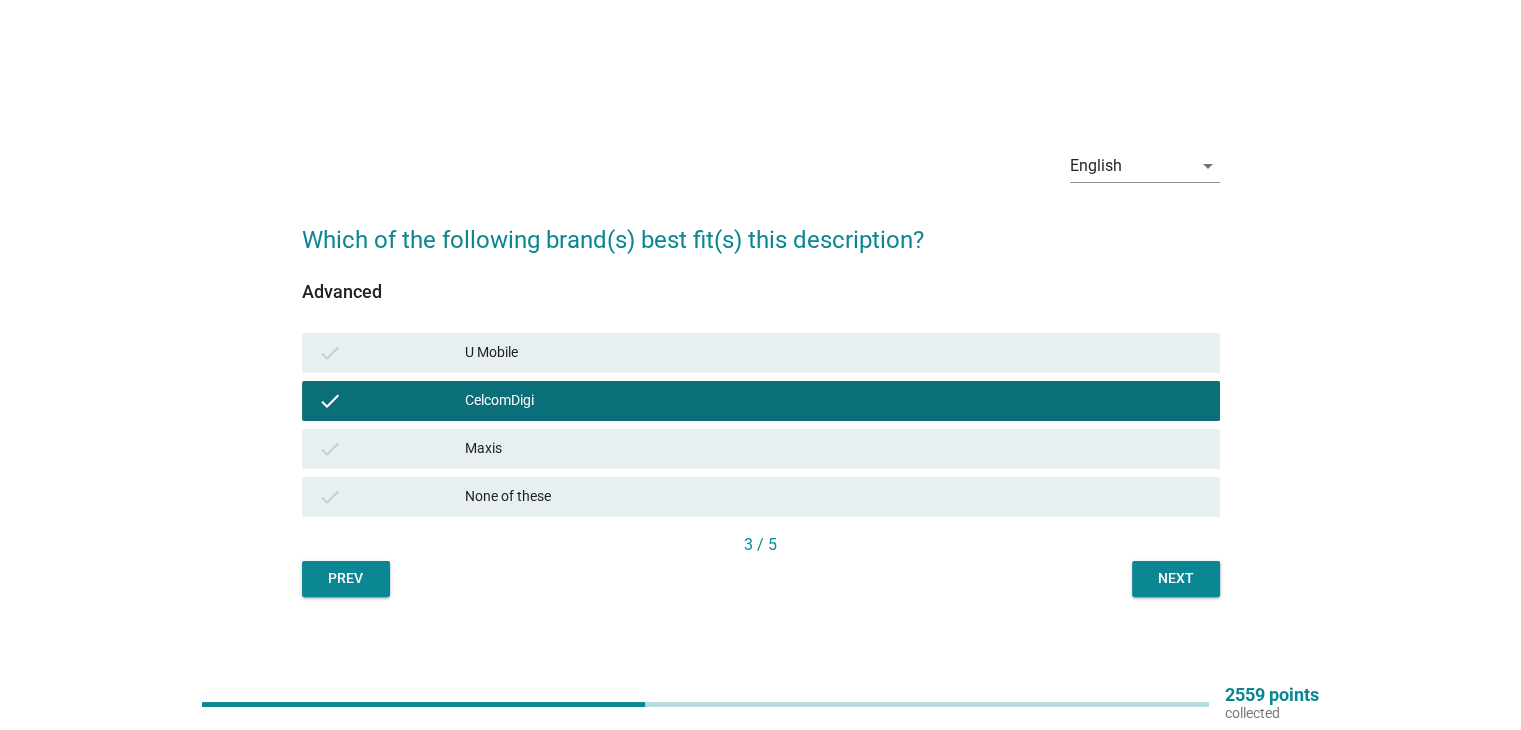 click on "Next" at bounding box center (1176, 578) 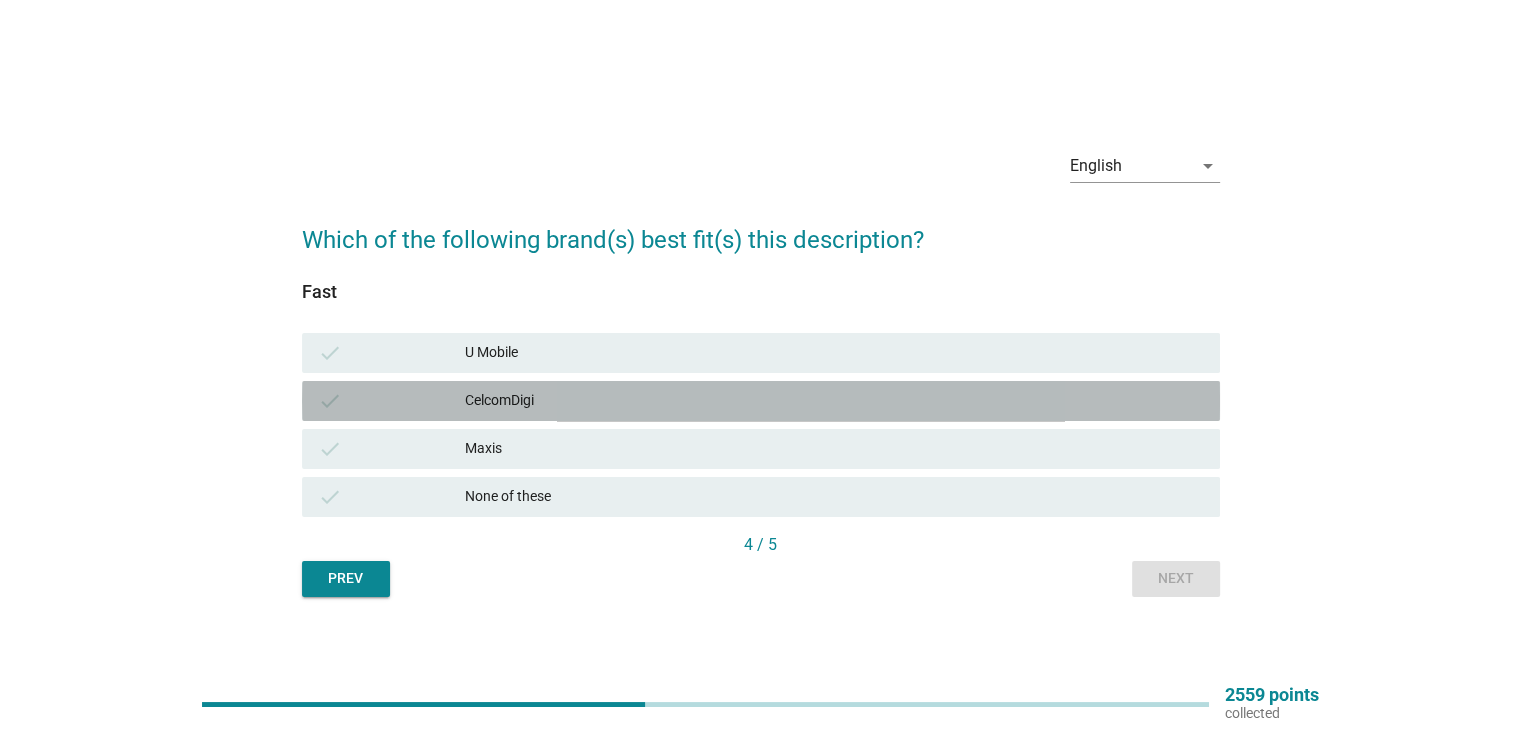 click on "check   CelcomDigi" at bounding box center (761, 401) 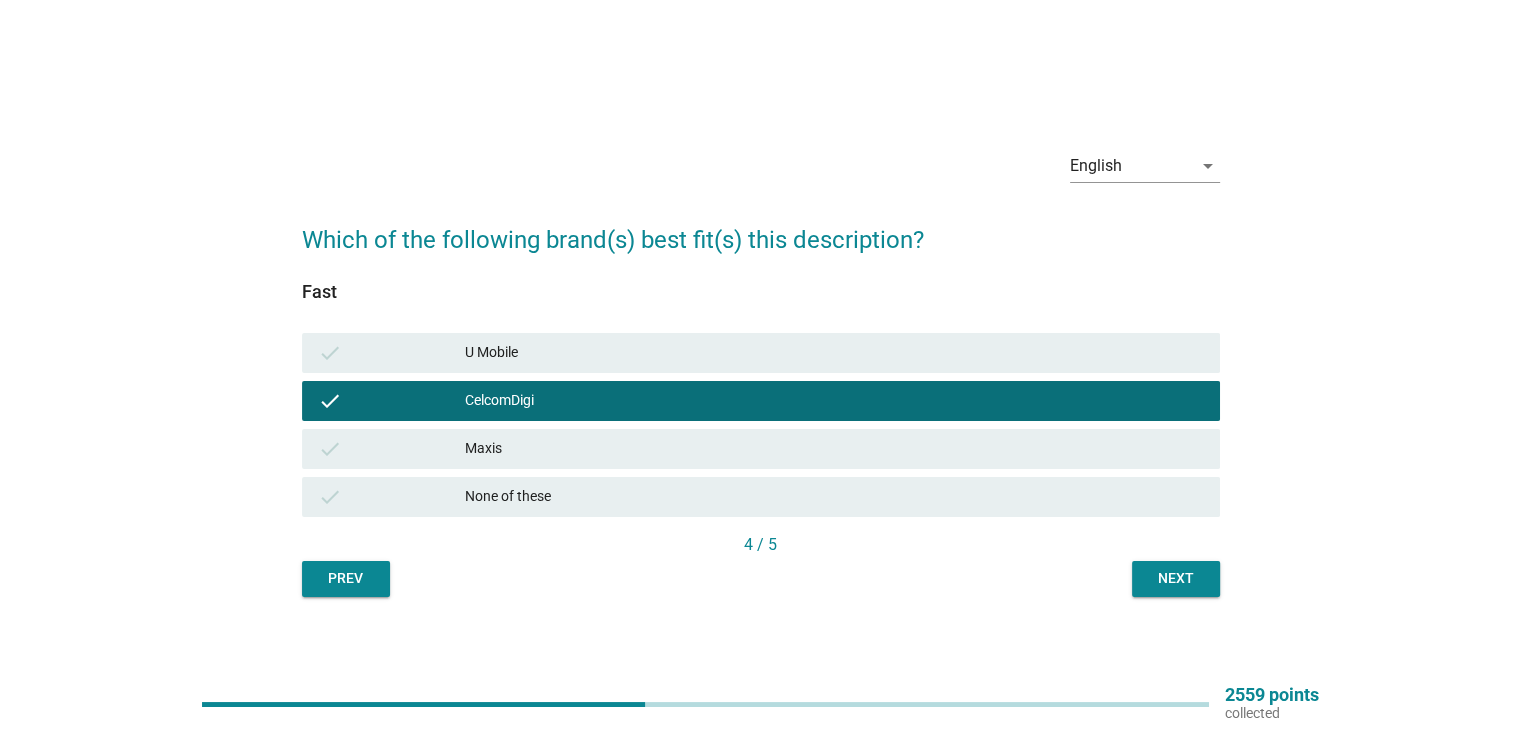 click on "Next" at bounding box center [1176, 578] 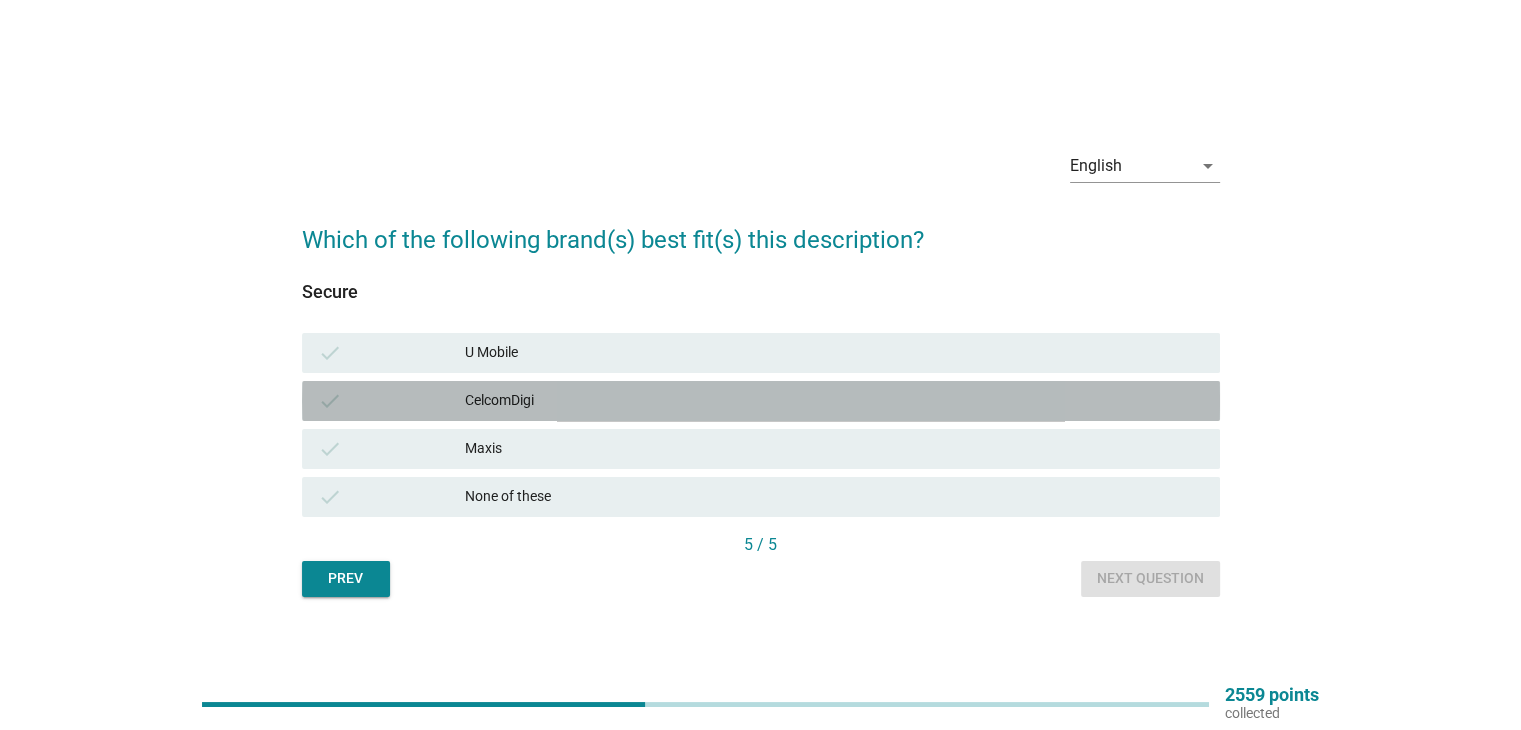 click on "check   CelcomDigi" at bounding box center [761, 401] 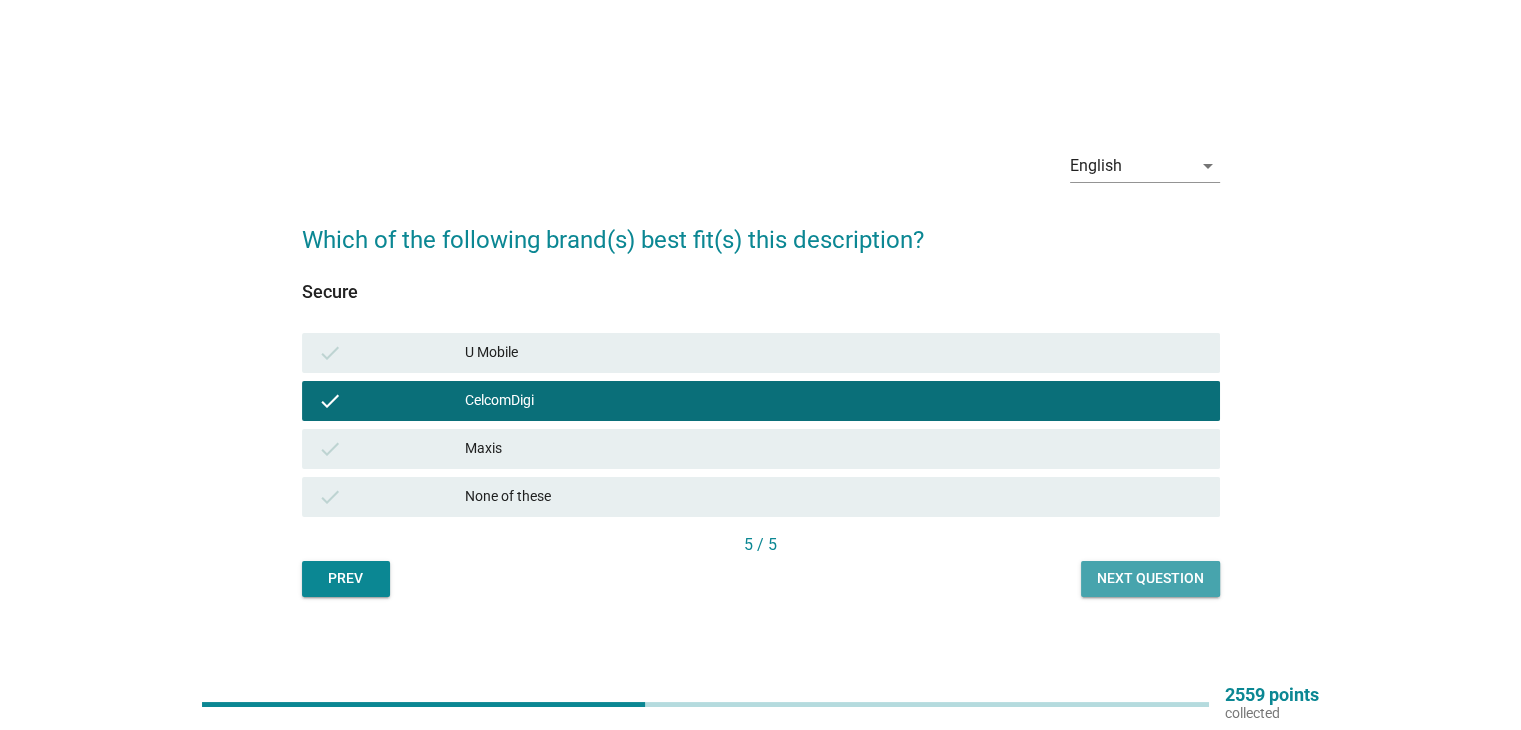 click on "Next question" at bounding box center (1150, 578) 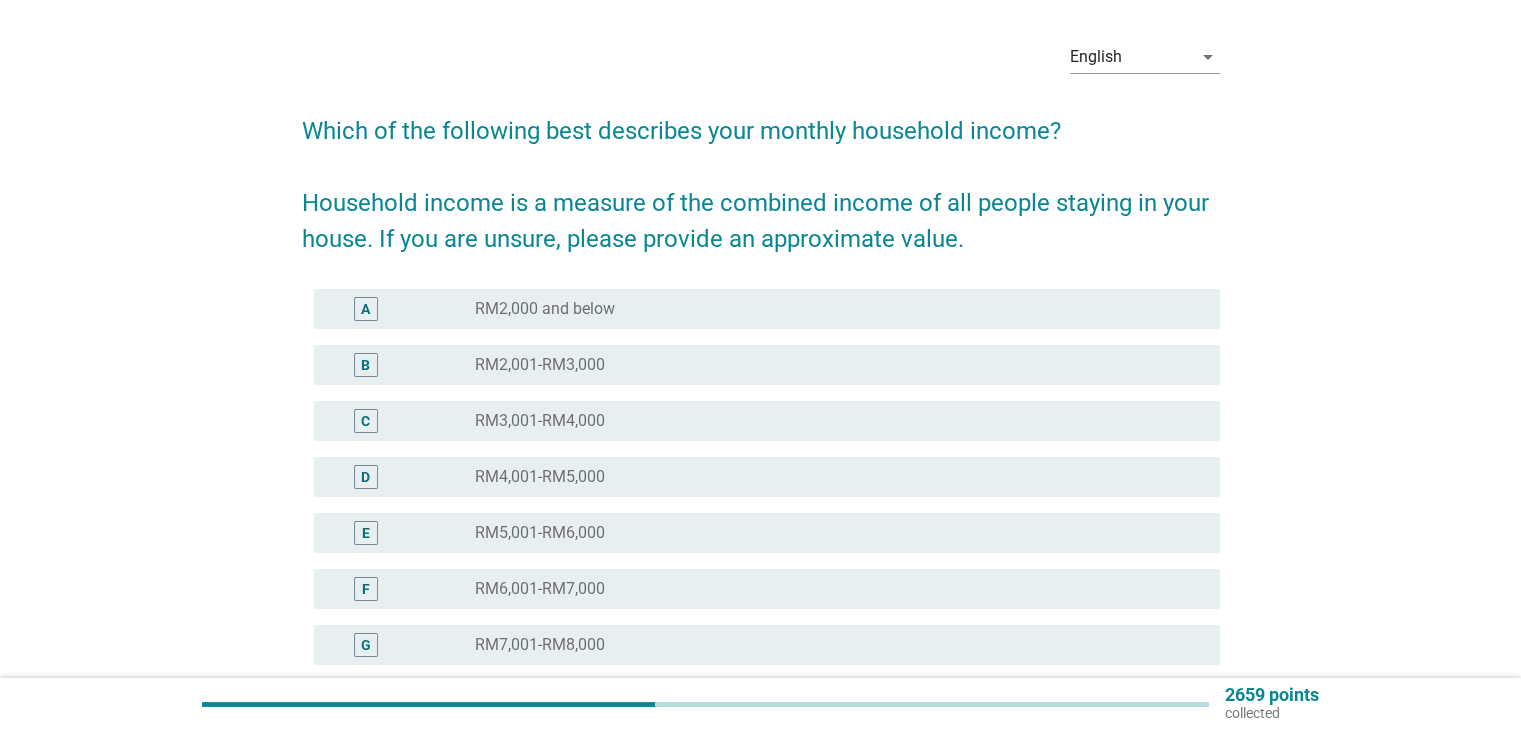 scroll, scrollTop: 100, scrollLeft: 0, axis: vertical 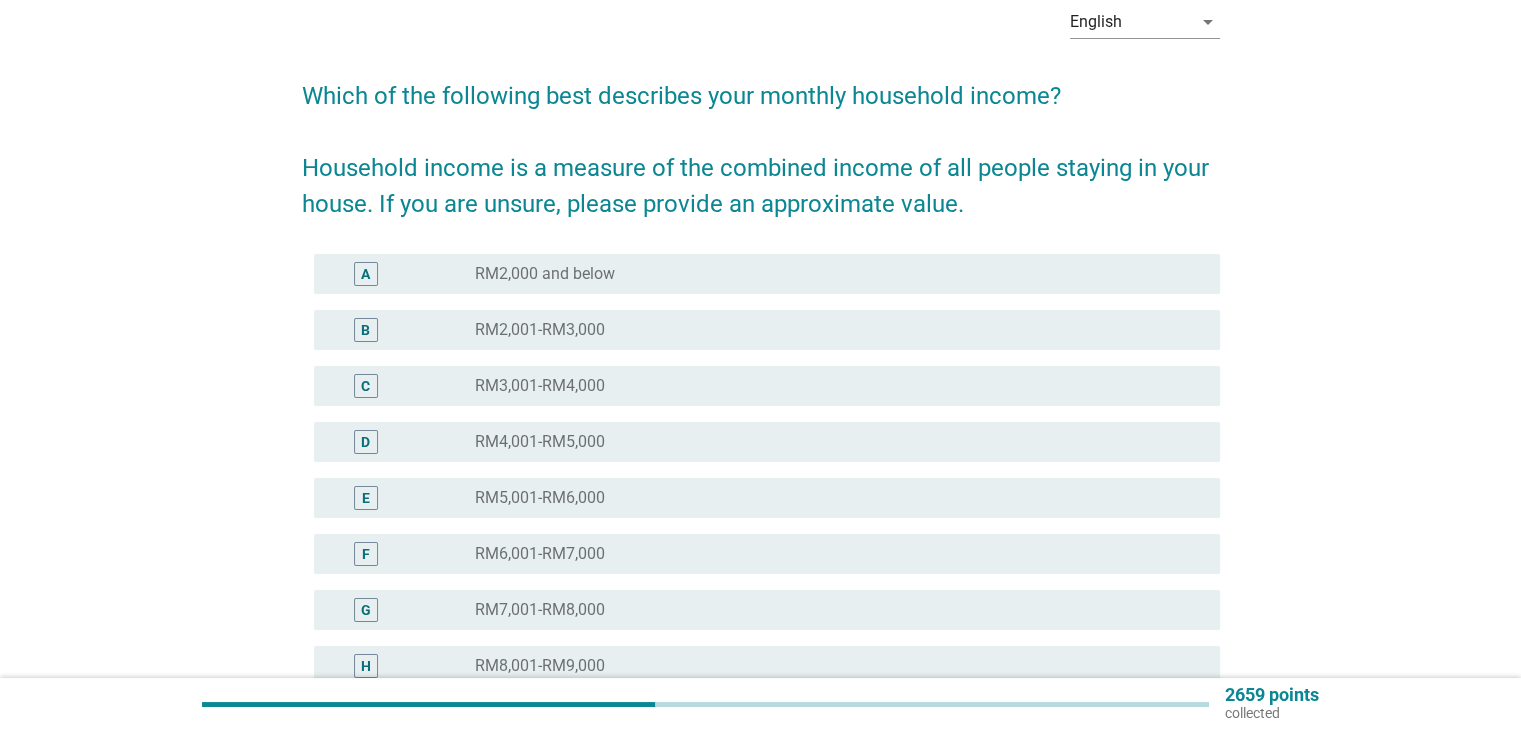 click on "radio_button_unchecked RM5,001-RM6,000" at bounding box center [831, 498] 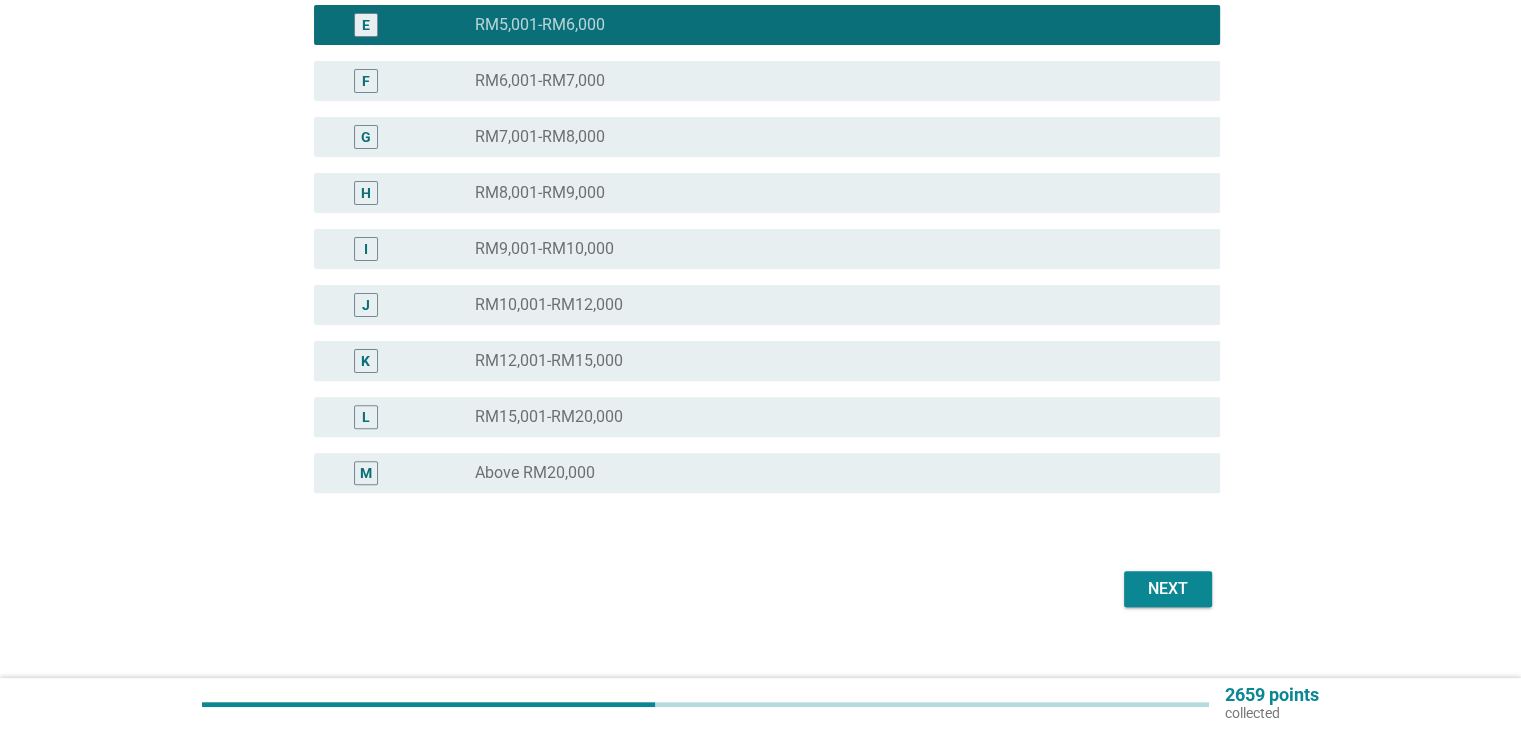 scroll, scrollTop: 598, scrollLeft: 0, axis: vertical 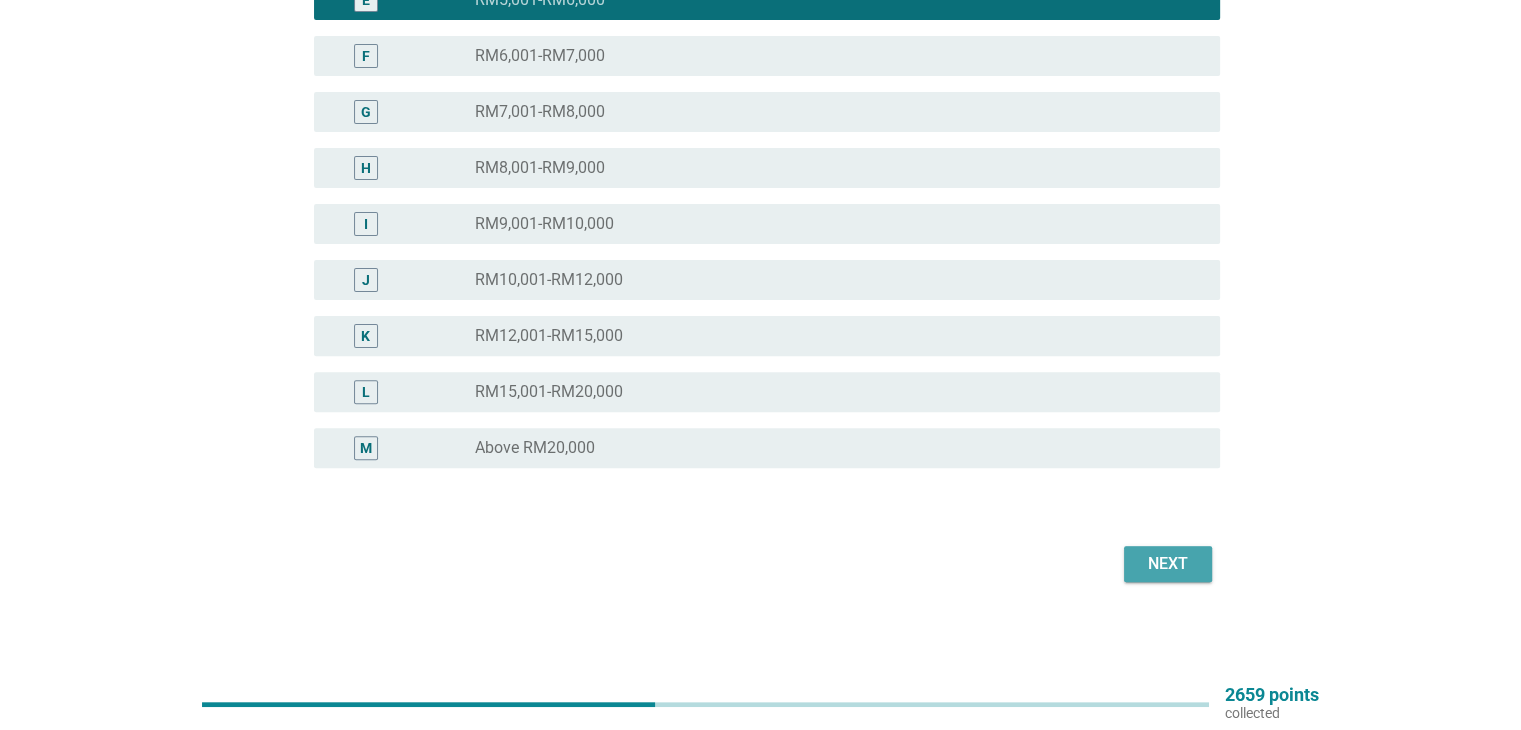 click on "Next" at bounding box center [1168, 564] 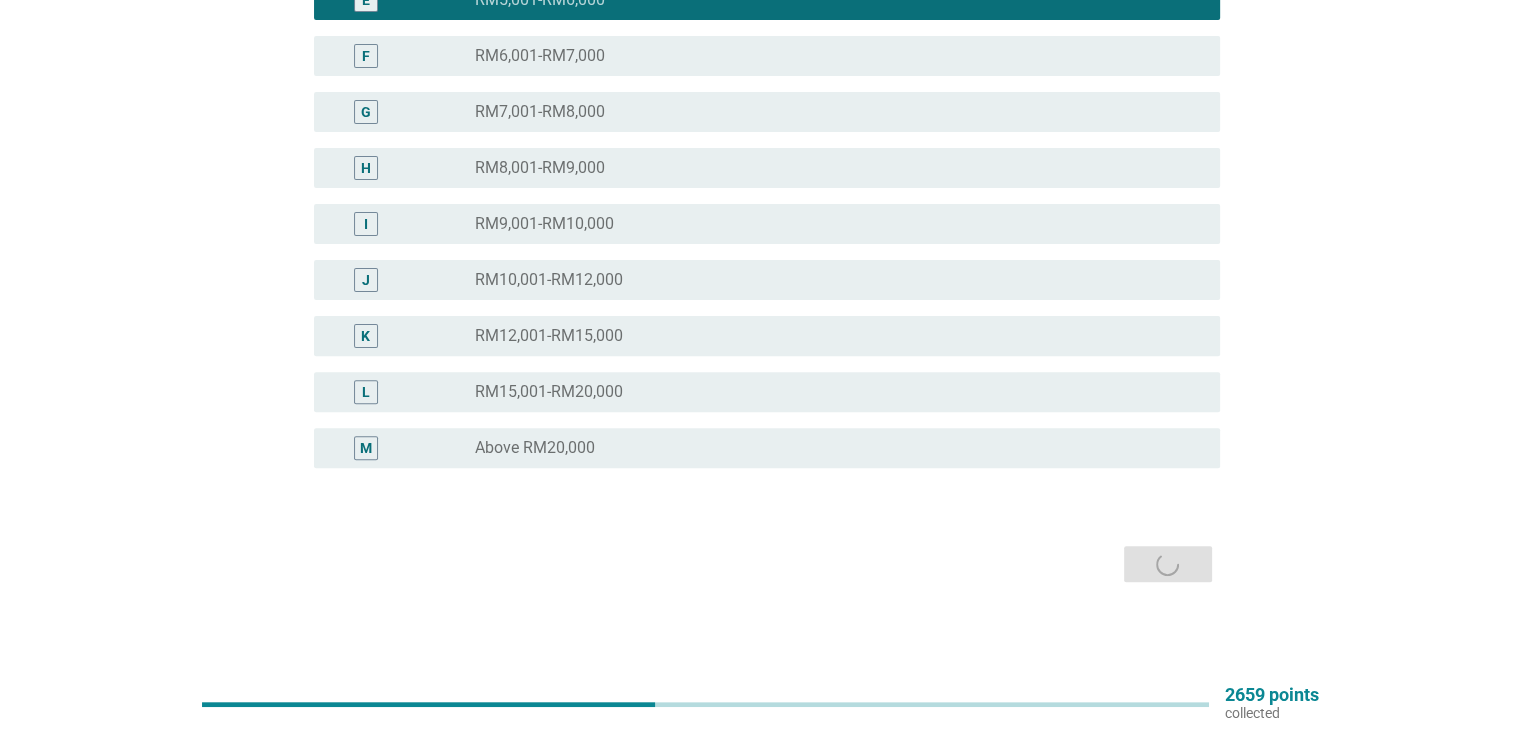 scroll, scrollTop: 0, scrollLeft: 0, axis: both 